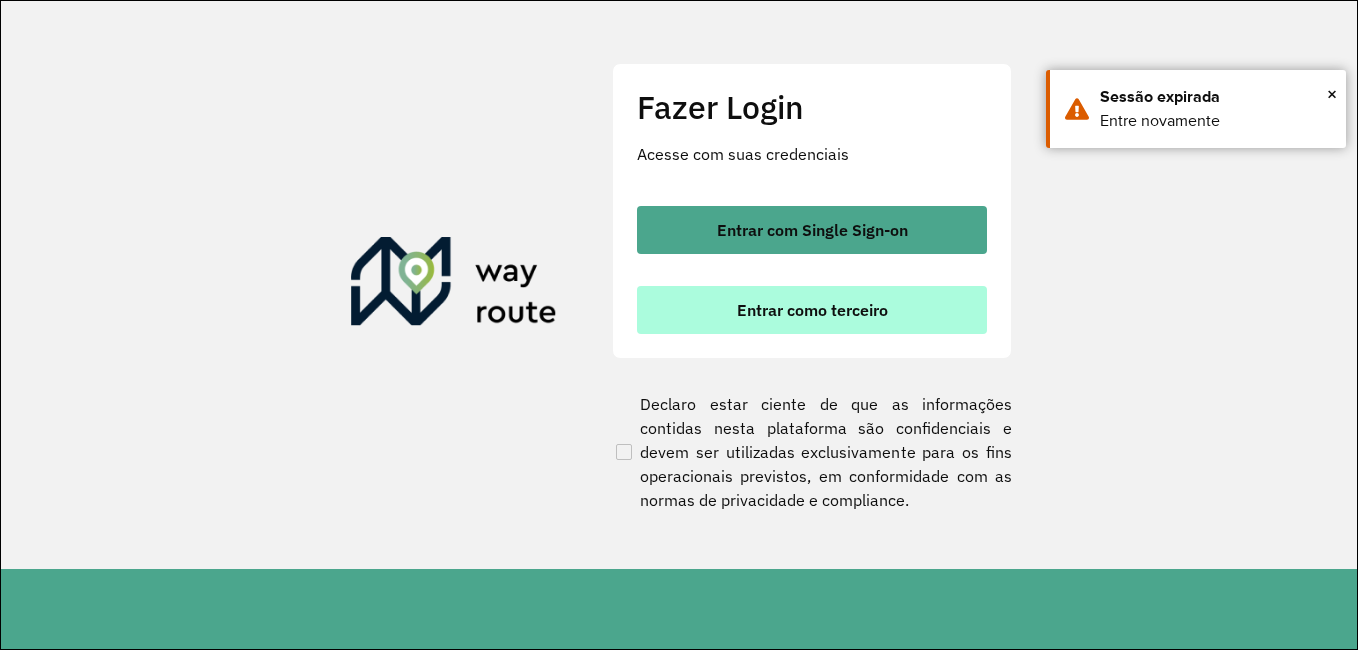 scroll, scrollTop: 0, scrollLeft: 0, axis: both 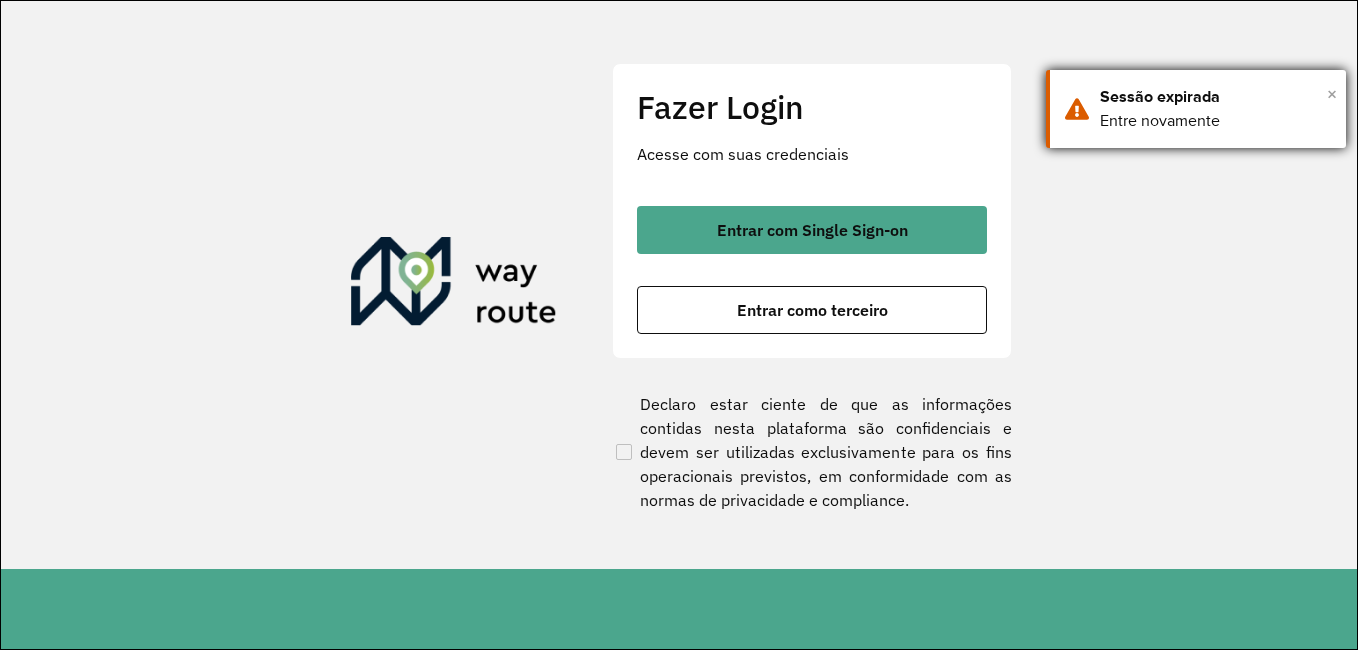 click on "×" at bounding box center [1332, 94] 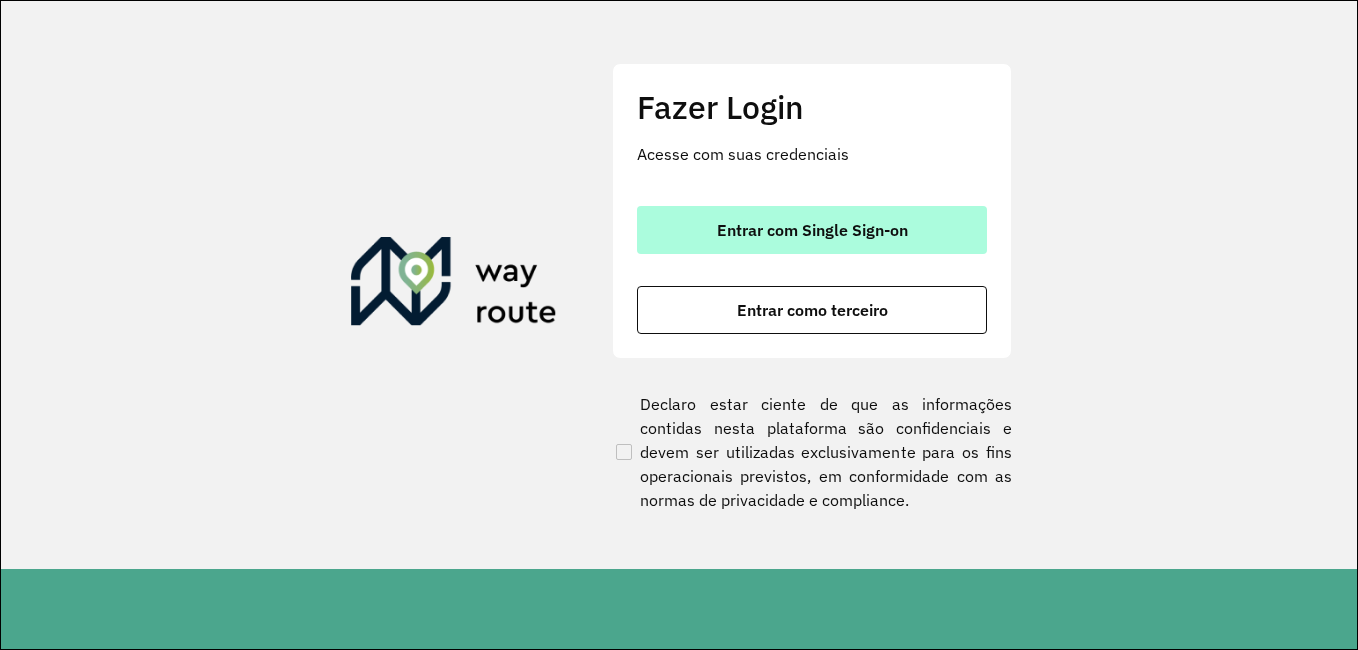 click on "Entrar com Single Sign-on" at bounding box center (812, 230) 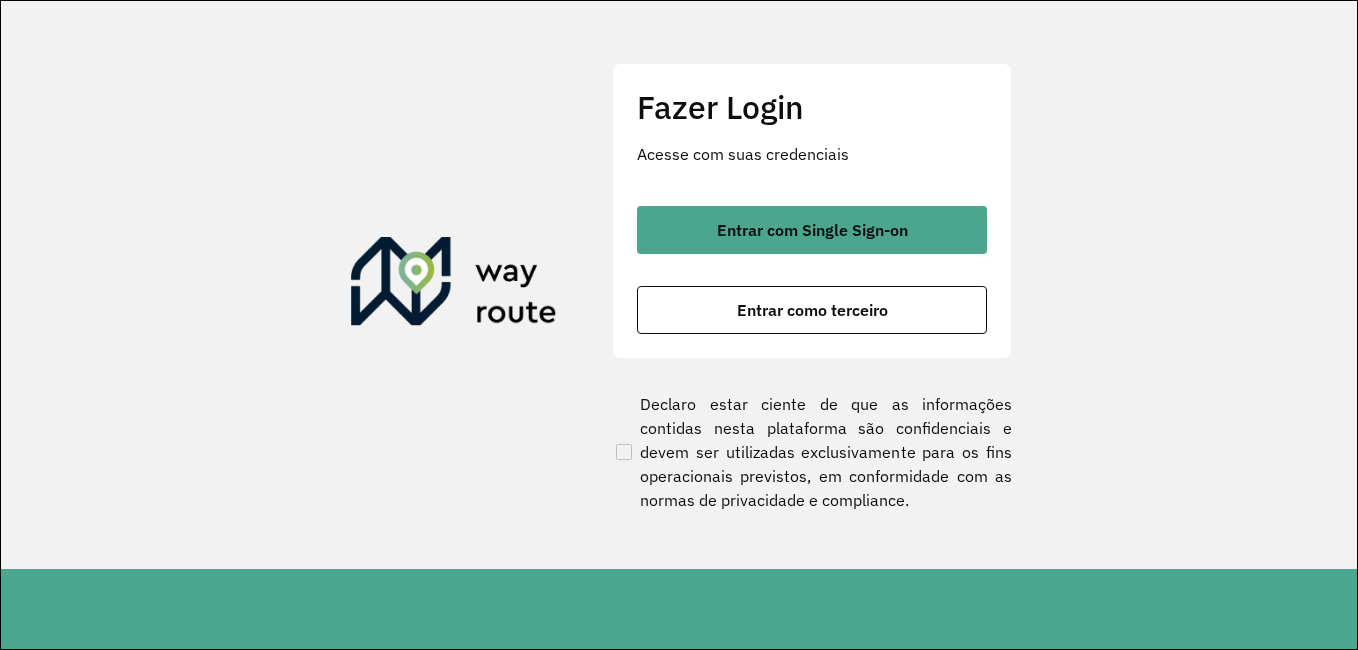 scroll, scrollTop: 0, scrollLeft: 0, axis: both 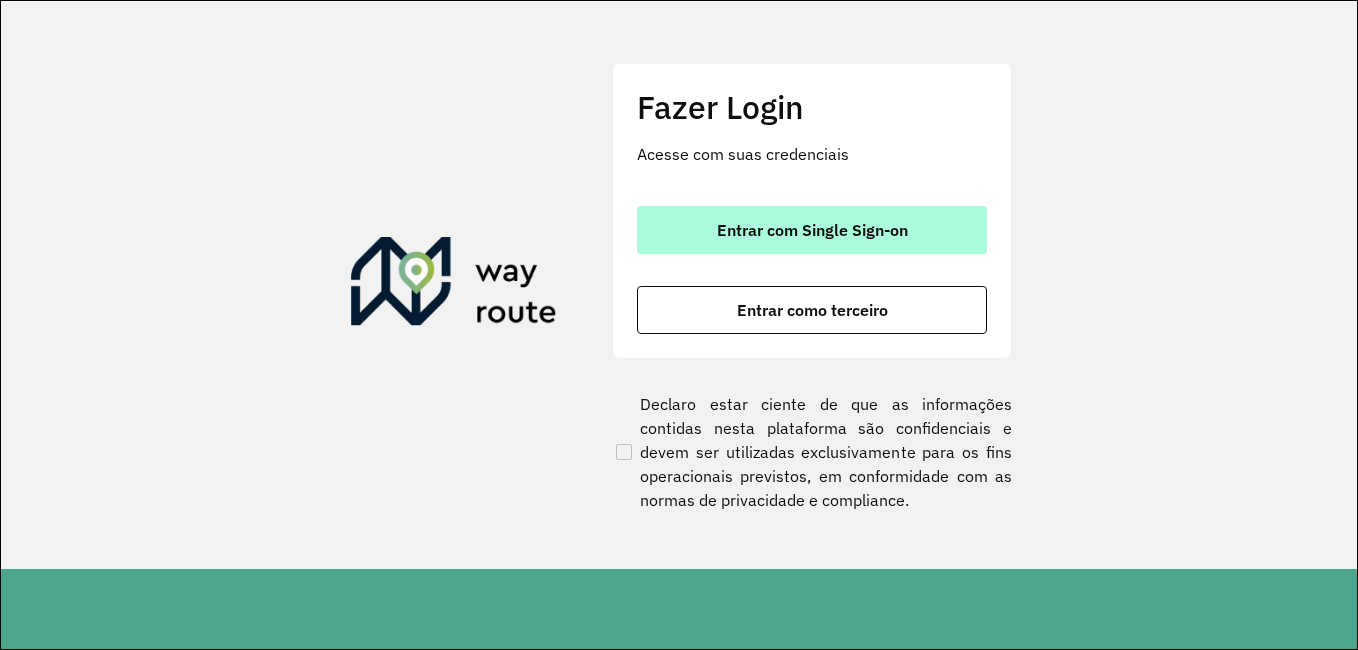 click on "Entrar com Single Sign-on" at bounding box center (812, 230) 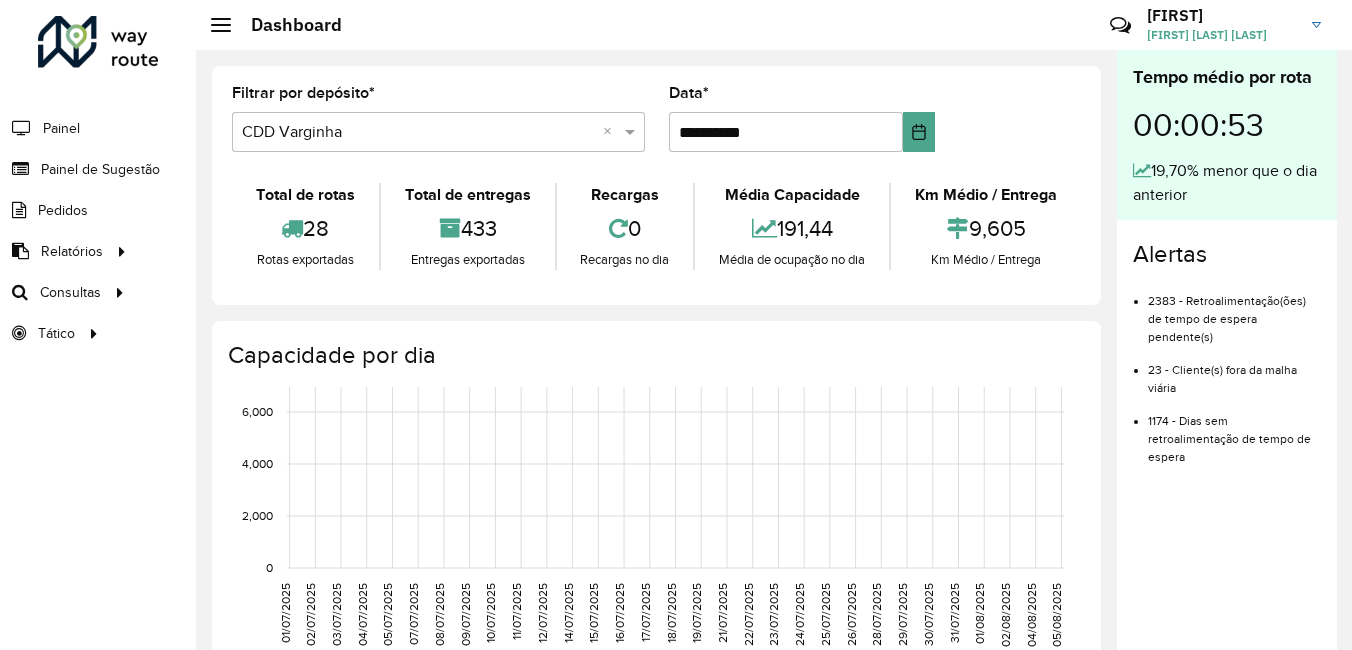 scroll, scrollTop: 0, scrollLeft: 0, axis: both 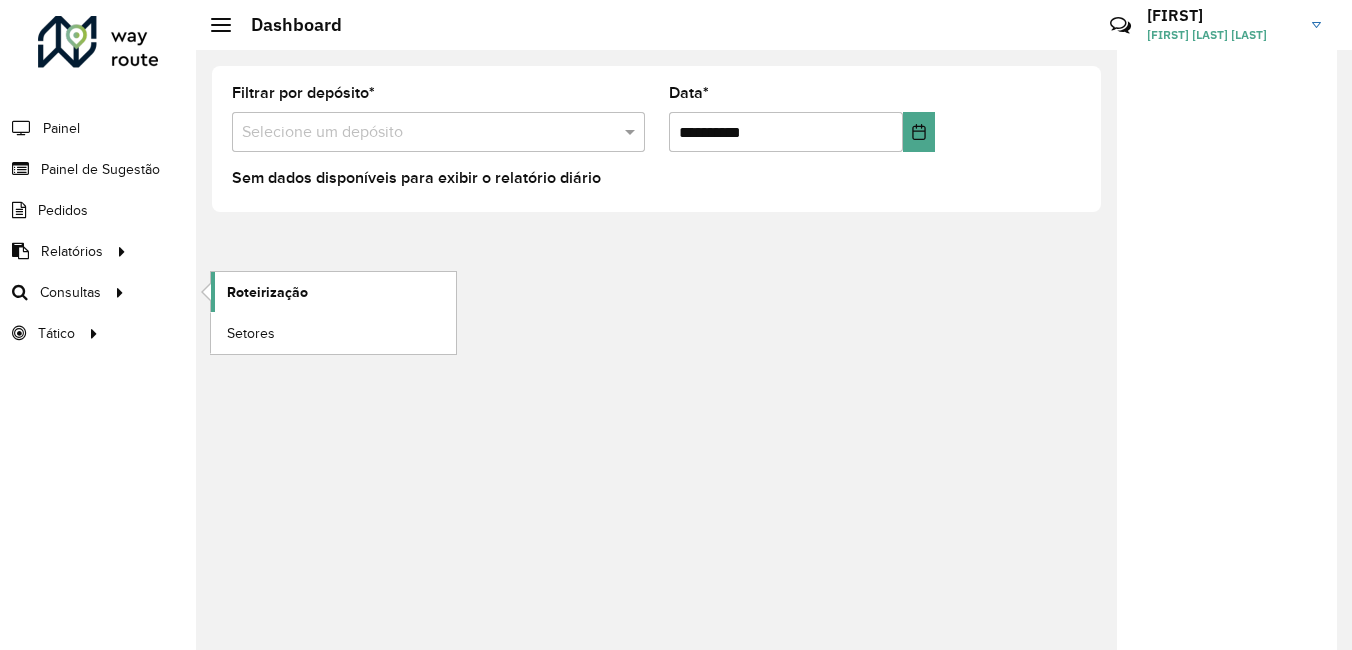click on "Roteirização" 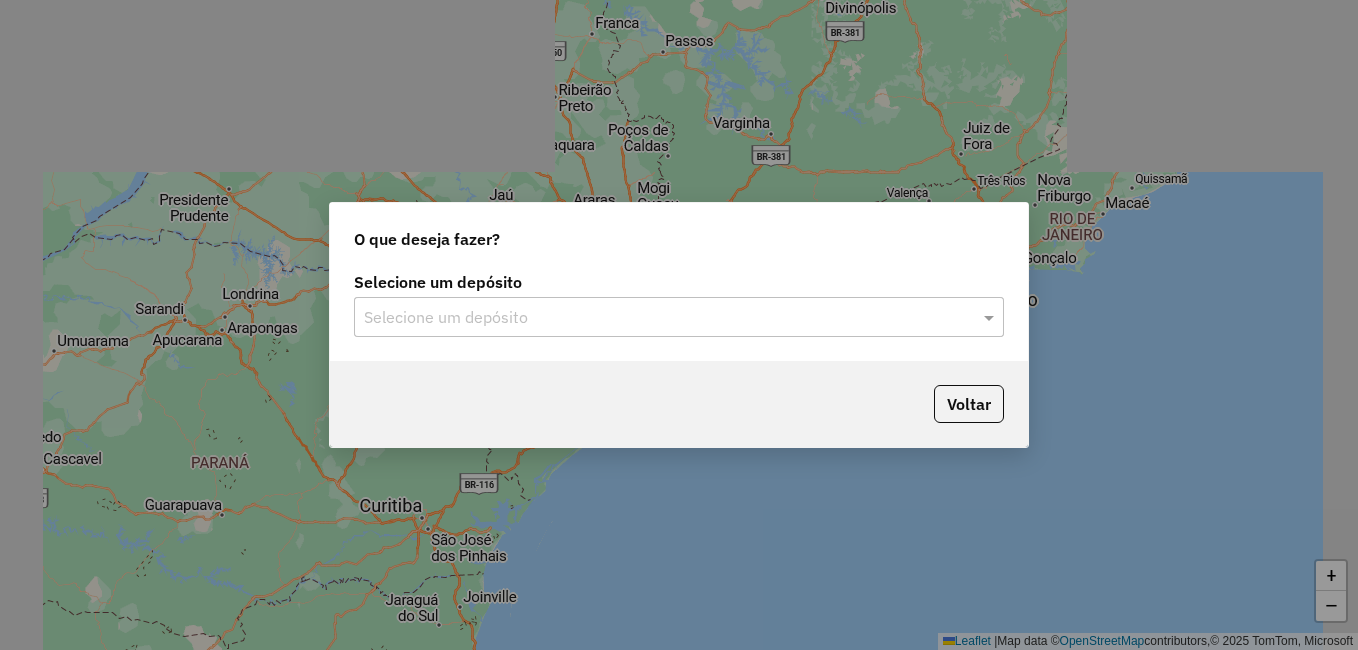 scroll, scrollTop: 0, scrollLeft: 0, axis: both 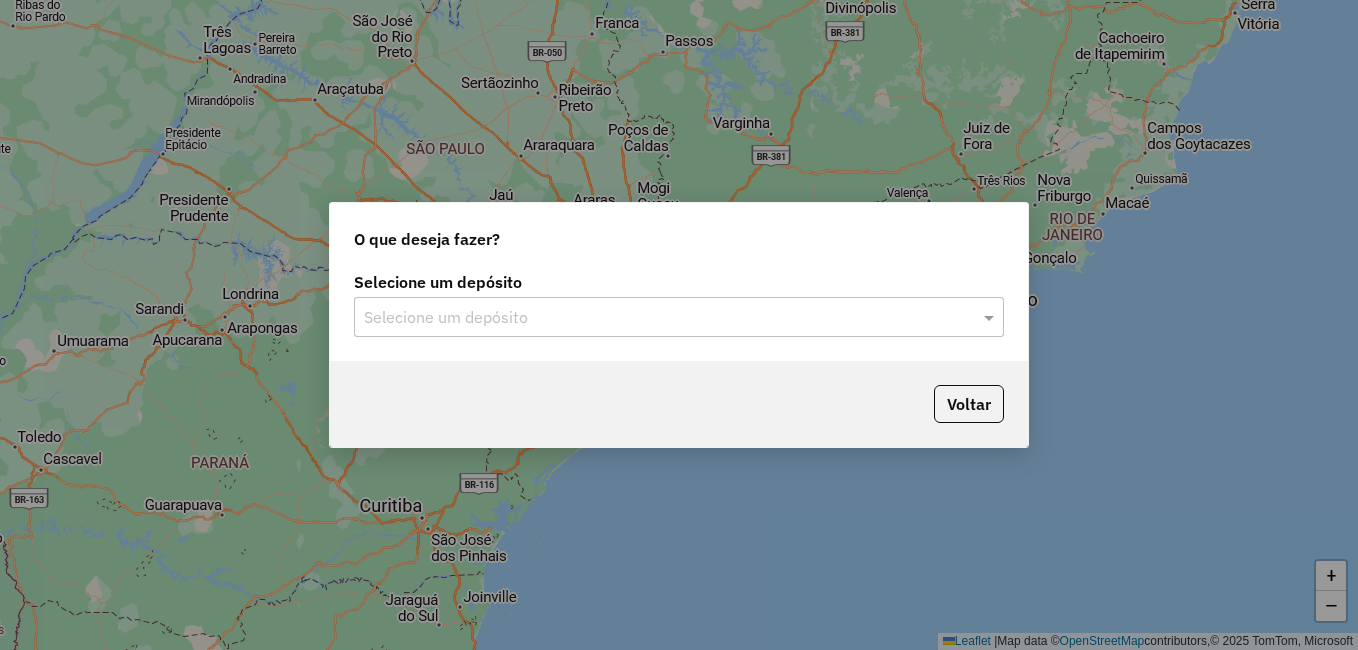 click 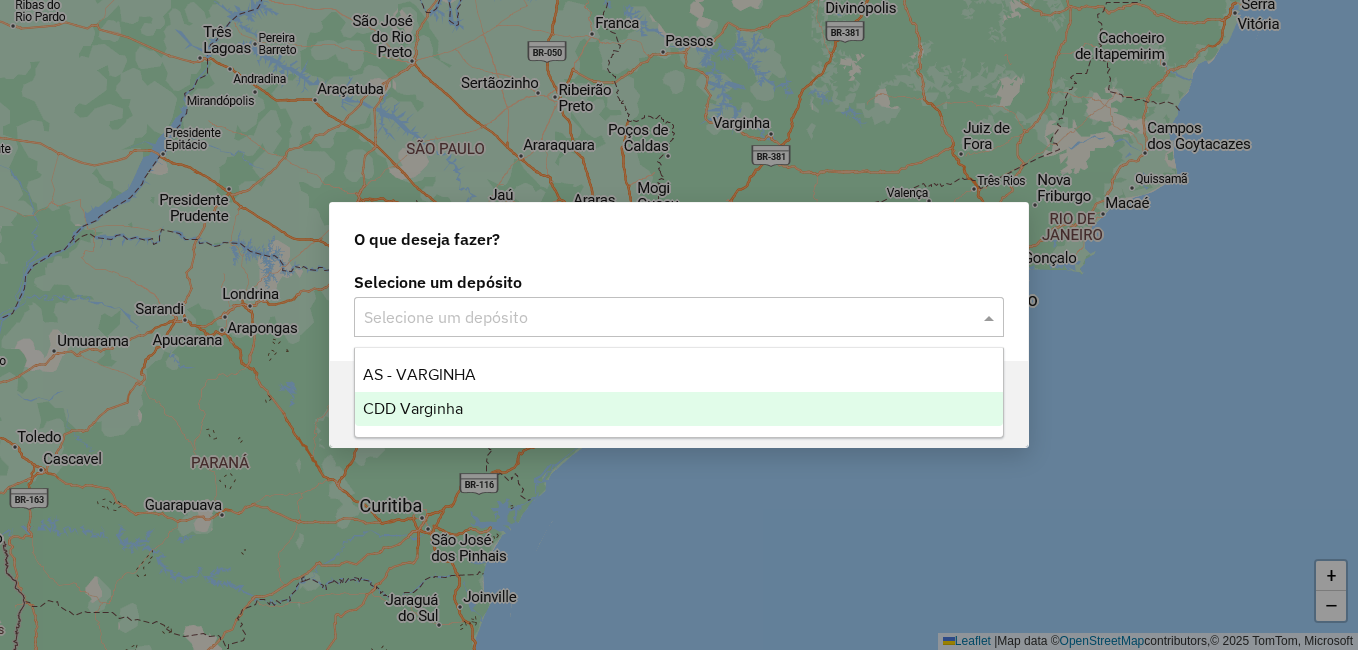 click on "CDD Varginha" at bounding box center [679, 409] 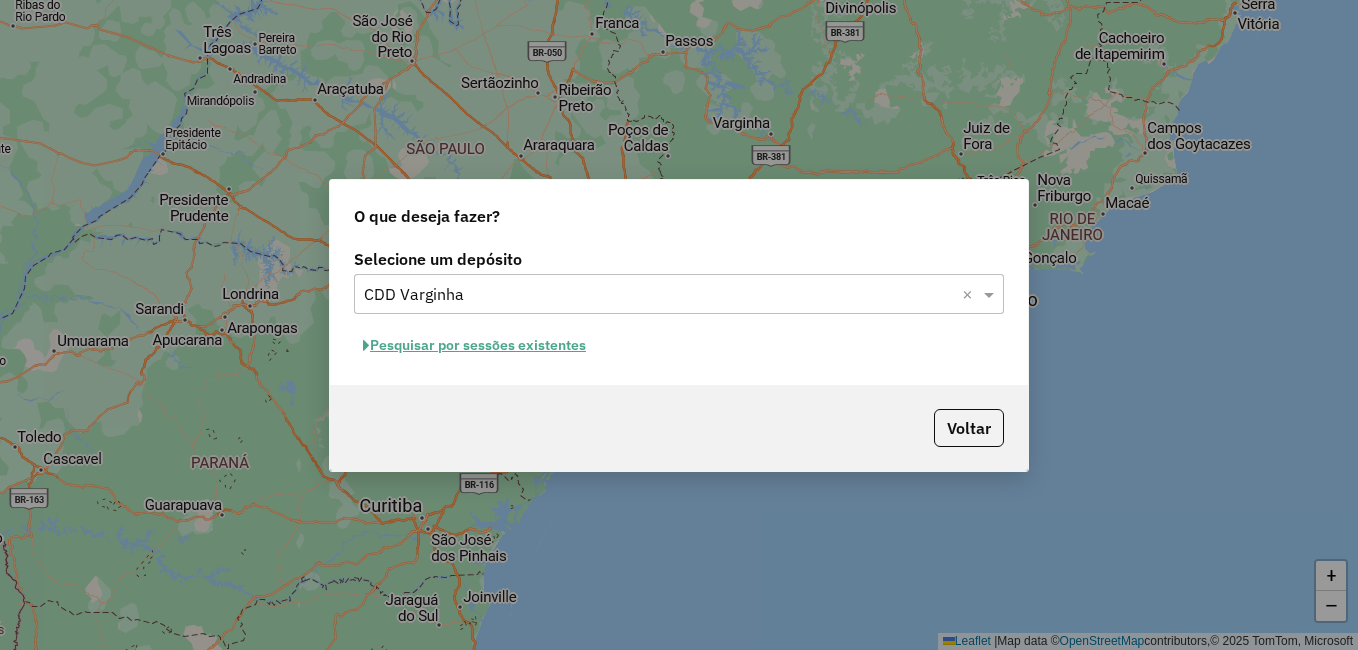 click on "Pesquisar por sessões existentes" 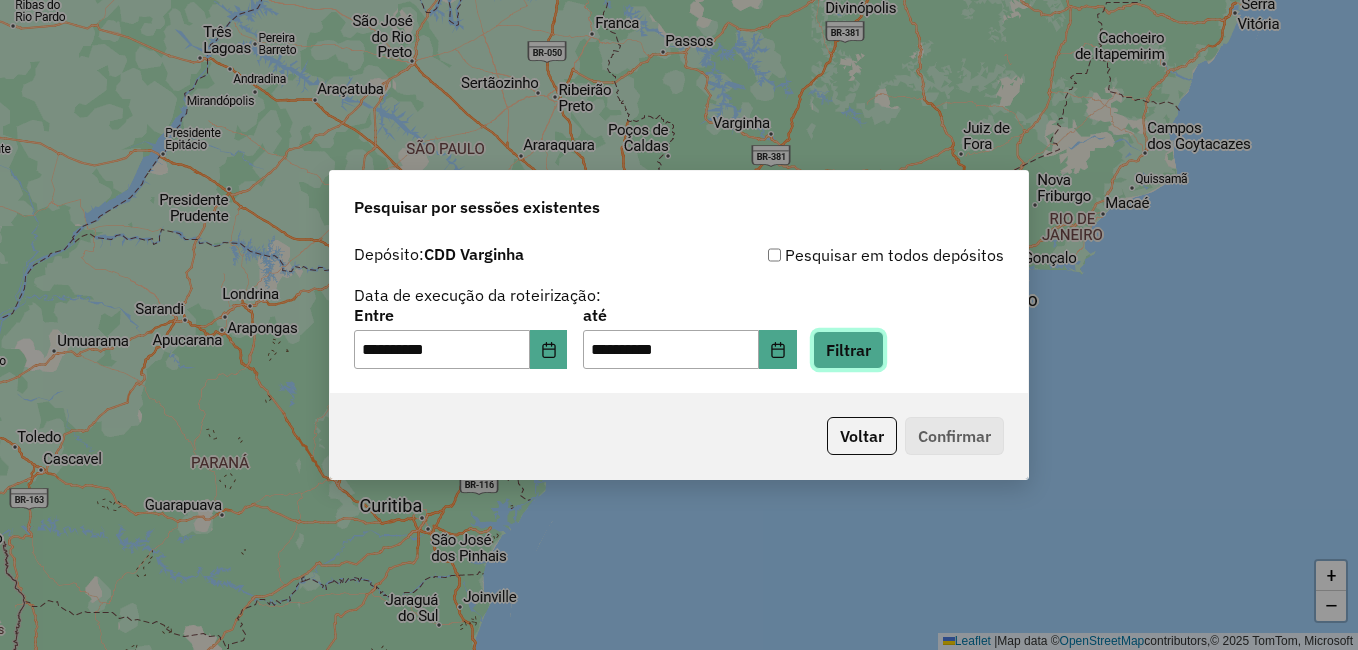 click on "Filtrar" 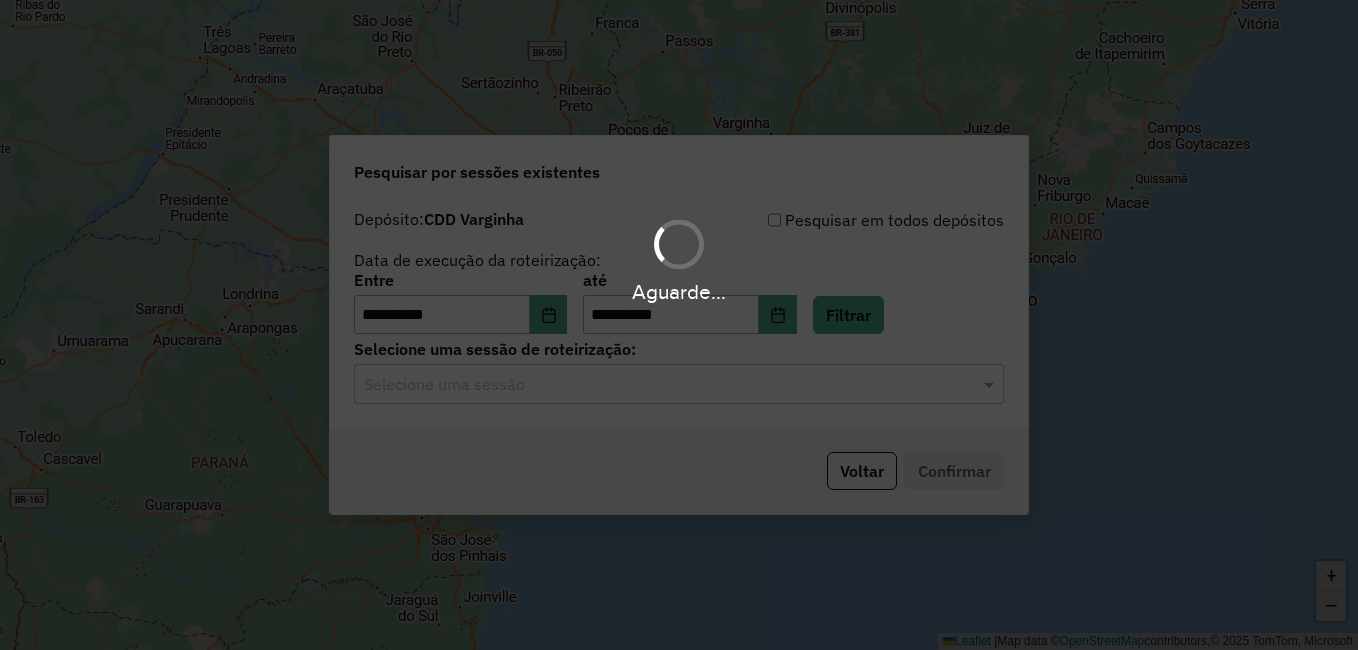 click 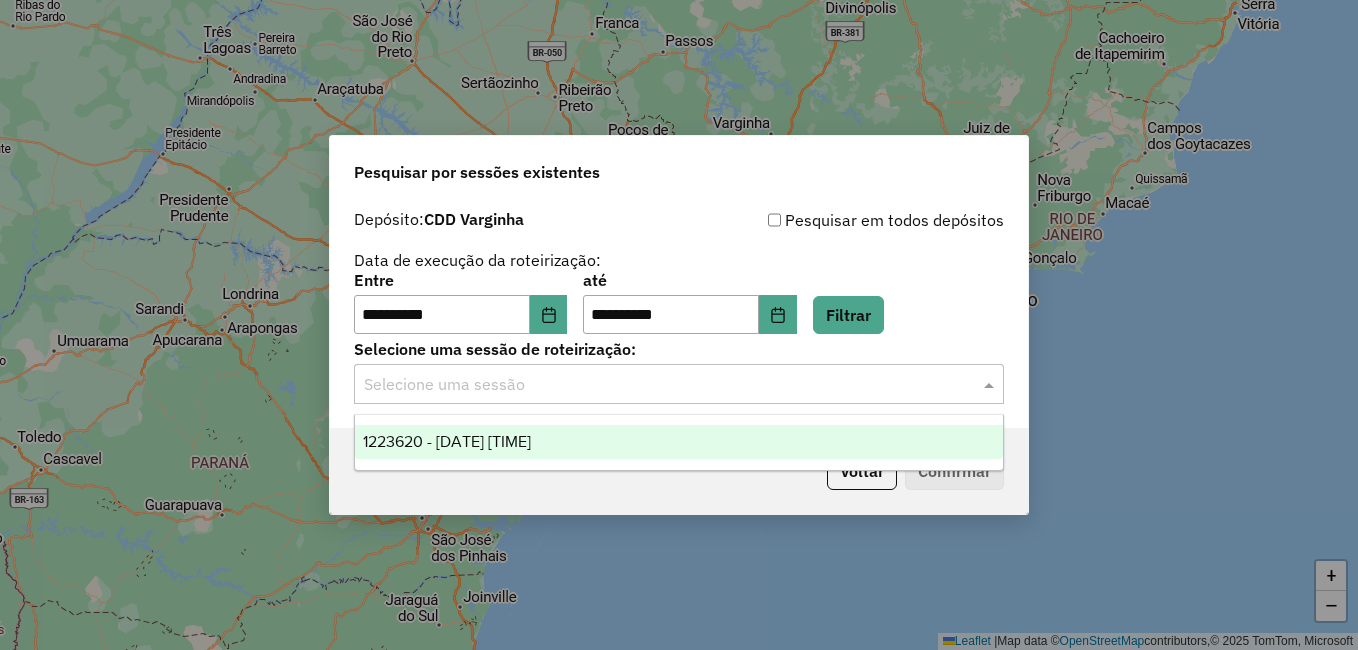 click on "1223620 - 05/08/2025 17:38" at bounding box center (447, 441) 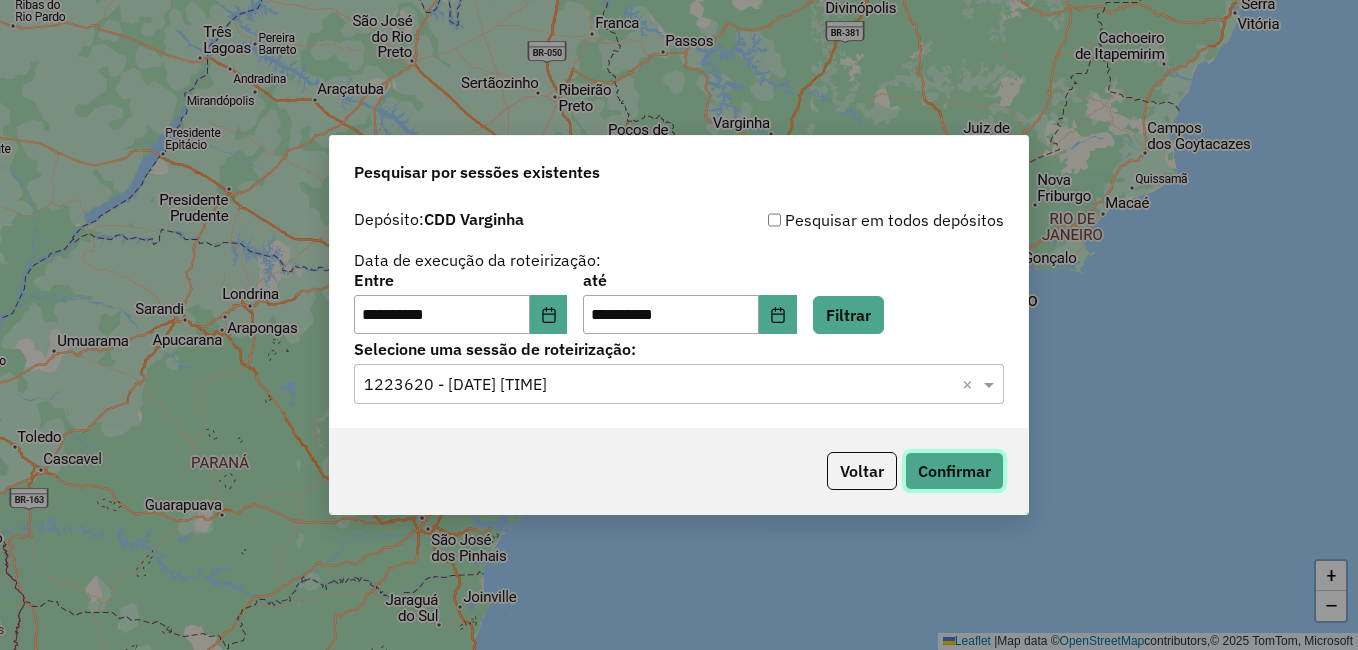 click on "Confirmar" 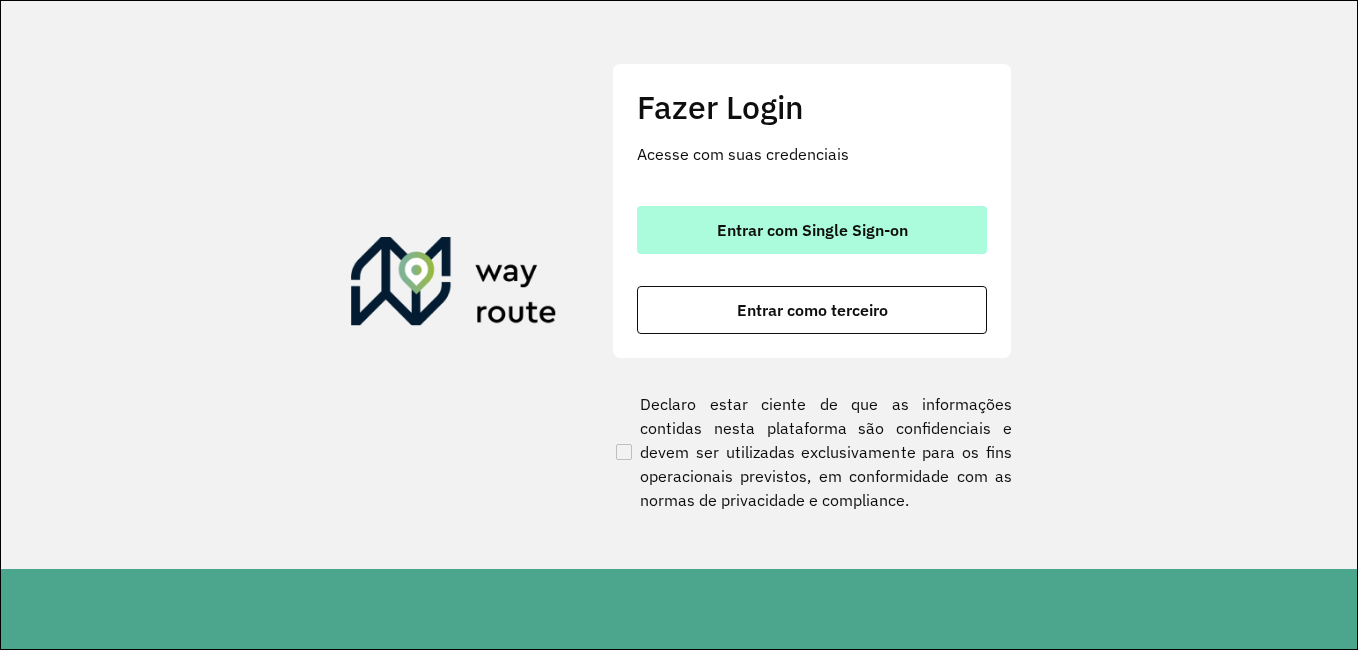 click on "Entrar com Single Sign-on" at bounding box center (812, 230) 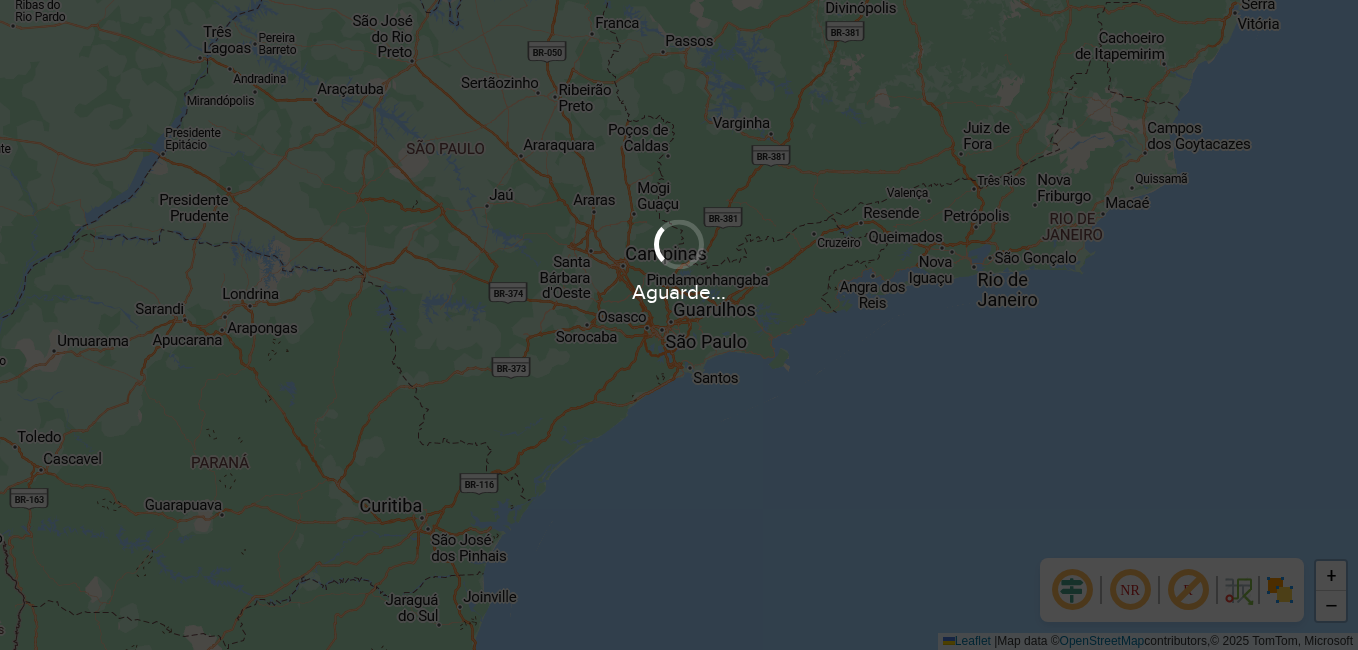 scroll, scrollTop: 0, scrollLeft: 0, axis: both 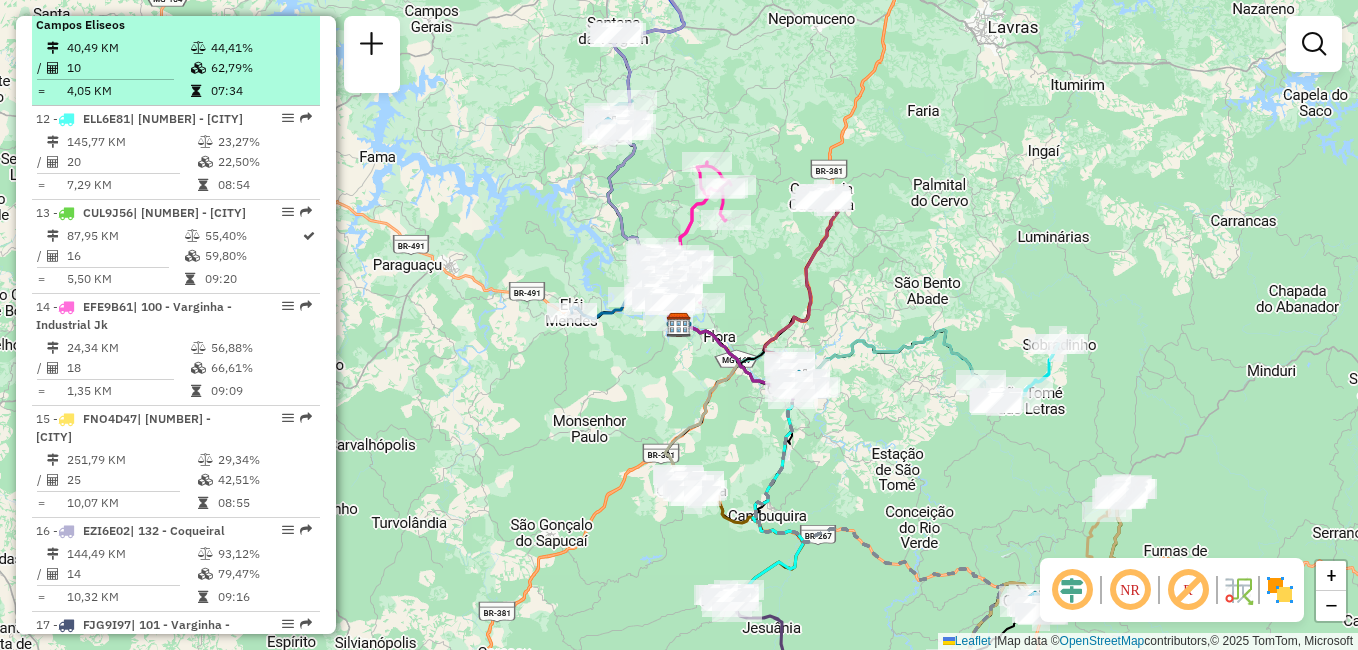 click on "44,41%" at bounding box center [260, 48] 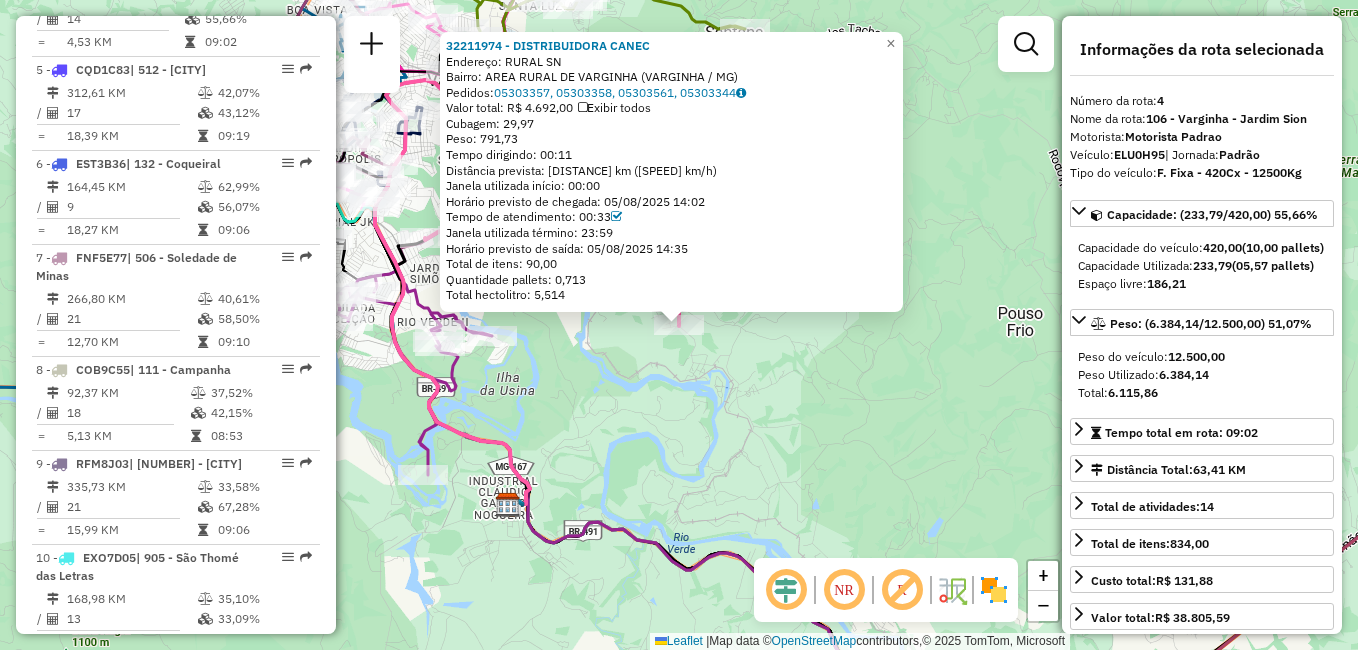 scroll, scrollTop: 1113, scrollLeft: 0, axis: vertical 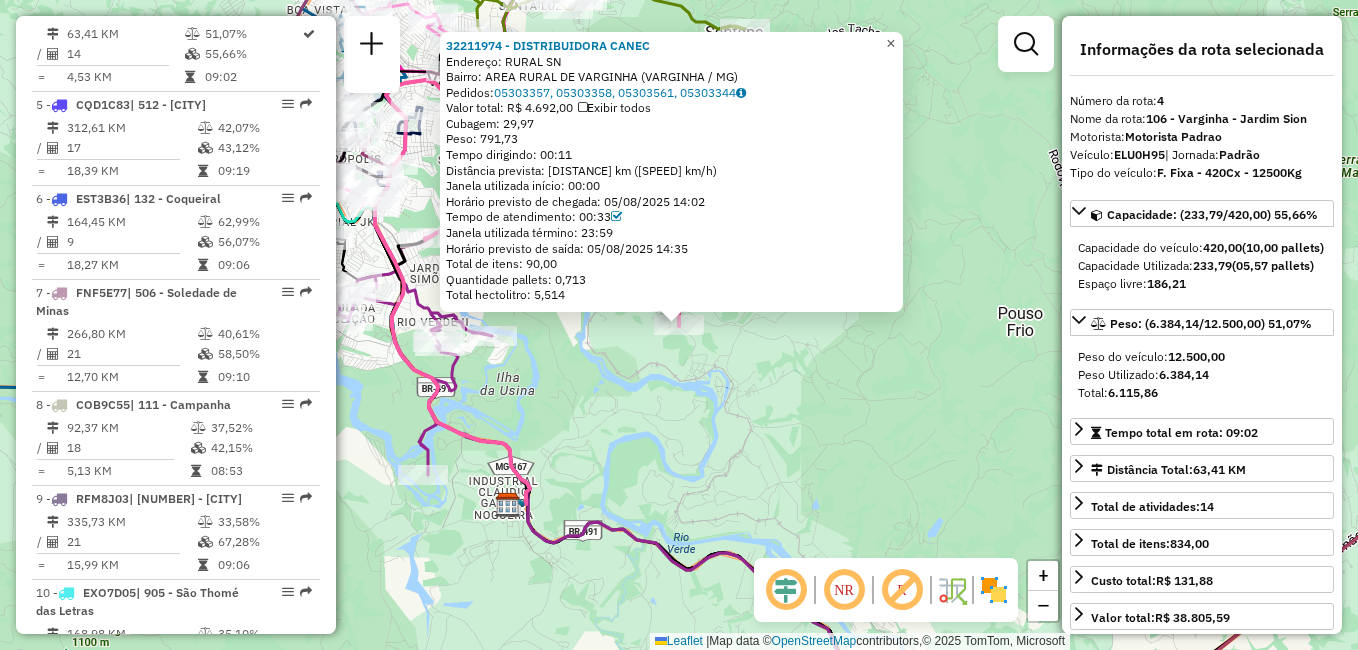 click on "×" 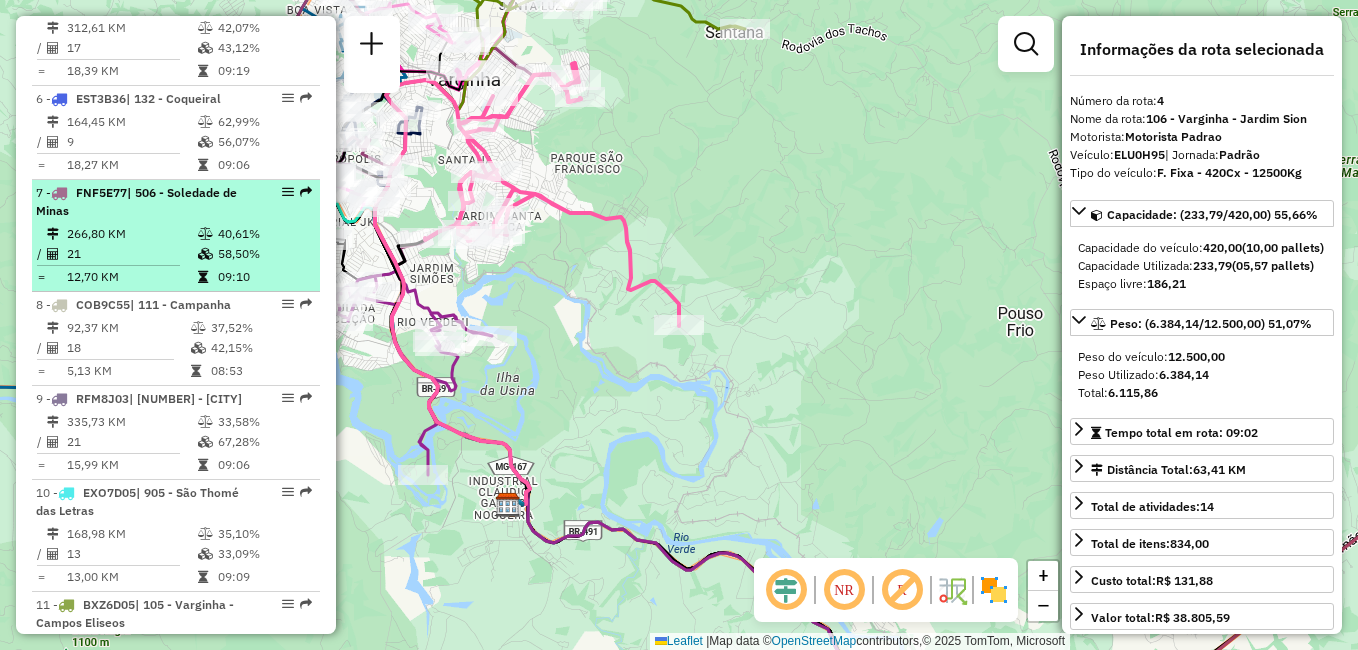 scroll, scrollTop: 1313, scrollLeft: 0, axis: vertical 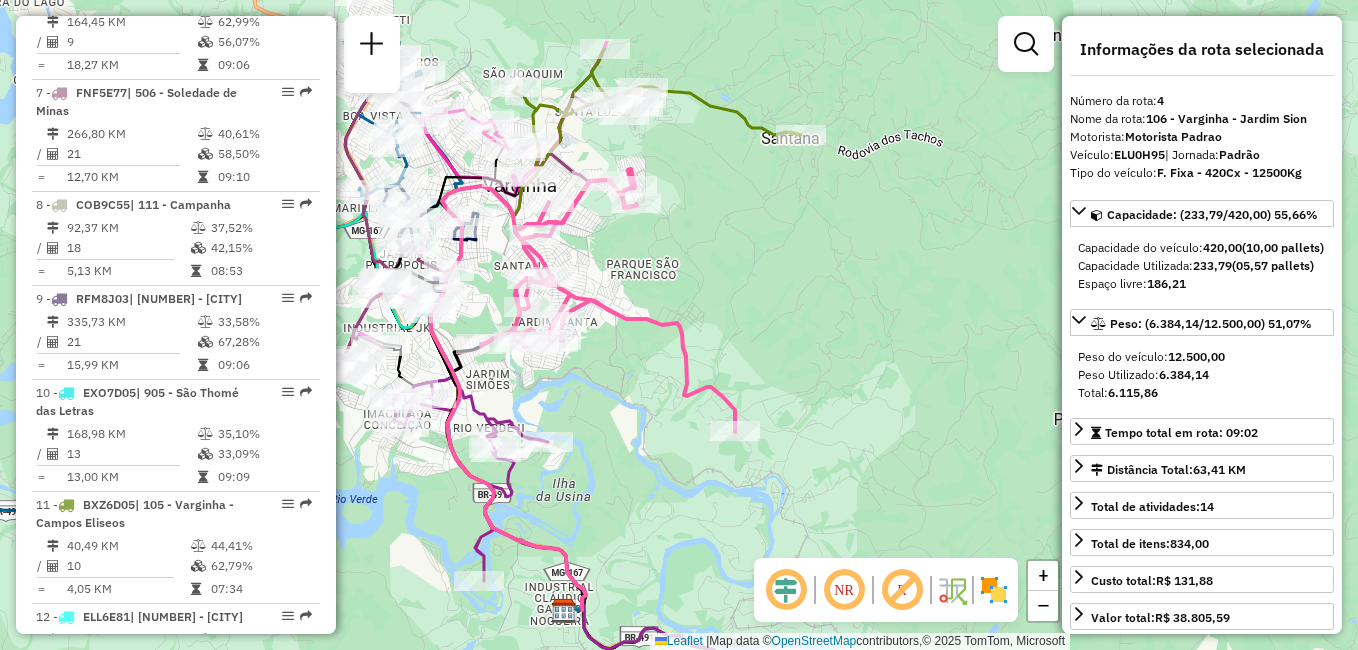 drag, startPoint x: 630, startPoint y: 284, endPoint x: 684, endPoint y: 384, distance: 113.64858 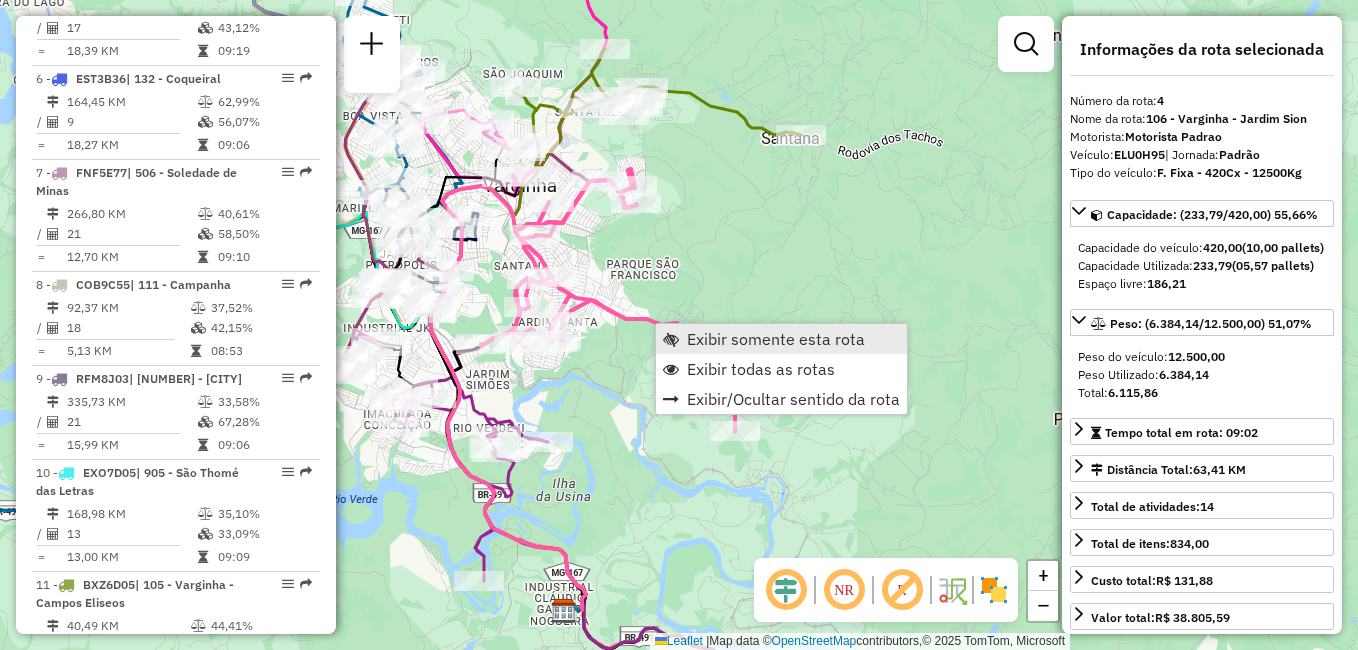 scroll, scrollTop: 1113, scrollLeft: 0, axis: vertical 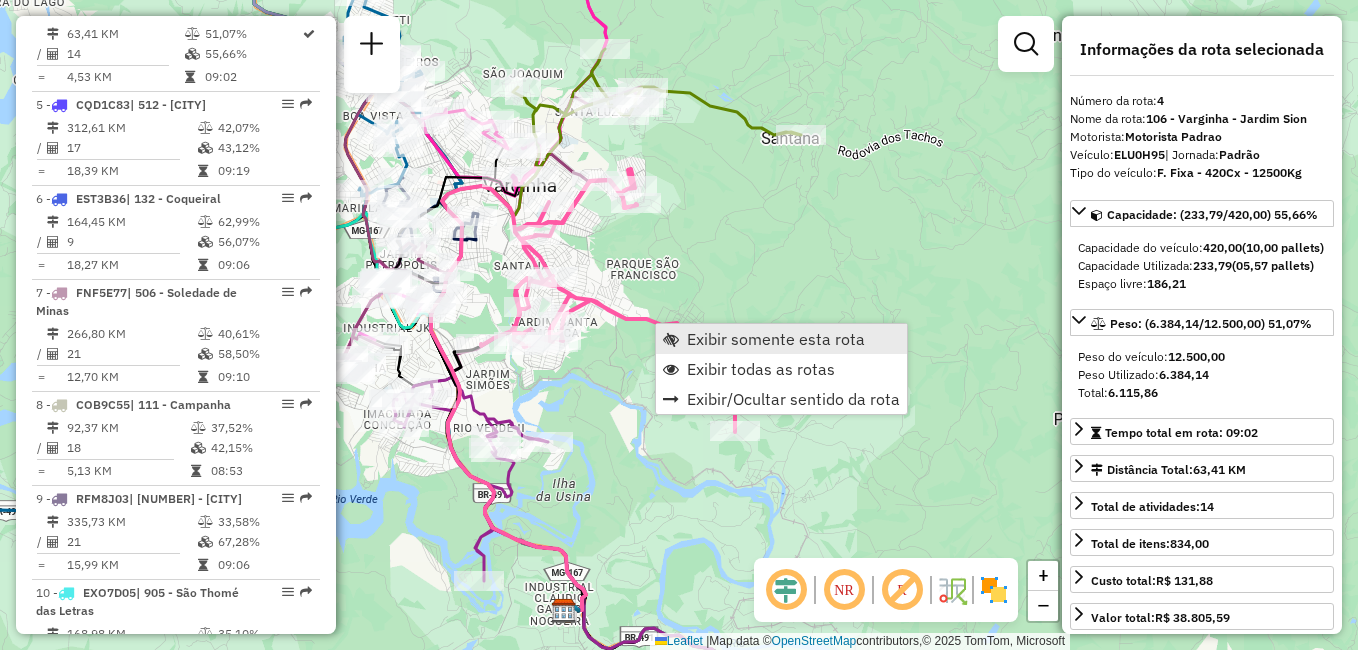 click on "Exibir somente esta rota" at bounding box center (776, 339) 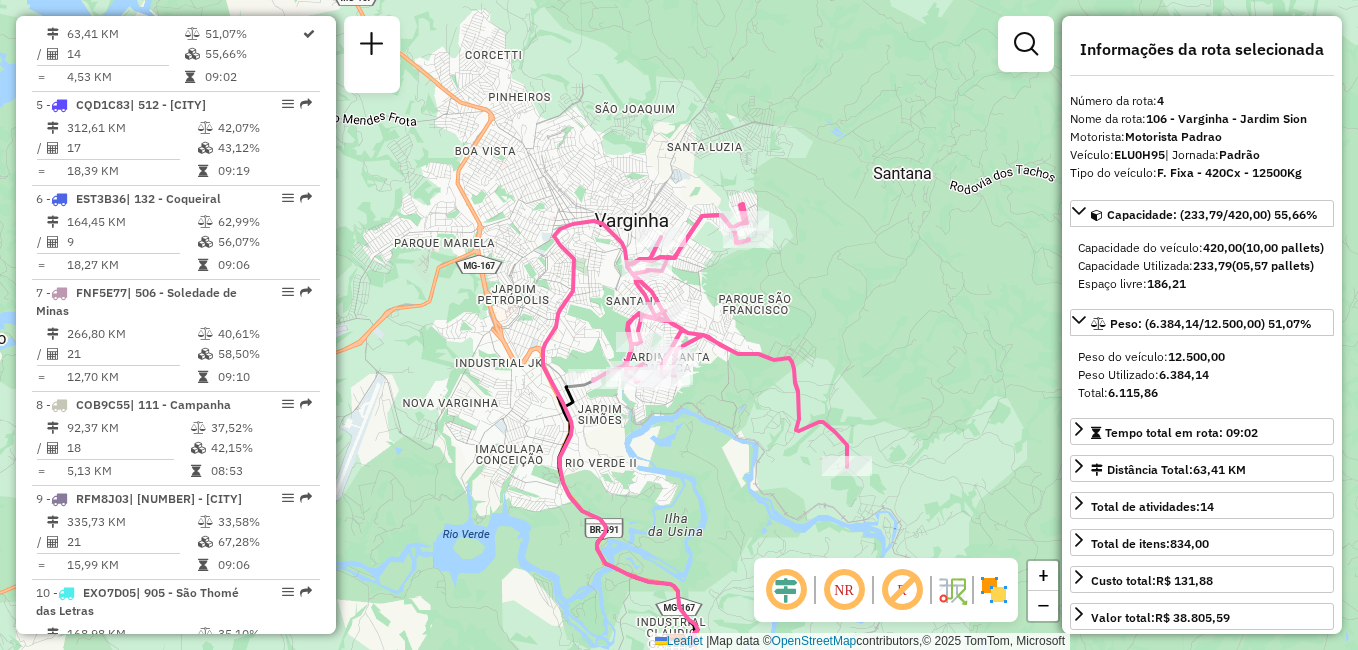 drag, startPoint x: 682, startPoint y: 364, endPoint x: 698, endPoint y: 465, distance: 102.259476 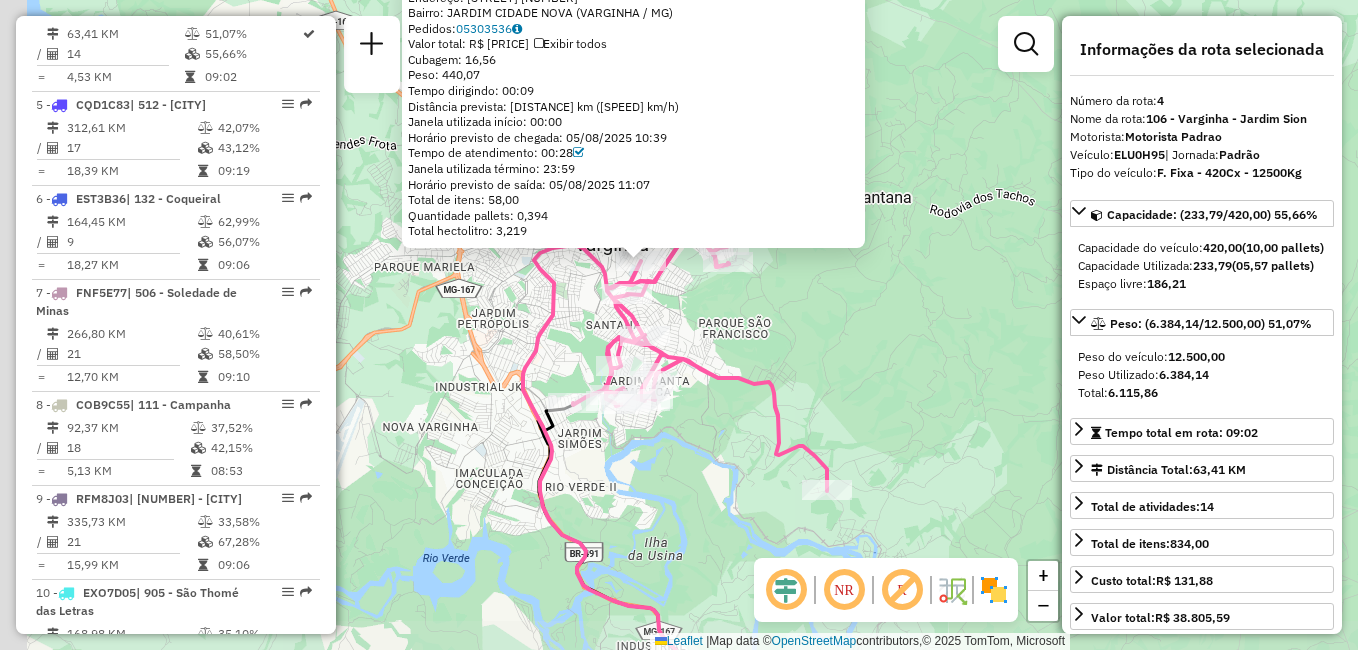 drag, startPoint x: 757, startPoint y: 391, endPoint x: 908, endPoint y: 355, distance: 155.23209 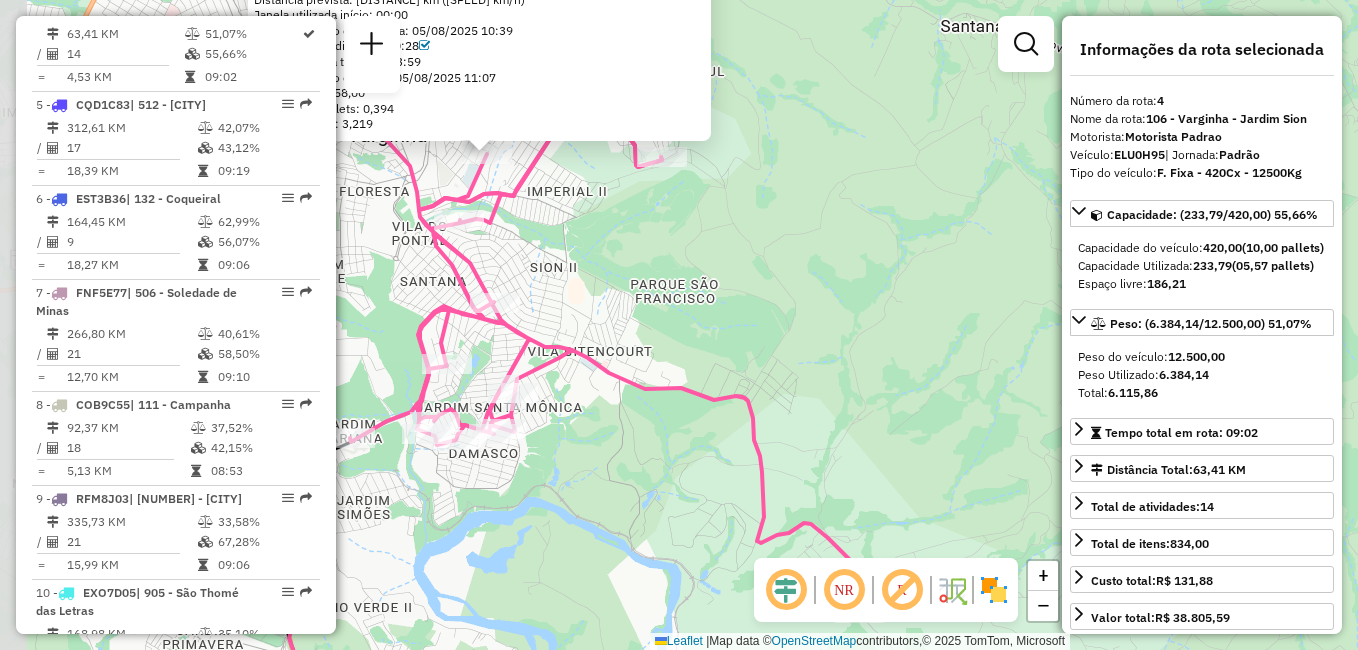 drag, startPoint x: 677, startPoint y: 338, endPoint x: 761, endPoint y: 318, distance: 86.34813 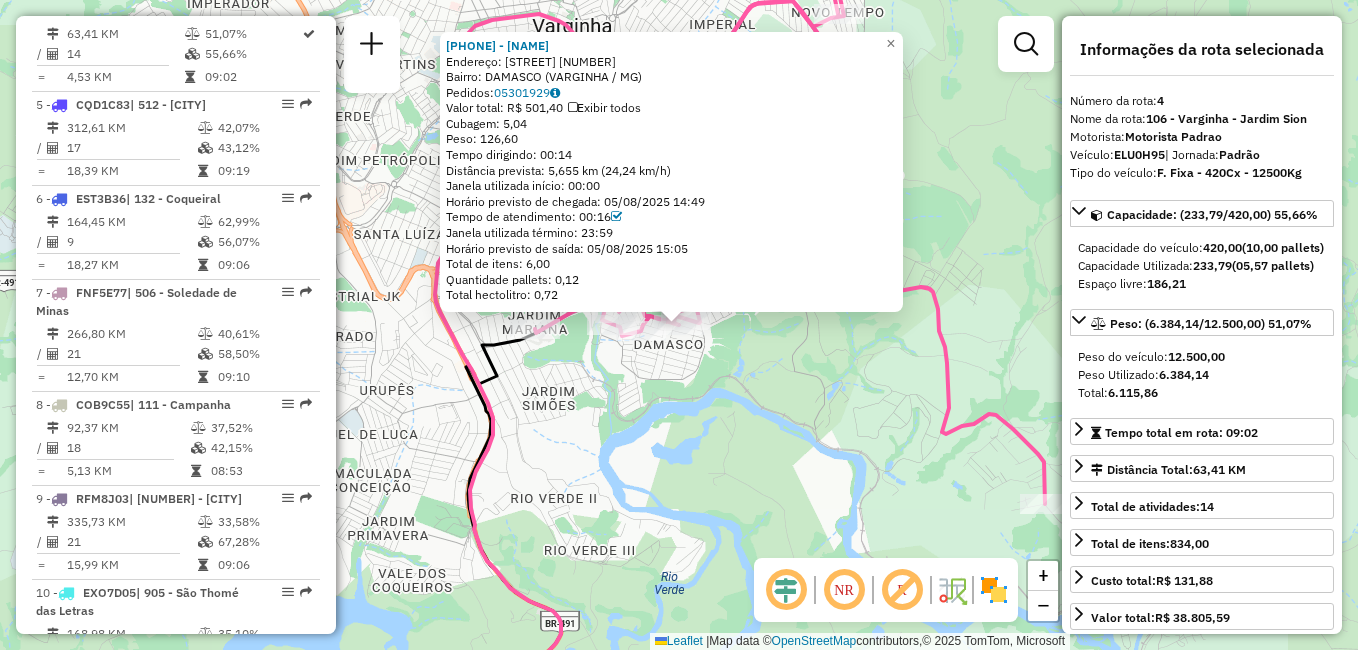 click on "32289515 - Jussara Casemiro Mar  Endereço: AV  GODOFREDO BRAGA DE CARVALHO   465   Bairro: DAMASCO (VARGINHA / MG)   Pedidos:  05301929   Valor total: R$ 501,40   Exibir todos   Cubagem: 5,04  Peso: 126,60  Tempo dirigindo: 00:14   Distância prevista: 5,655 km (24,24 km/h)   Janela utilizada início: 00:00   Horário previsto de chegada: 05/08/2025 14:49   Tempo de atendimento: 00:16   Janela utilizada término: 23:59   Horário previsto de saída: 05/08/2025 15:05   Total de itens: 6,00   Quantidade pallets: 0,12   Total hectolitro: 0,72  × Janela de atendimento Grade de atendimento Capacidade Transportadoras Veículos Cliente Pedidos  Rotas Selecione os dias de semana para filtrar as janelas de atendimento  Seg   Ter   Qua   Qui   Sex   Sáb   Dom  Informe o período da janela de atendimento: De: Até:  Filtrar exatamente a janela do cliente  Considerar janela de atendimento padrão  Selecione os dias de semana para filtrar as grades de atendimento  Seg   Ter   Qua   Qui   Sex   Sáb   Dom   De:   Até:" 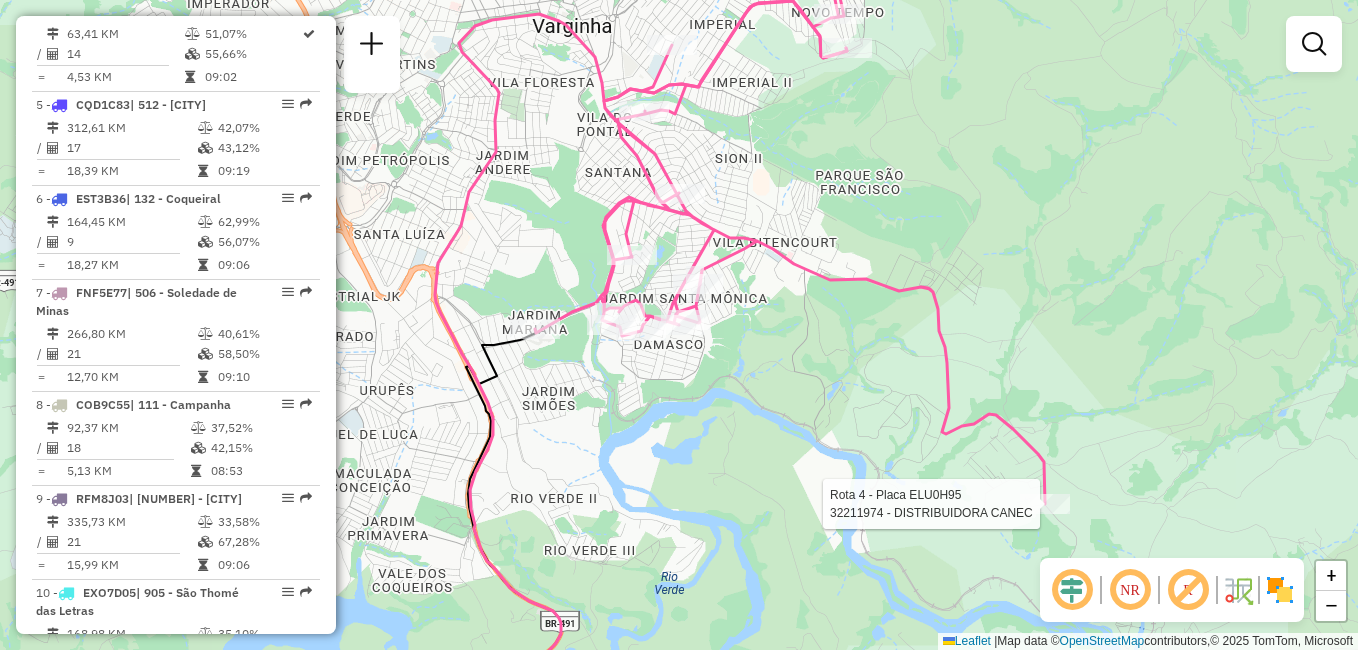 select on "**********" 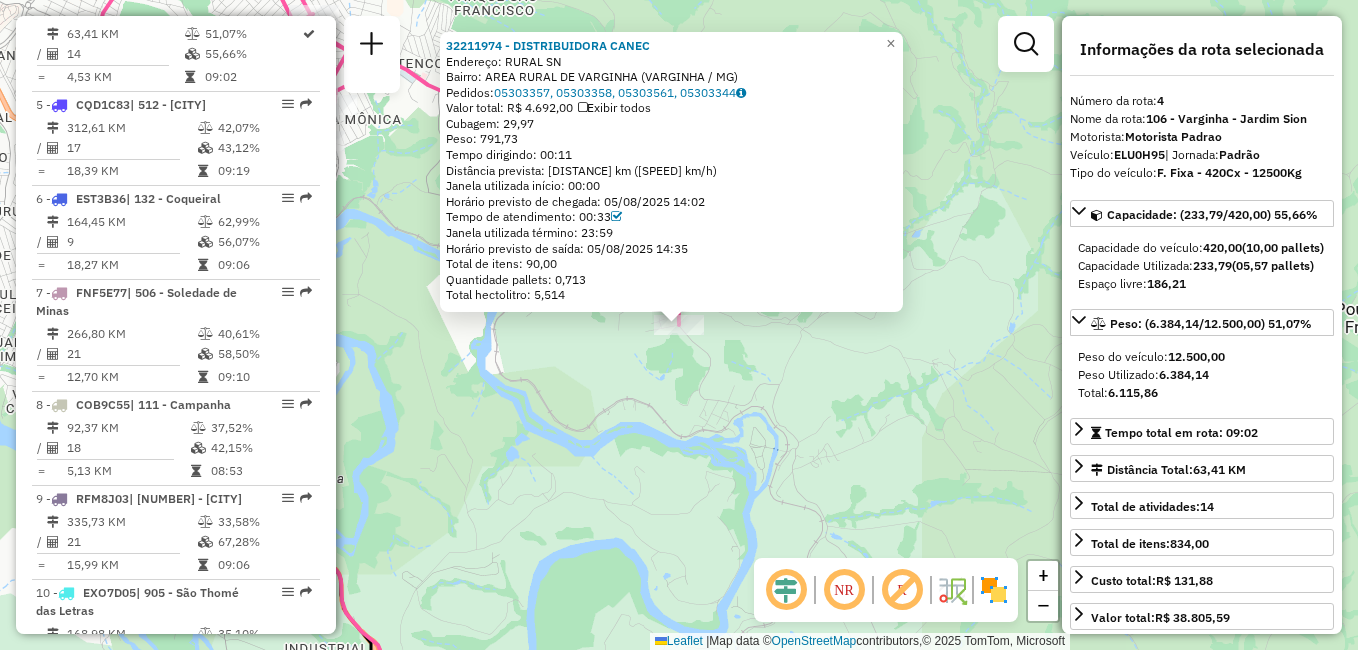 click on "32211974 - DISTRIBUIDORA CANEC  Endereço:  RURAL SN   Bairro: AREA RURAL DE VARGINHA (VARGINHA / MG)   Pedidos:  05303357, 05303358, 05303561, 05303344   Valor total: R$ 4.692,00   Exibir todos   Cubagem: 29,97  Peso: 791,73  Tempo dirigindo: 00:11   Distância prevista: 5,131 km (27,99 km/h)   Janela utilizada início: 00:00   Horário previsto de chegada: 05/08/2025 14:02   Tempo de atendimento: 00:33   Janela utilizada término: 23:59   Horário previsto de saída: 05/08/2025 14:35   Total de itens: 90,00   Quantidade pallets: 0,713   Total hectolitro: 5,514  × Janela de atendimento Grade de atendimento Capacidade Transportadoras Veículos Cliente Pedidos  Rotas Selecione os dias de semana para filtrar as janelas de atendimento  Seg   Ter   Qua   Qui   Sex   Sáb   Dom  Informe o período da janela de atendimento: De: Até:  Filtrar exatamente a janela do cliente  Considerar janela de atendimento padrão  Selecione os dias de semana para filtrar as grades de atendimento  Seg   Ter   Qua   Qui   Sex  De:" 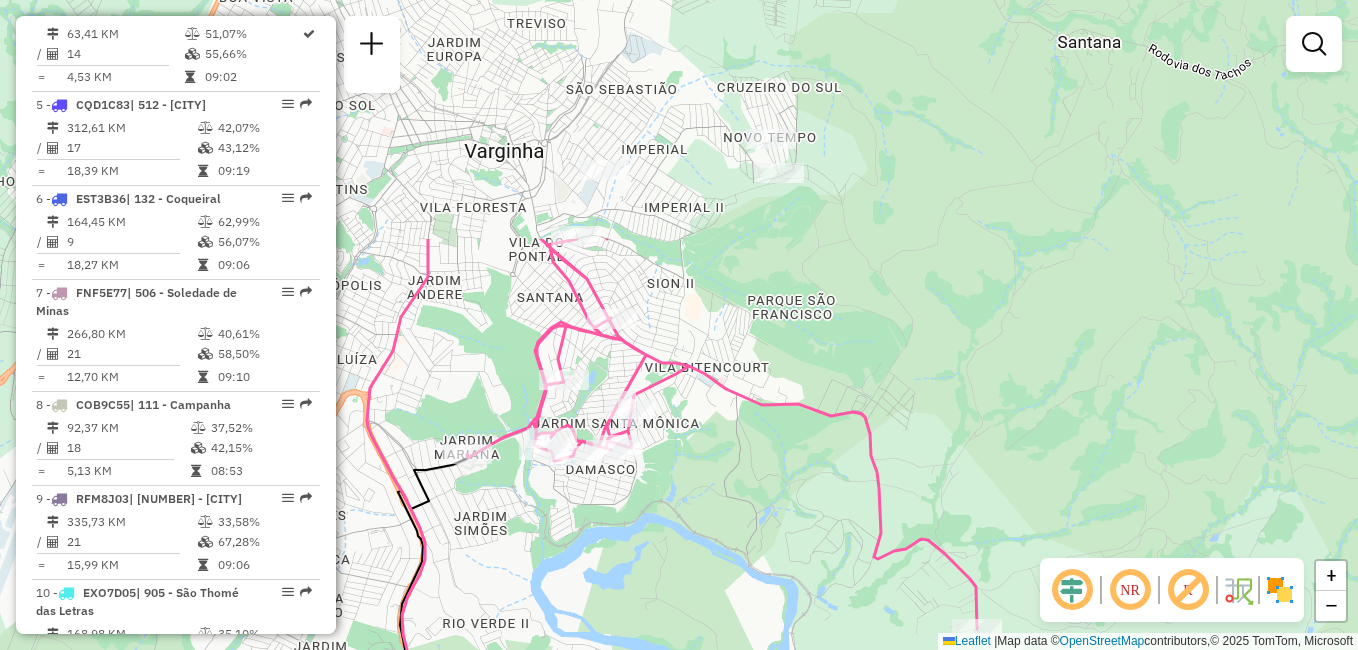 drag, startPoint x: 747, startPoint y: 346, endPoint x: 1042, endPoint y: 639, distance: 415.7812 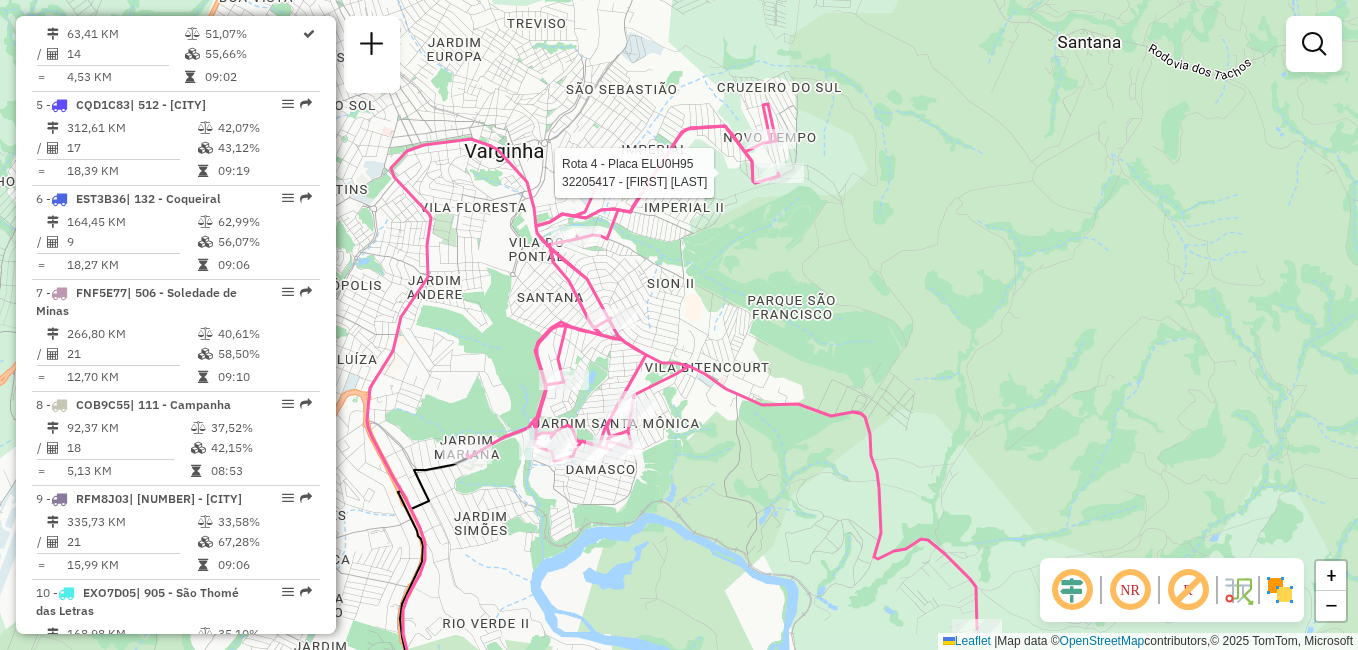 click 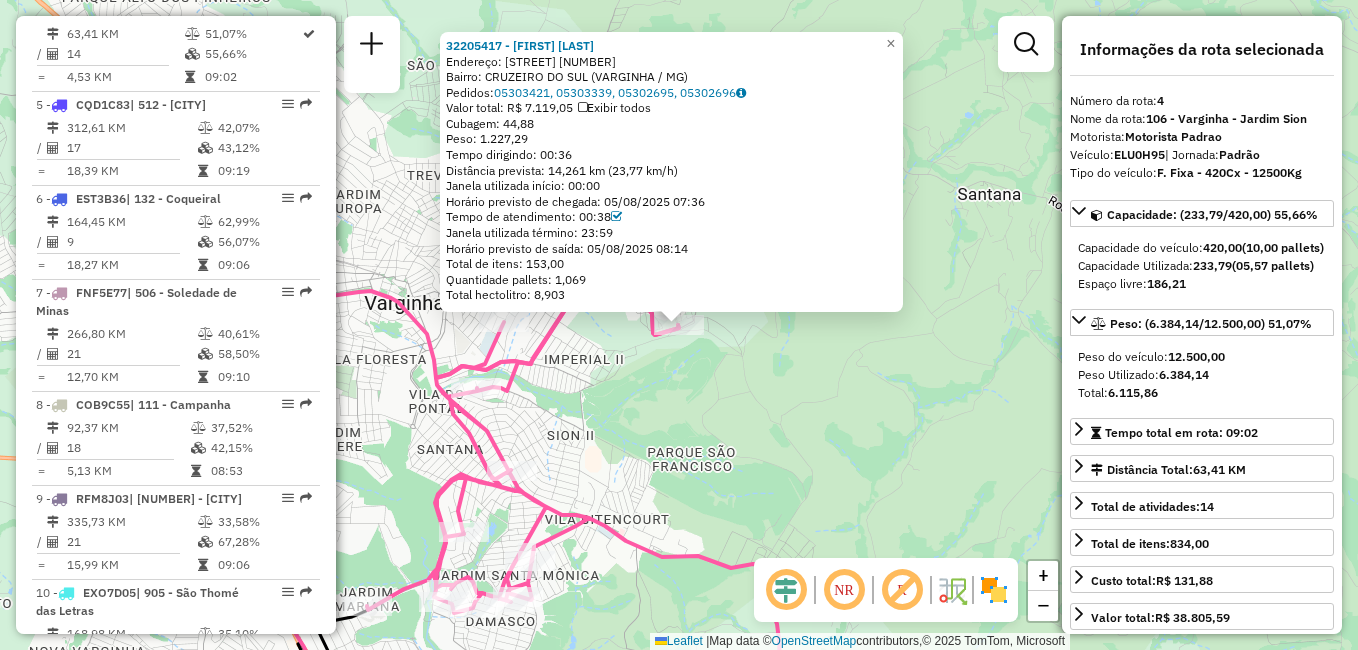 click on "32205417 - EMANUEL VITOR DE OLI  Endereço: AV  PAPA JOAO PAULO II            130   Bairro: CRUZEIRO DO SUL (VARGINHA / MG)   Pedidos:  05303421, 05303339, 05302695, 05302696   Valor total: R$ 7.119,05   Exibir todos   Cubagem: 44,88  Peso: 1.227,29  Tempo dirigindo: 00:36   Distância prevista: 14,261 km (23,77 km/h)   Janela utilizada início: 00:00   Horário previsto de chegada: 05/08/2025 07:36   Tempo de atendimento: 00:38   Janela utilizada término: 23:59   Horário previsto de saída: 05/08/2025 08:14   Total de itens: 153,00   Quantidade pallets: 1,069   Total hectolitro: 8,903  × Janela de atendimento Grade de atendimento Capacidade Transportadoras Veículos Cliente Pedidos  Rotas Selecione os dias de semana para filtrar as janelas de atendimento  Seg   Ter   Qua   Qui   Sex   Sáb   Dom  Informe o período da janela de atendimento: De: Até:  Filtrar exatamente a janela do cliente  Considerar janela de atendimento padrão  Selecione os dias de semana para filtrar as grades de atendimento  Seg  +" 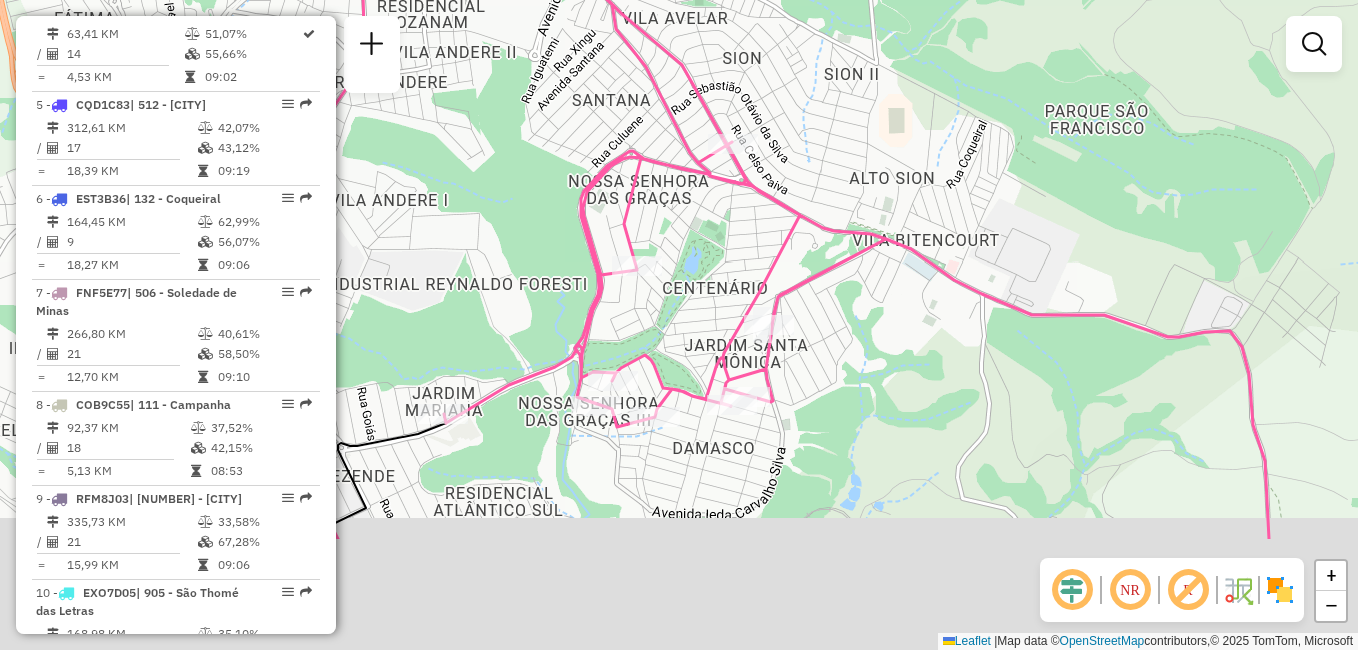 drag, startPoint x: 771, startPoint y: 381, endPoint x: 801, endPoint y: 196, distance: 187.41664 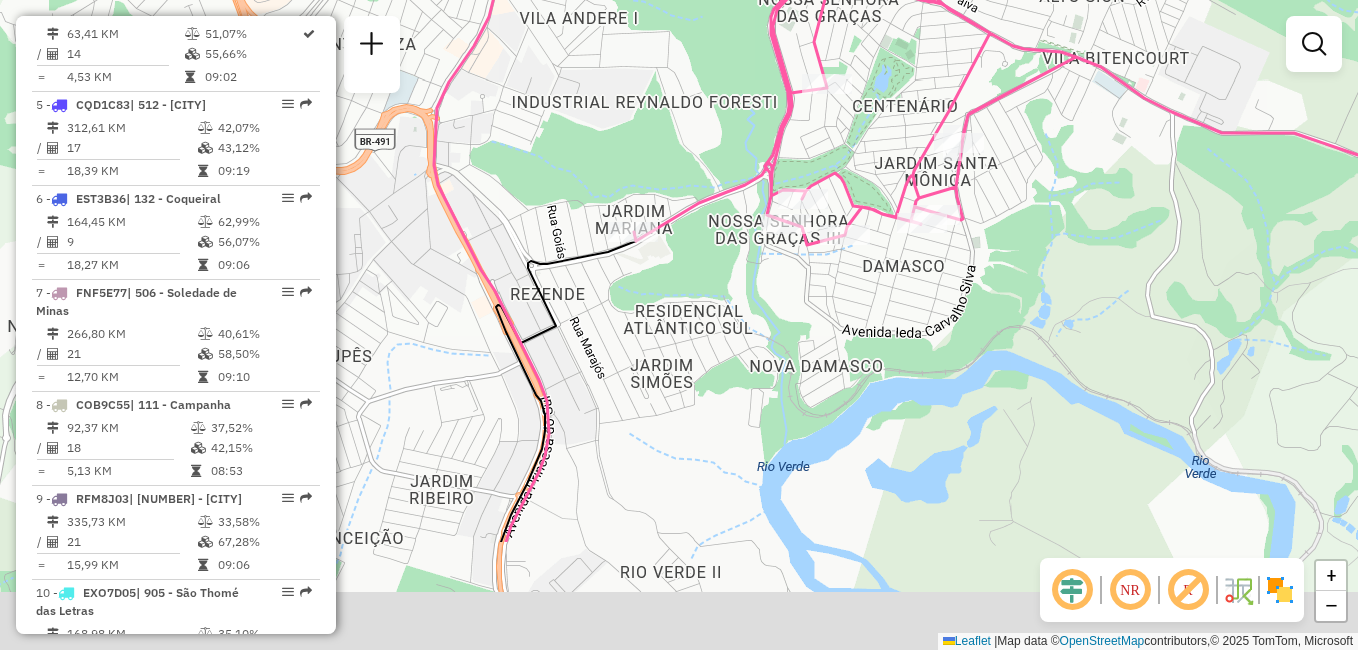 drag, startPoint x: 475, startPoint y: 388, endPoint x: 664, endPoint y: 213, distance: 257.57718 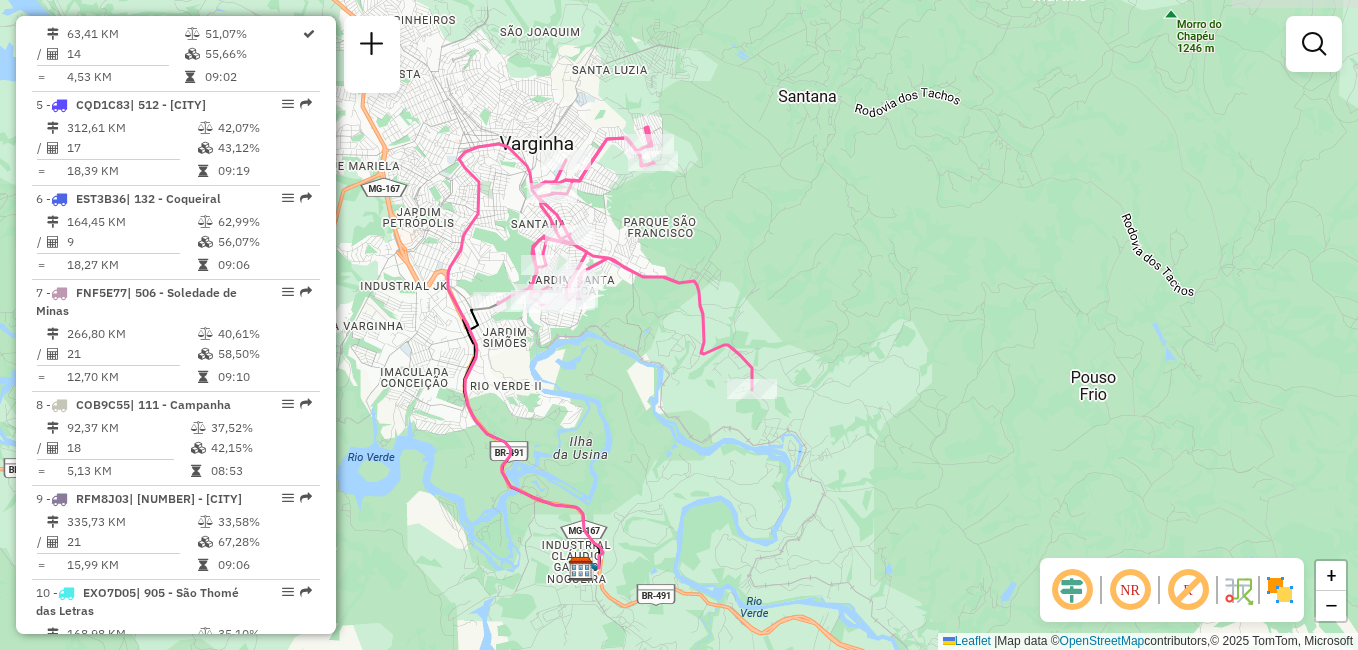 drag, startPoint x: 899, startPoint y: 333, endPoint x: 609, endPoint y: 306, distance: 291.25418 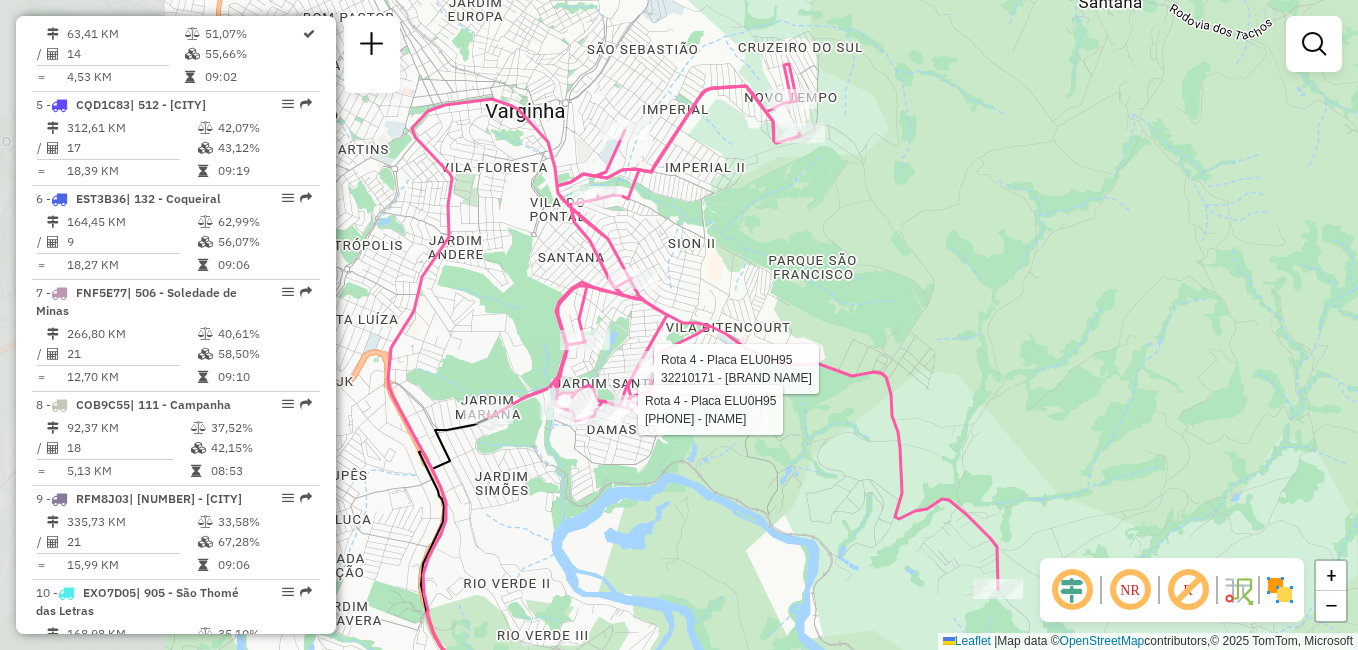 drag, startPoint x: 662, startPoint y: 233, endPoint x: 898, endPoint y: 208, distance: 237.32047 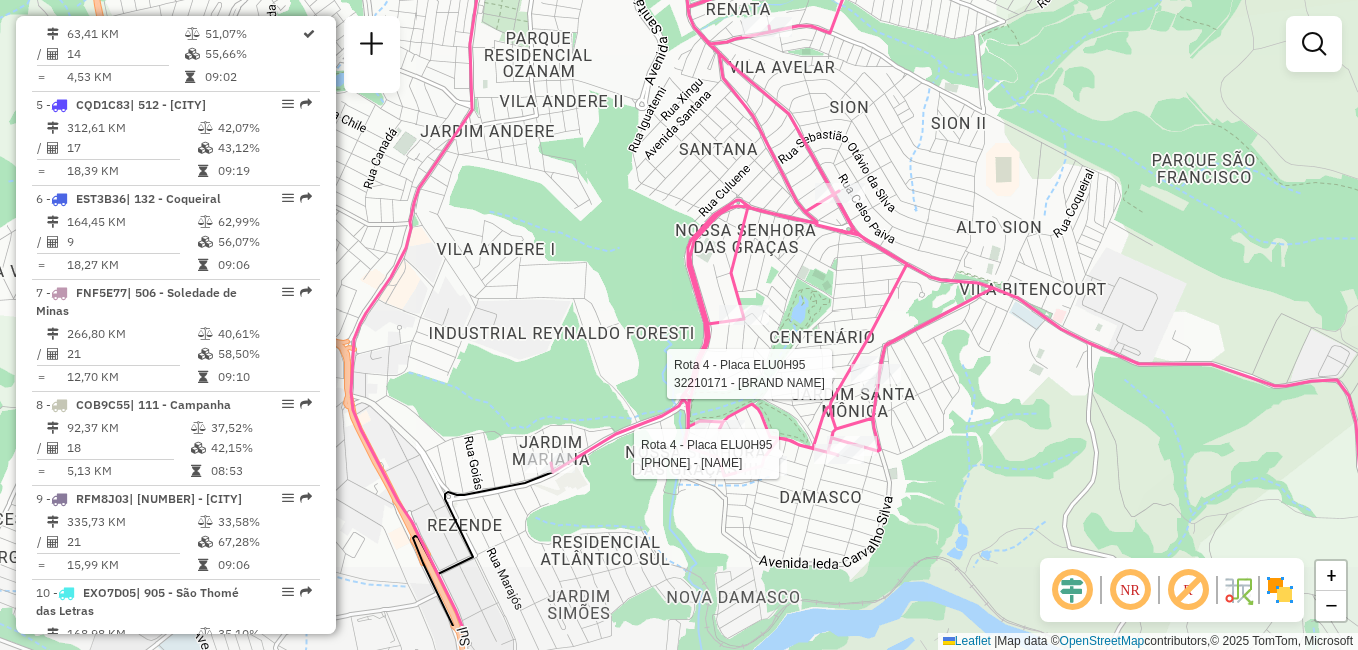 drag, startPoint x: 536, startPoint y: 323, endPoint x: 536, endPoint y: 234, distance: 89 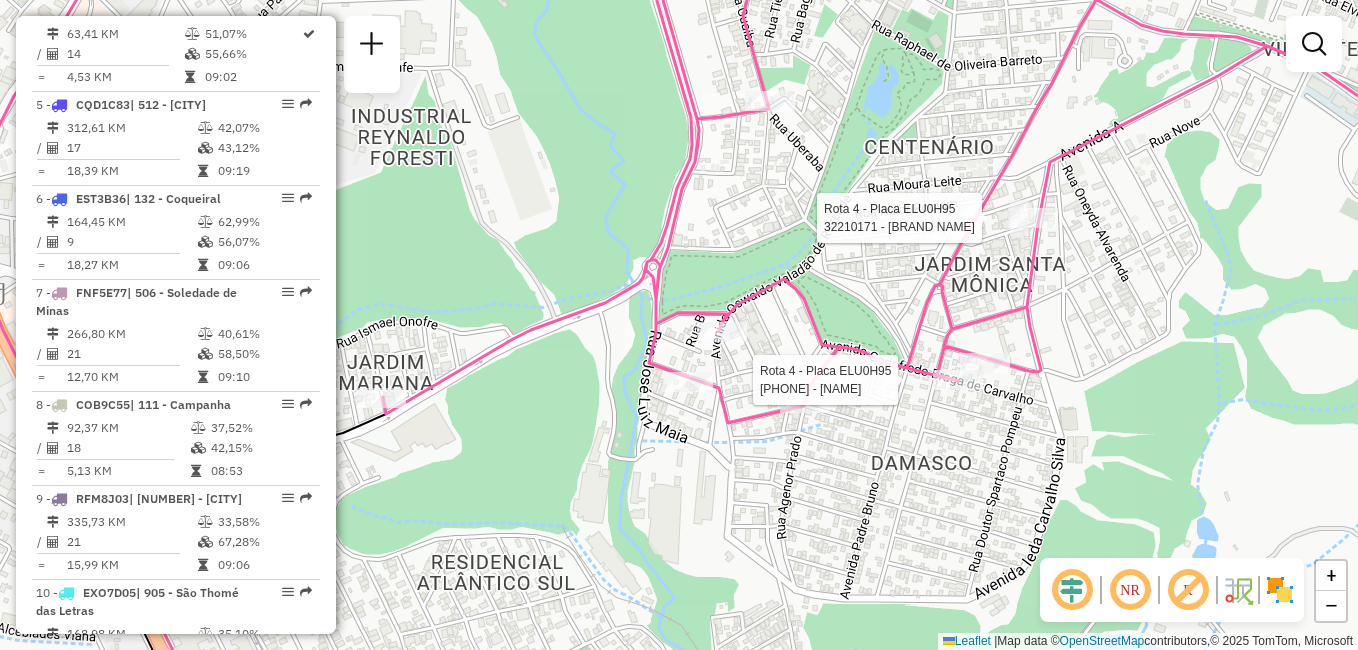 click on "Rota 4 - Placa ELU0H95  32210171 - DELICIAS DA TERRA Rota 4 - Placa ELU0H95  32289515 - Jussara Casemiro Mar Janela de atendimento Grade de atendimento Capacidade Transportadoras Veículos Cliente Pedidos  Rotas Selecione os dias de semana para filtrar as janelas de atendimento  Seg   Ter   Qua   Qui   Sex   Sáb   Dom  Informe o período da janela de atendimento: De: Até:  Filtrar exatamente a janela do cliente  Considerar janela de atendimento padrão  Selecione os dias de semana para filtrar as grades de atendimento  Seg   Ter   Qua   Qui   Sex   Sáb   Dom   Considerar clientes sem dia de atendimento cadastrado  Clientes fora do dia de atendimento selecionado Filtrar as atividades entre os valores definidos abaixo:  Peso mínimo:   Peso máximo:   Cubagem mínima:   Cubagem máxima:   De:   Até:  Filtrar as atividades entre o tempo de atendimento definido abaixo:  De:   Até:   Considerar capacidade total dos clientes não roteirizados Transportadora: Selecione um ou mais itens Tipo de veículo: Nome: +" 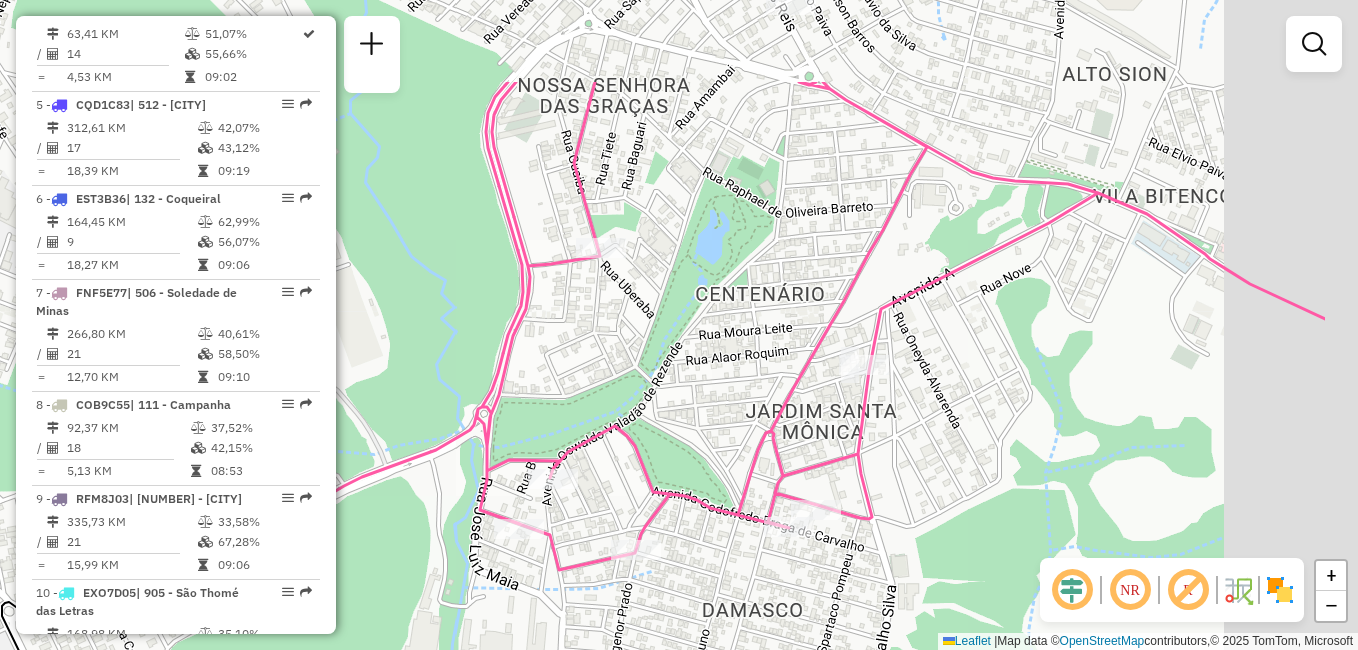 drag, startPoint x: 866, startPoint y: 326, endPoint x: 730, endPoint y: 454, distance: 186.76189 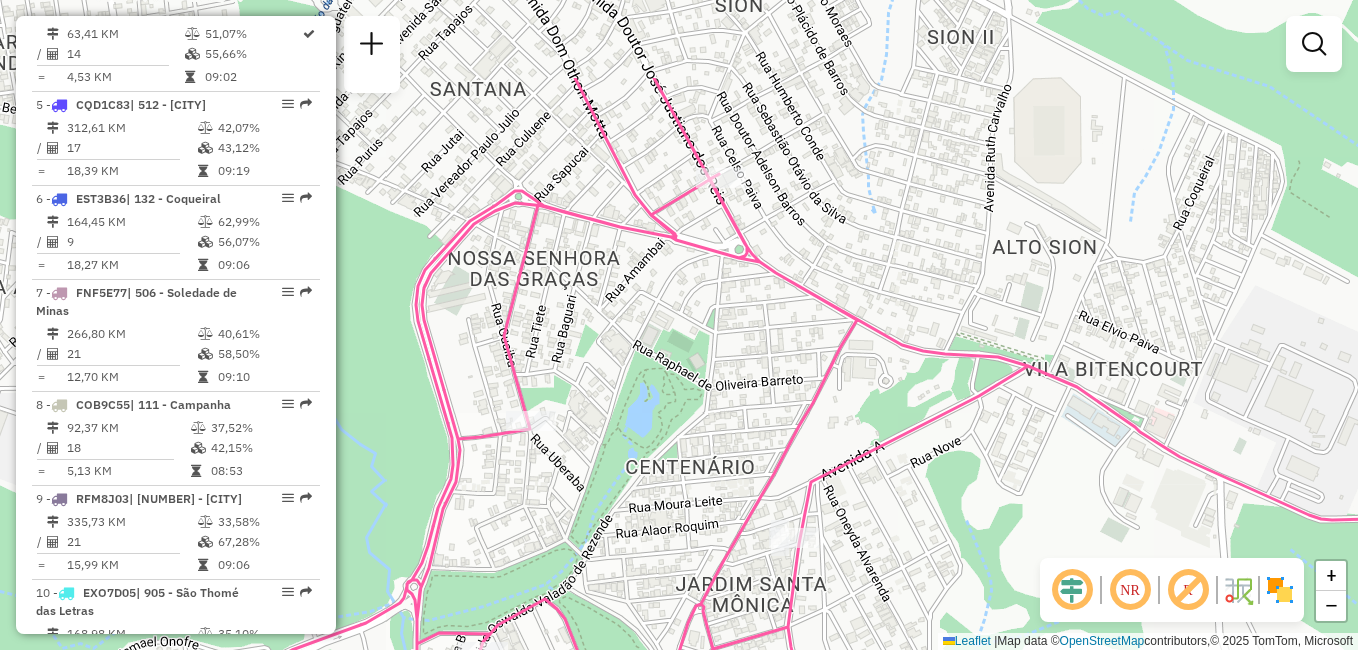 drag, startPoint x: 818, startPoint y: 159, endPoint x: 766, endPoint y: 359, distance: 206.64946 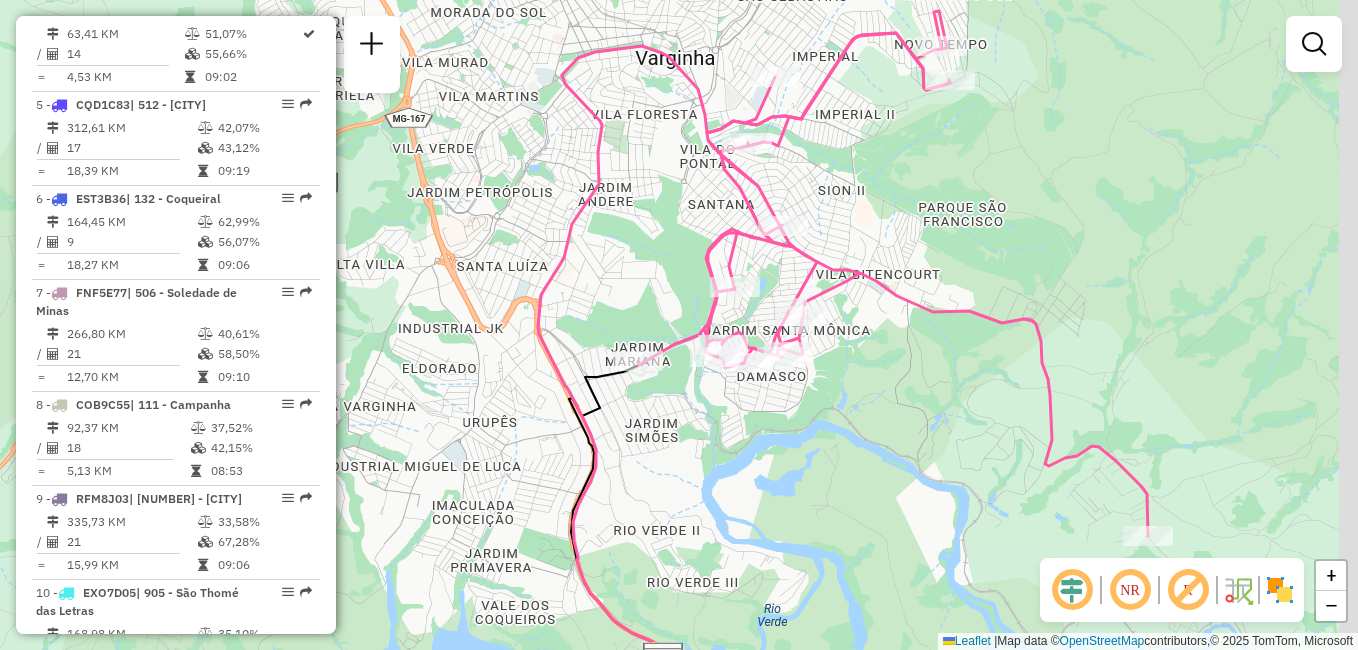 drag, startPoint x: 1140, startPoint y: 341, endPoint x: 980, endPoint y: 268, distance: 175.86642 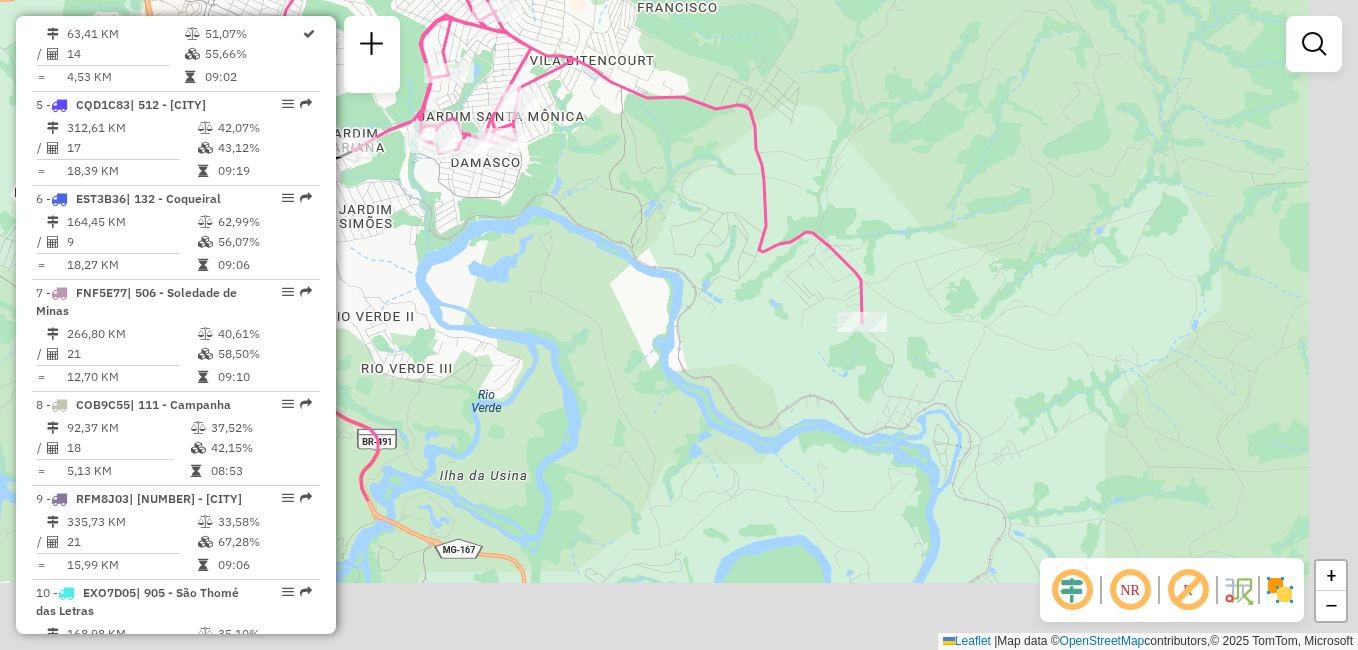 drag, startPoint x: 957, startPoint y: 212, endPoint x: 583, endPoint y: -51, distance: 457.2144 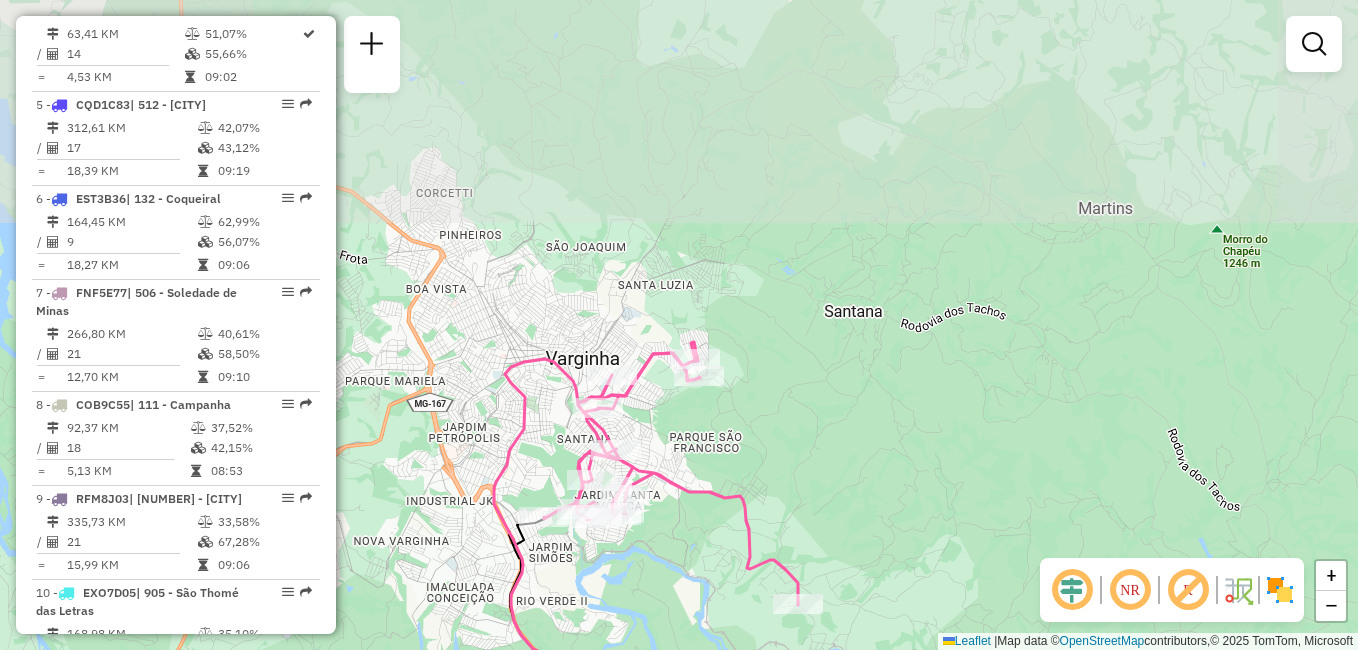 drag, startPoint x: 762, startPoint y: 179, endPoint x: 893, endPoint y: 441, distance: 292.9249 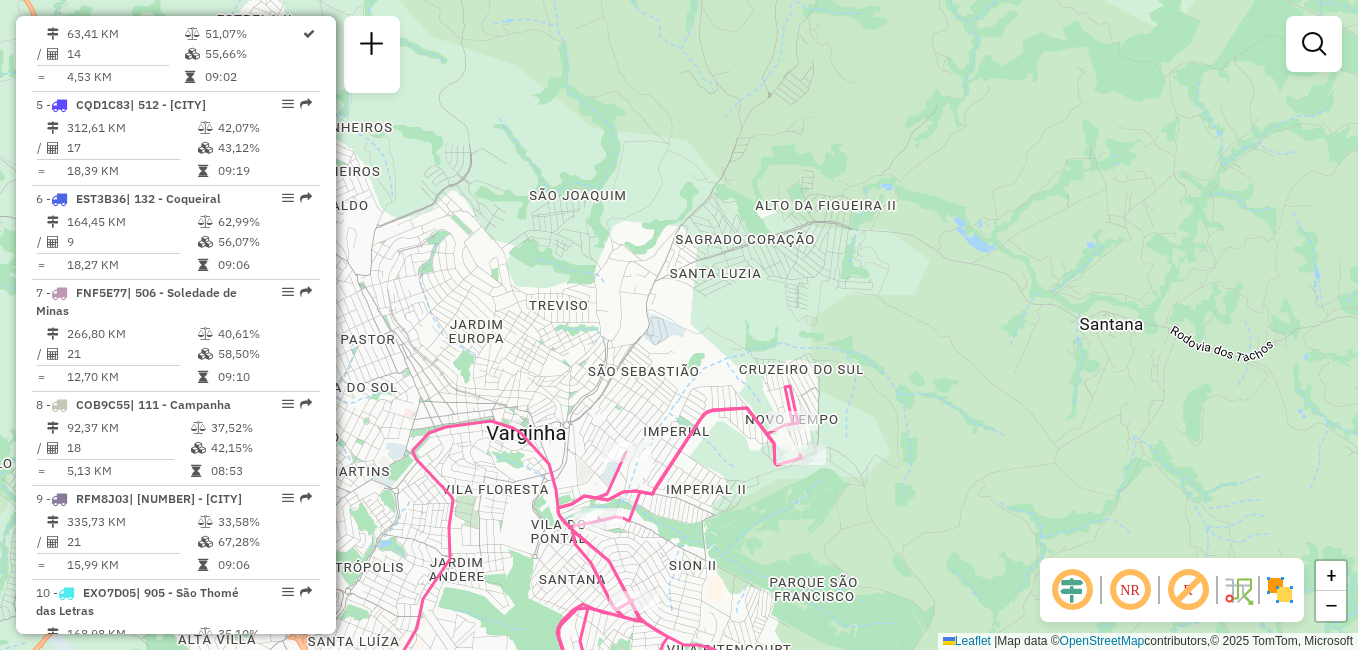 drag, startPoint x: 643, startPoint y: 352, endPoint x: 618, endPoint y: 60, distance: 293.06824 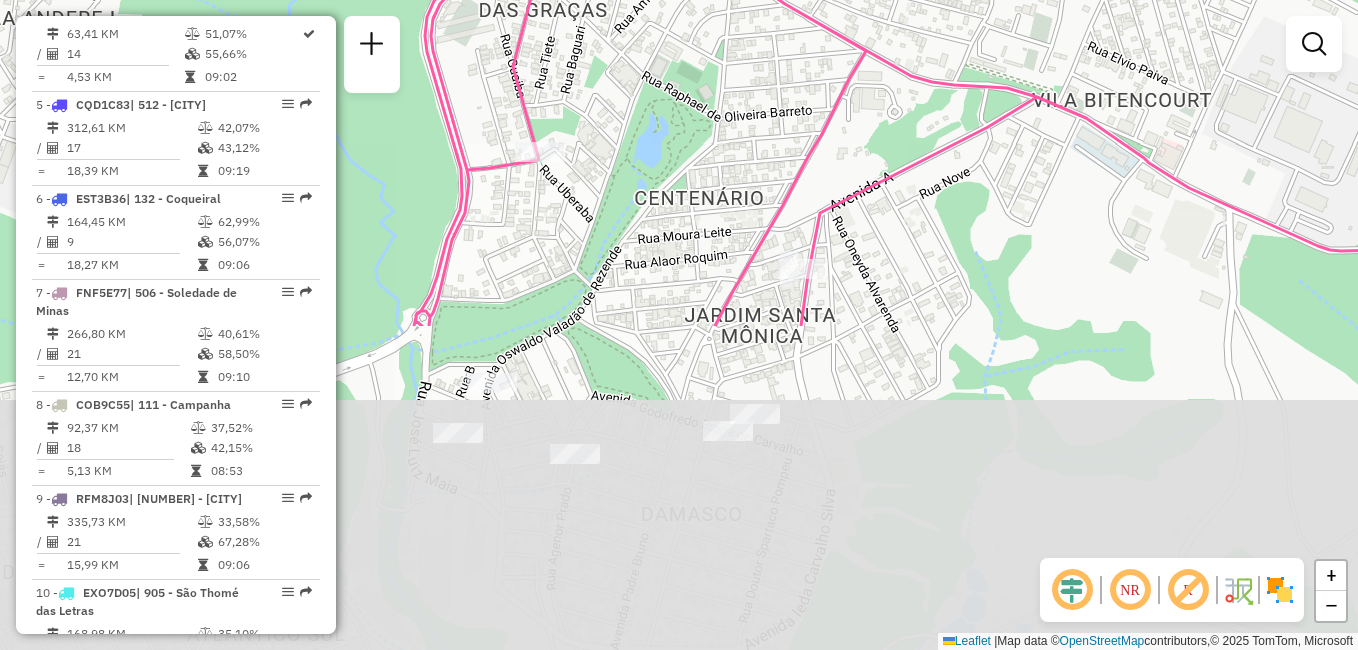 drag, startPoint x: 697, startPoint y: 333, endPoint x: 689, endPoint y: 12, distance: 321.09967 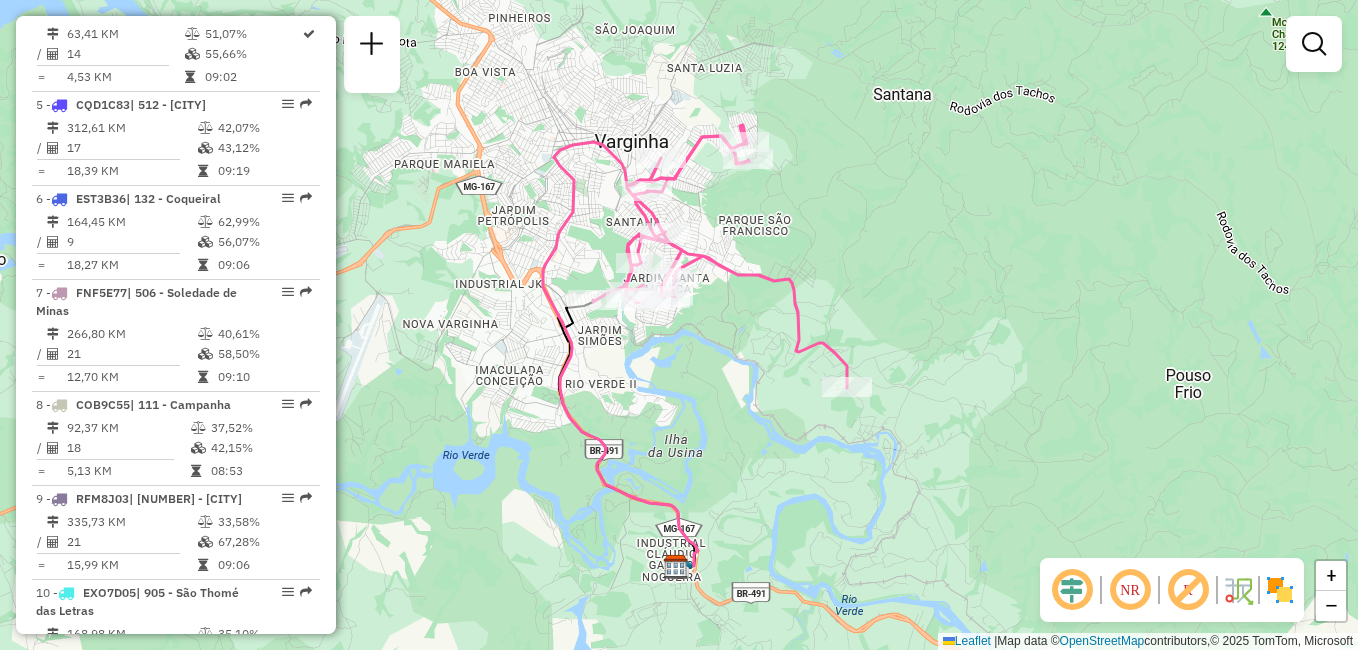 drag, startPoint x: 986, startPoint y: 239, endPoint x: 753, endPoint y: 69, distance: 288.42505 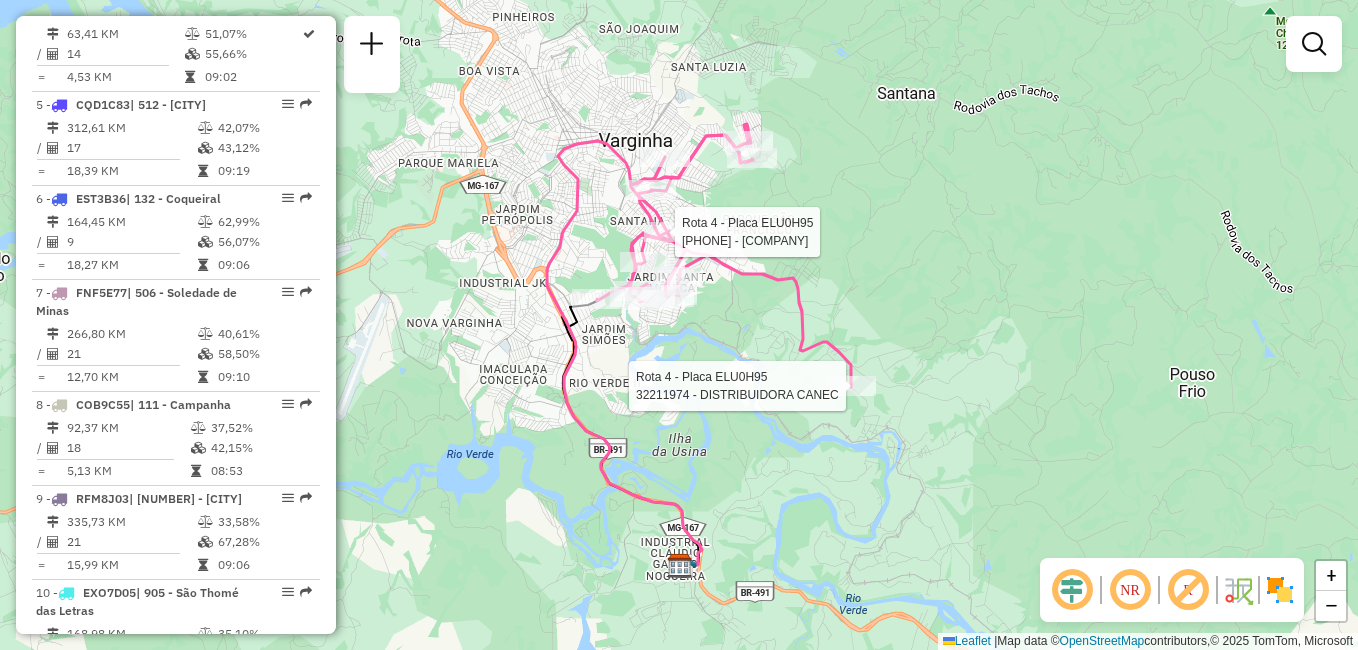 select on "**********" 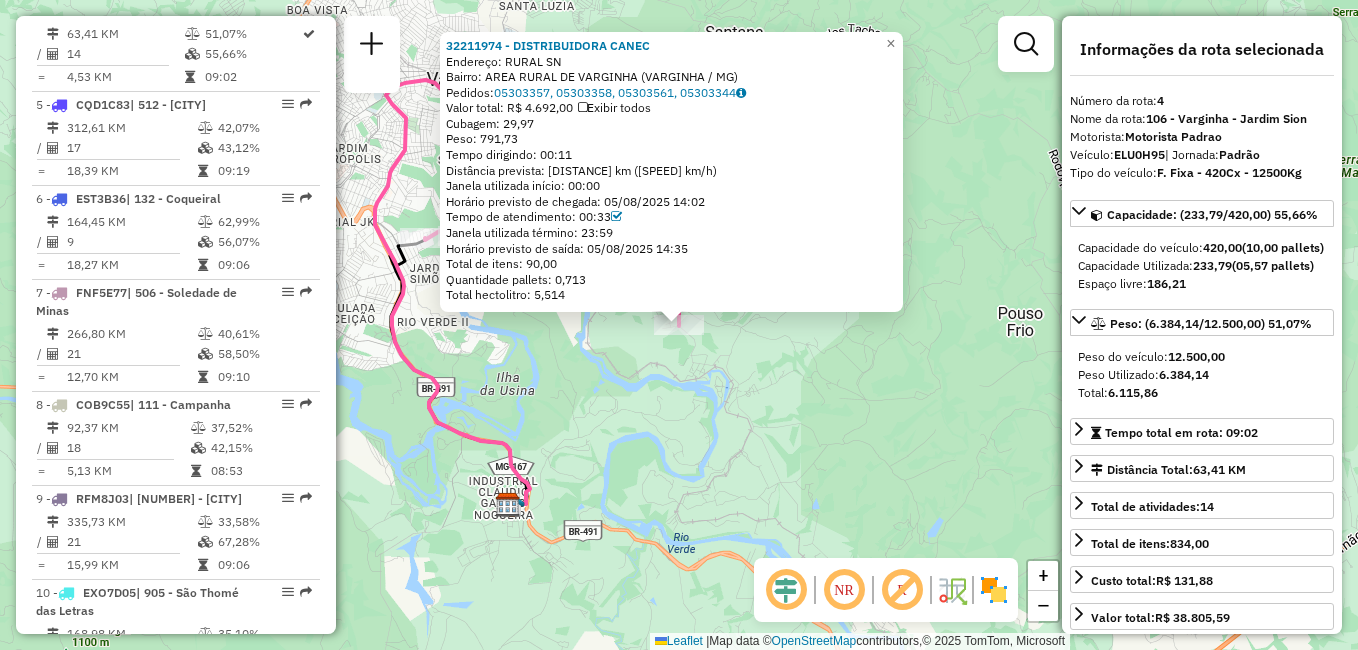 click on "32211974 - DISTRIBUIDORA CANEC  Endereço:  RURAL SN   Bairro: AREA RURAL DE VARGINHA (VARGINHA / MG)   Pedidos:  05303357, 05303358, 05303561, 05303344   Valor total: R$ 4.692,00   Exibir todos   Cubagem: 29,97  Peso: 791,73  Tempo dirigindo: 00:11   Distância prevista: 5,131 km (27,99 km/h)   Janela utilizada início: 00:00   Horário previsto de chegada: 05/08/2025 14:02   Tempo de atendimento: 00:33   Janela utilizada término: 23:59   Horário previsto de saída: 05/08/2025 14:35   Total de itens: 90,00   Quantidade pallets: 0,713   Total hectolitro: 5,514  × Janela de atendimento Grade de atendimento Capacidade Transportadoras Veículos Cliente Pedidos  Rotas Selecione os dias de semana para filtrar as janelas de atendimento  Seg   Ter   Qua   Qui   Sex   Sáb   Dom  Informe o período da janela de atendimento: De: Até:  Filtrar exatamente a janela do cliente  Considerar janela de atendimento padrão  Selecione os dias de semana para filtrar as grades de atendimento  Seg   Ter   Qua   Qui   Sex  De:" 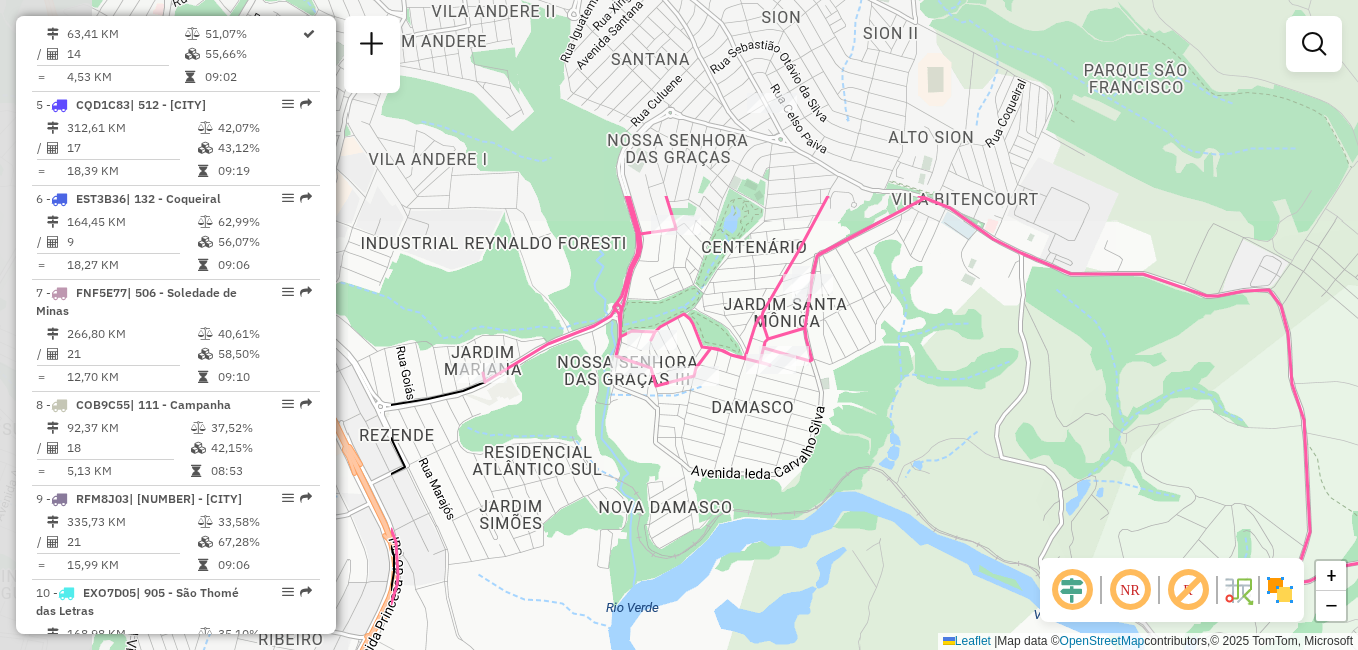 drag, startPoint x: 571, startPoint y: 258, endPoint x: 1107, endPoint y: 524, distance: 598.37445 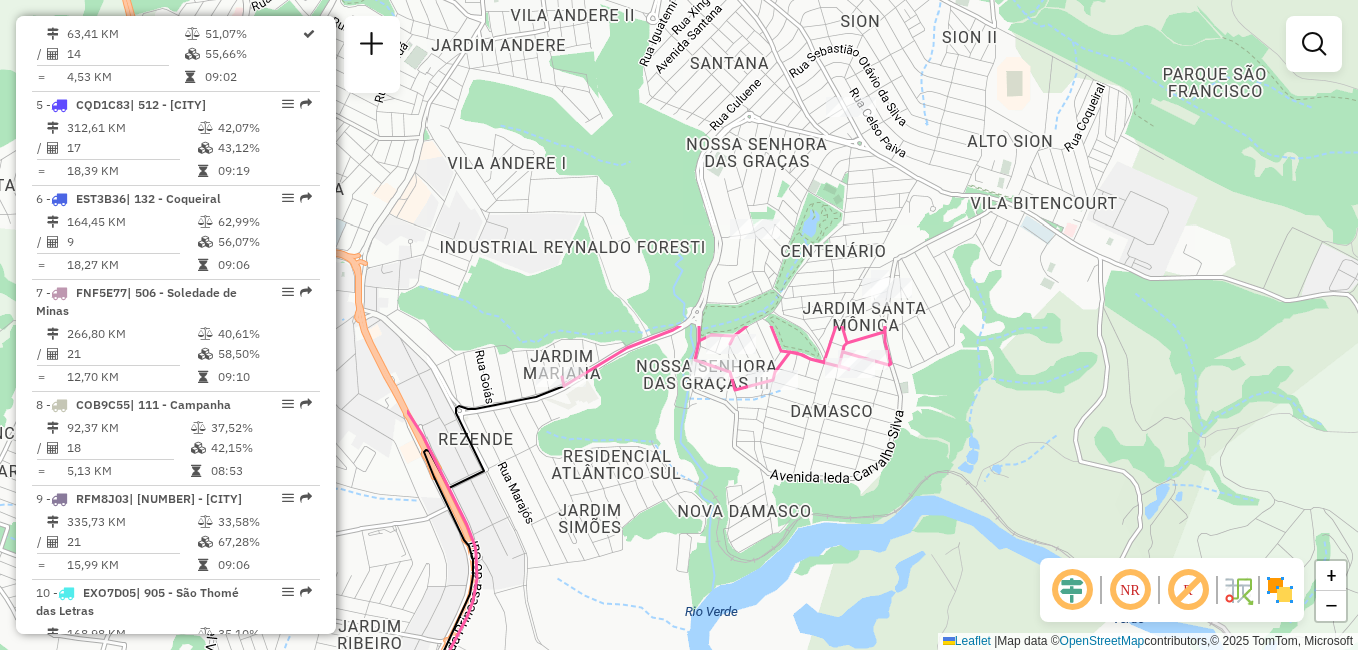 drag, startPoint x: 686, startPoint y: 213, endPoint x: 1225, endPoint y: 600, distance: 663.5435 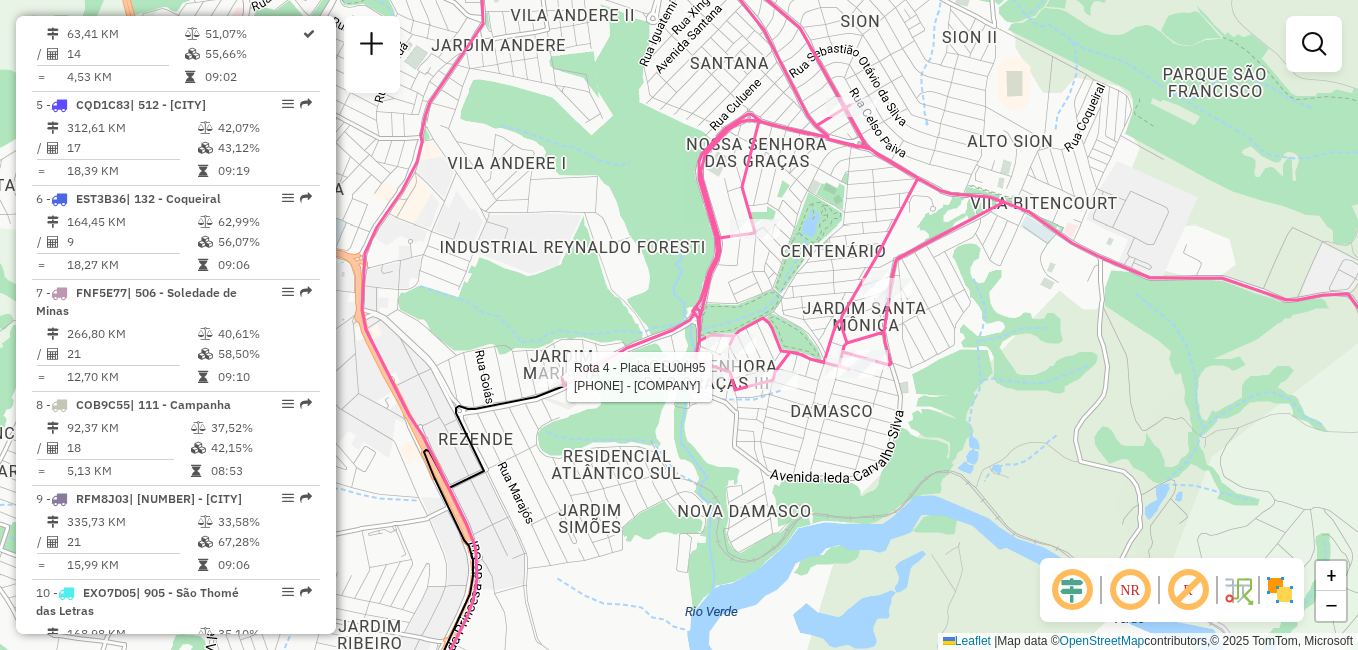 select on "**********" 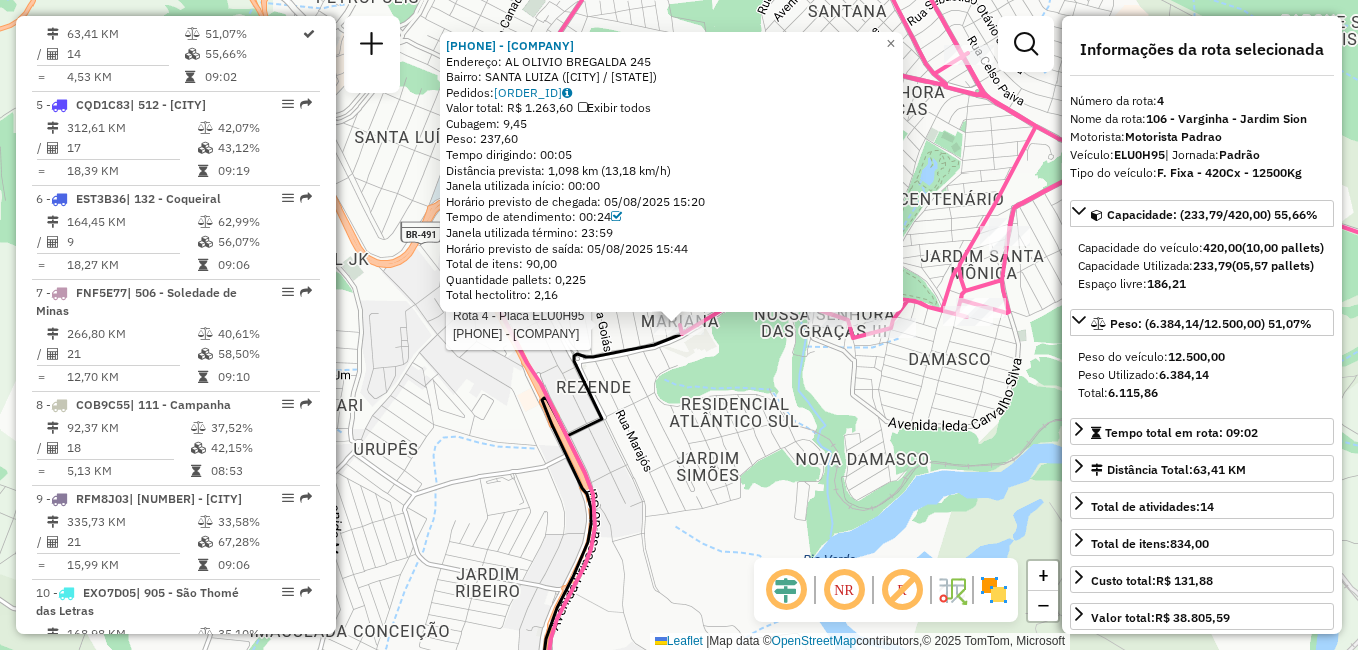 click on "Rota 4 - Placa ELU0H95  32200953 - EXPRESS MACHINE MINA 32200953 - EXPRESS MACHINE MINA  Endereço: AL  OLIVIO BREGALDA               245   Bairro: SANTA LUIZA (VARGINHA / MG)   Pedidos:  05303136   Valor total: R$ 1.263,60   Exibir todos   Cubagem: 9,45  Peso: 237,60  Tempo dirigindo: 00:05   Distância prevista: 1,098 km (13,18 km/h)   Janela utilizada início: 00:00   Horário previsto de chegada: 05/08/2025 15:20   Tempo de atendimento: 00:24   Janela utilizada término: 23:59   Horário previsto de saída: 05/08/2025 15:44   Total de itens: 90,00   Quantidade pallets: 0,225   Total hectolitro: 2,16  × Janela de atendimento Grade de atendimento Capacidade Transportadoras Veículos Cliente Pedidos  Rotas Selecione os dias de semana para filtrar as janelas de atendimento  Seg   Ter   Qua   Qui   Sex   Sáb   Dom  Informe o período da janela de atendimento: De: Até:  Filtrar exatamente a janela do cliente  Considerar janela de atendimento padrão   Seg   Ter   Qua   Qui   Sex   Sáb   Dom   Peso mínimo:" 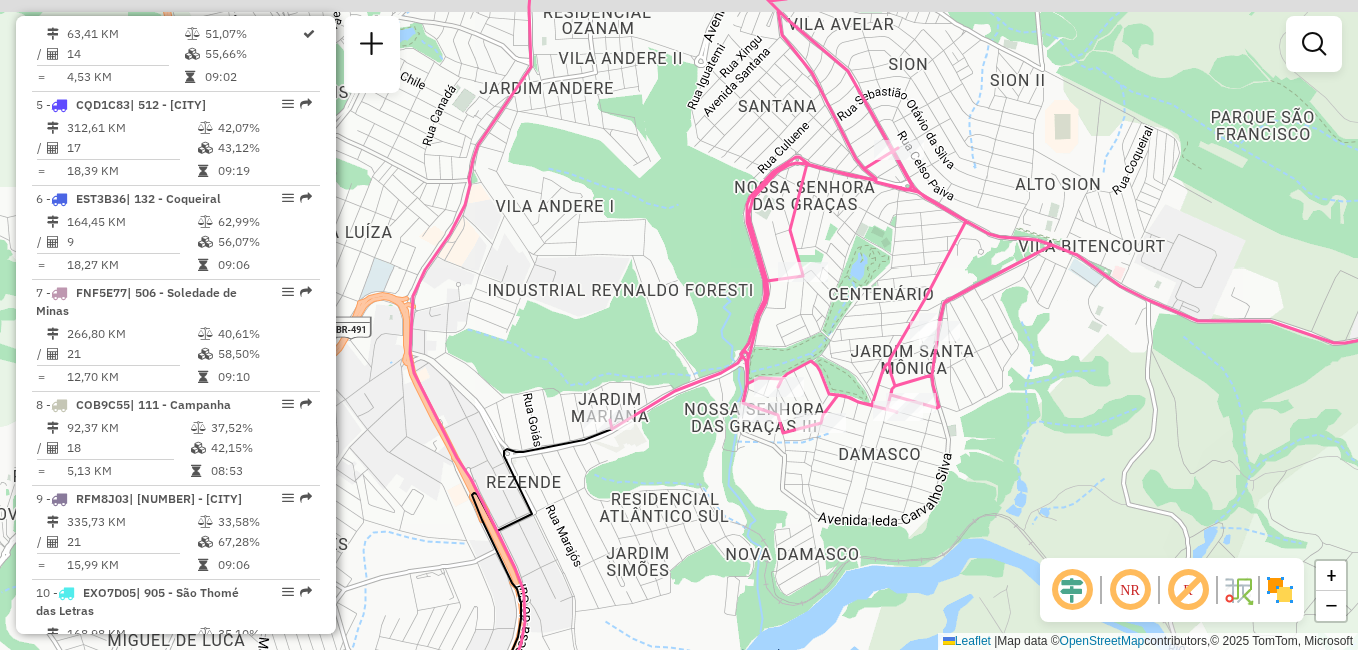 drag, startPoint x: 940, startPoint y: 218, endPoint x: 892, endPoint y: 278, distance: 76.837494 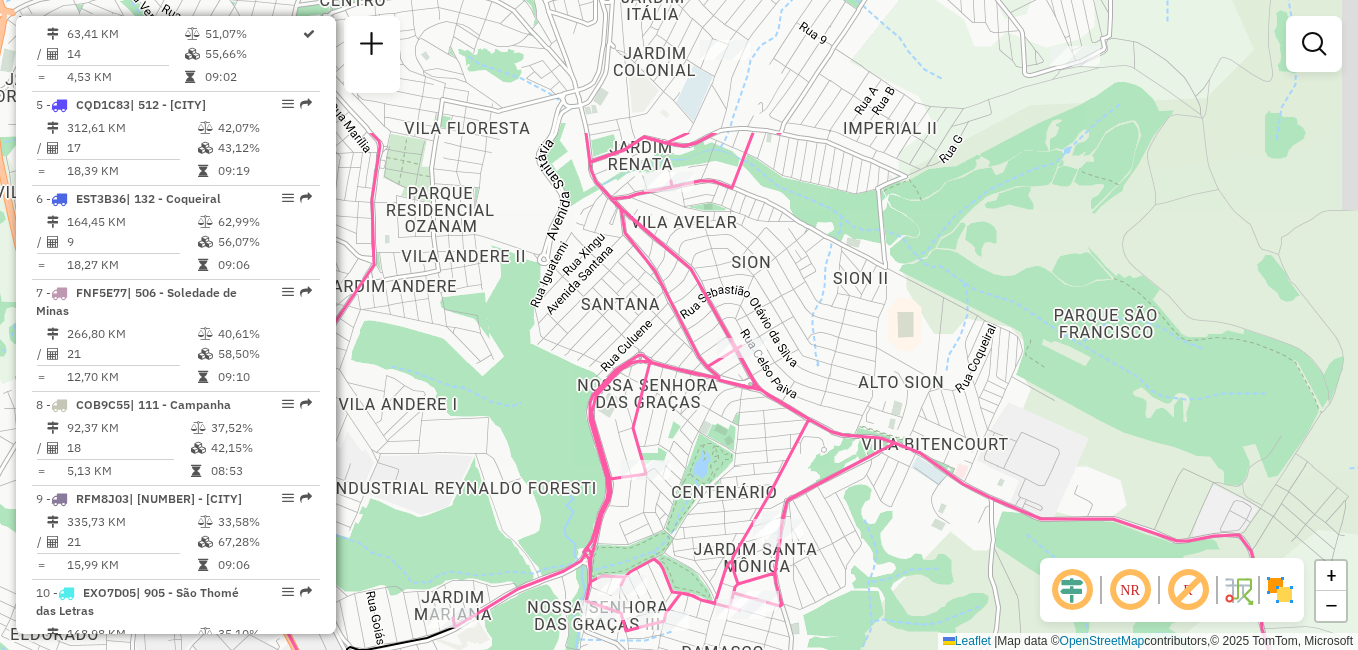 drag, startPoint x: 879, startPoint y: 187, endPoint x: 719, endPoint y: 399, distance: 265.6012 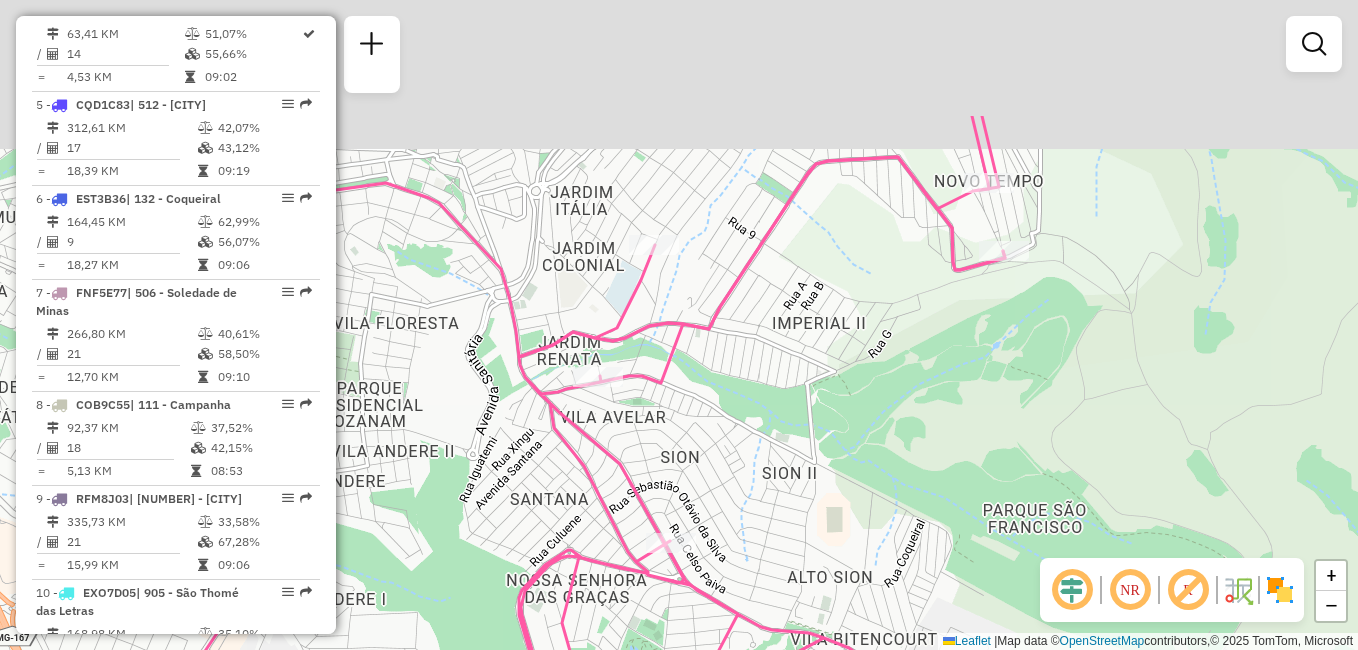 drag, startPoint x: 867, startPoint y: 152, endPoint x: 755, endPoint y: 399, distance: 271.20657 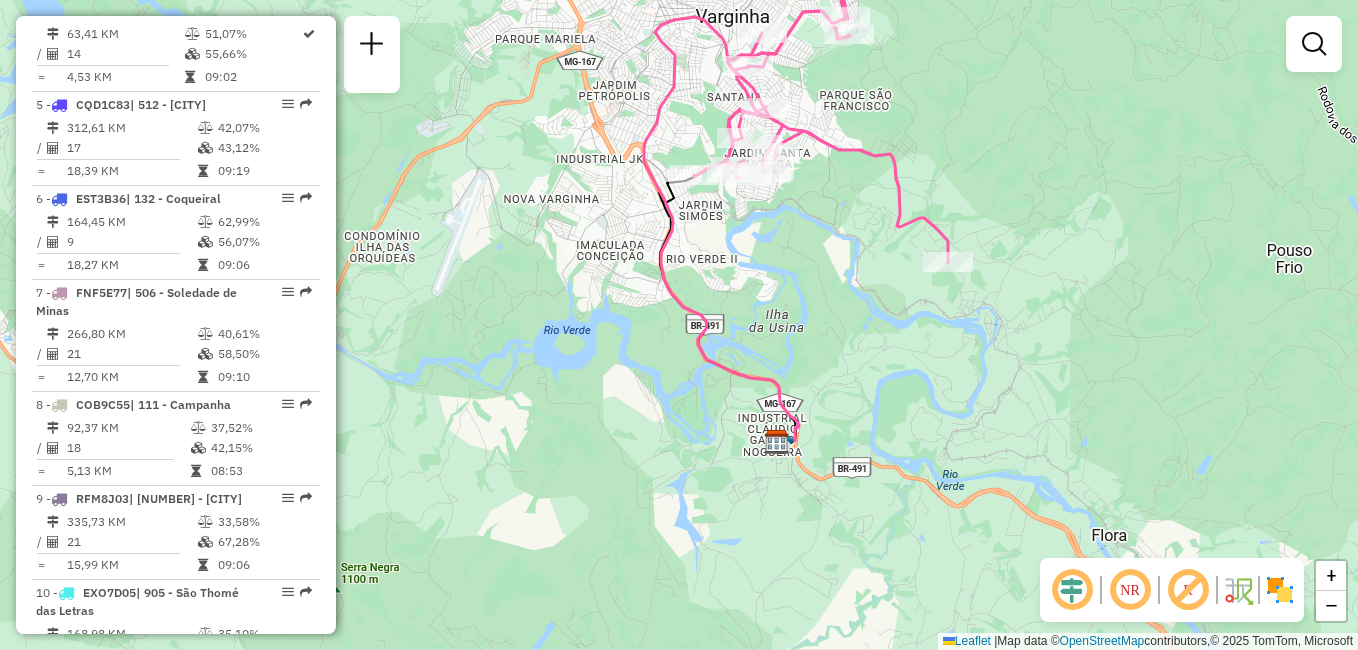 drag, startPoint x: 1048, startPoint y: 410, endPoint x: 854, endPoint y: 161, distance: 315.6533 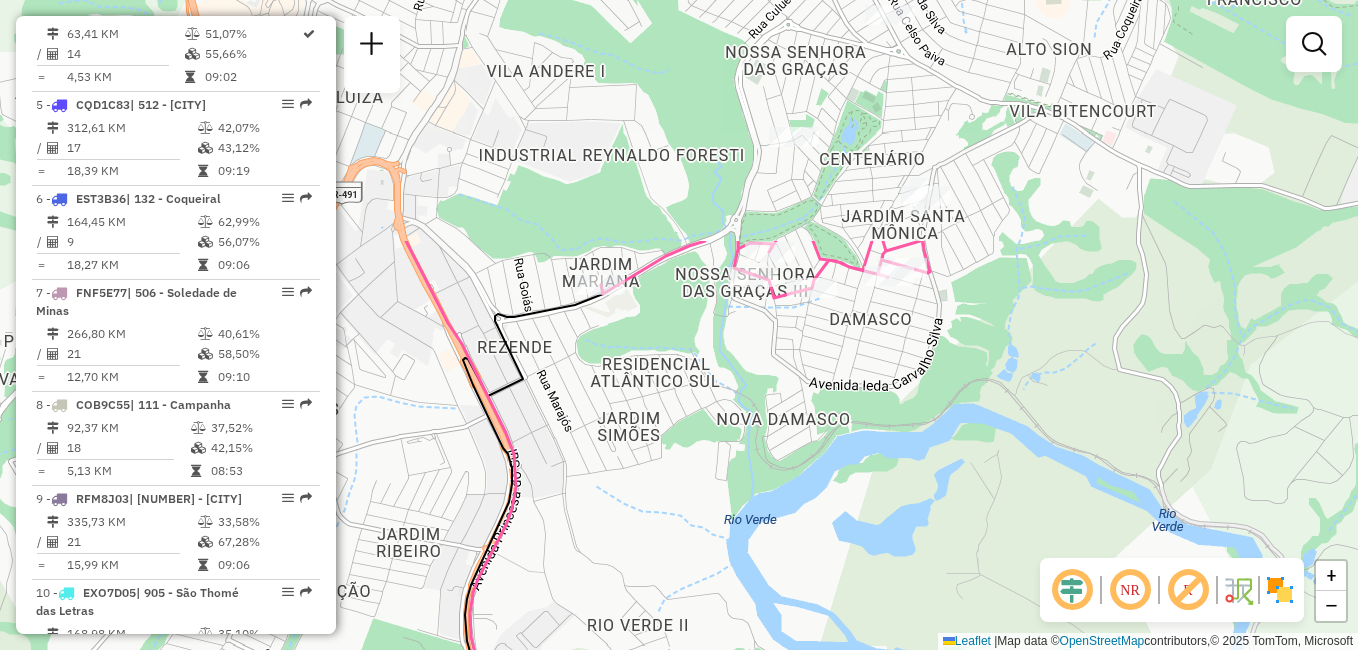 drag, startPoint x: 840, startPoint y: 226, endPoint x: 788, endPoint y: 505, distance: 283.8045 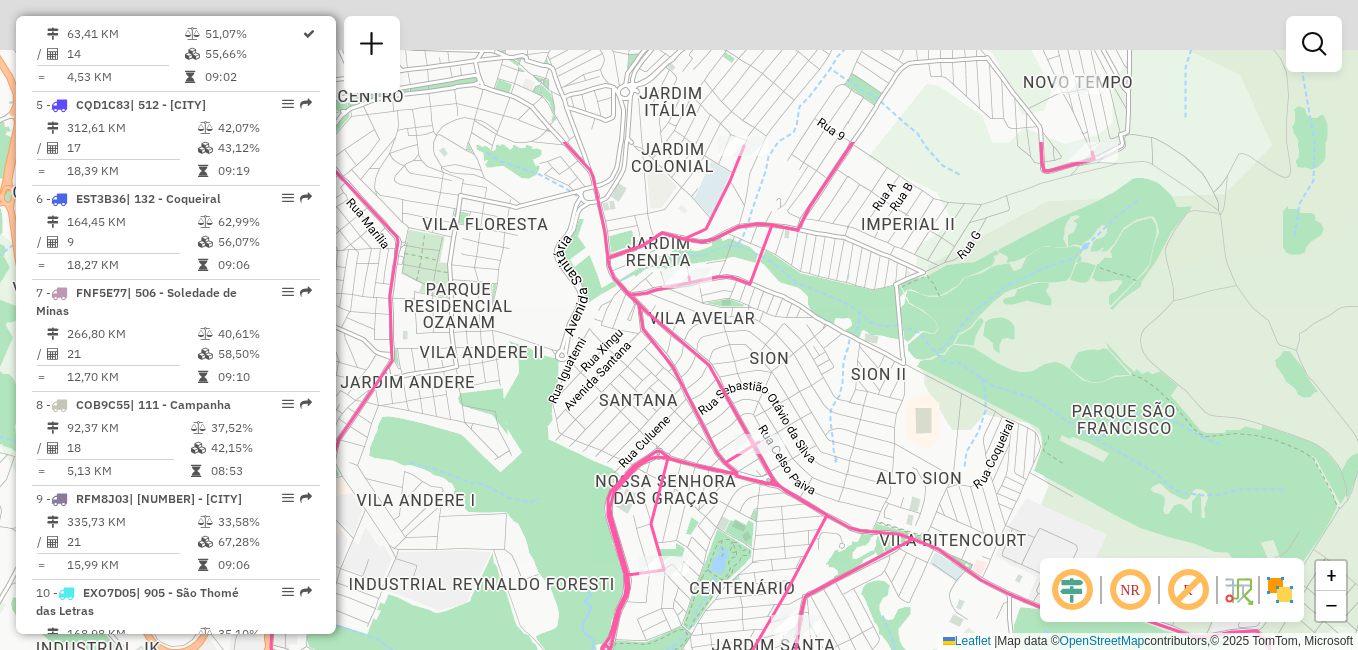drag, startPoint x: 834, startPoint y: 119, endPoint x: 764, endPoint y: 345, distance: 236.59248 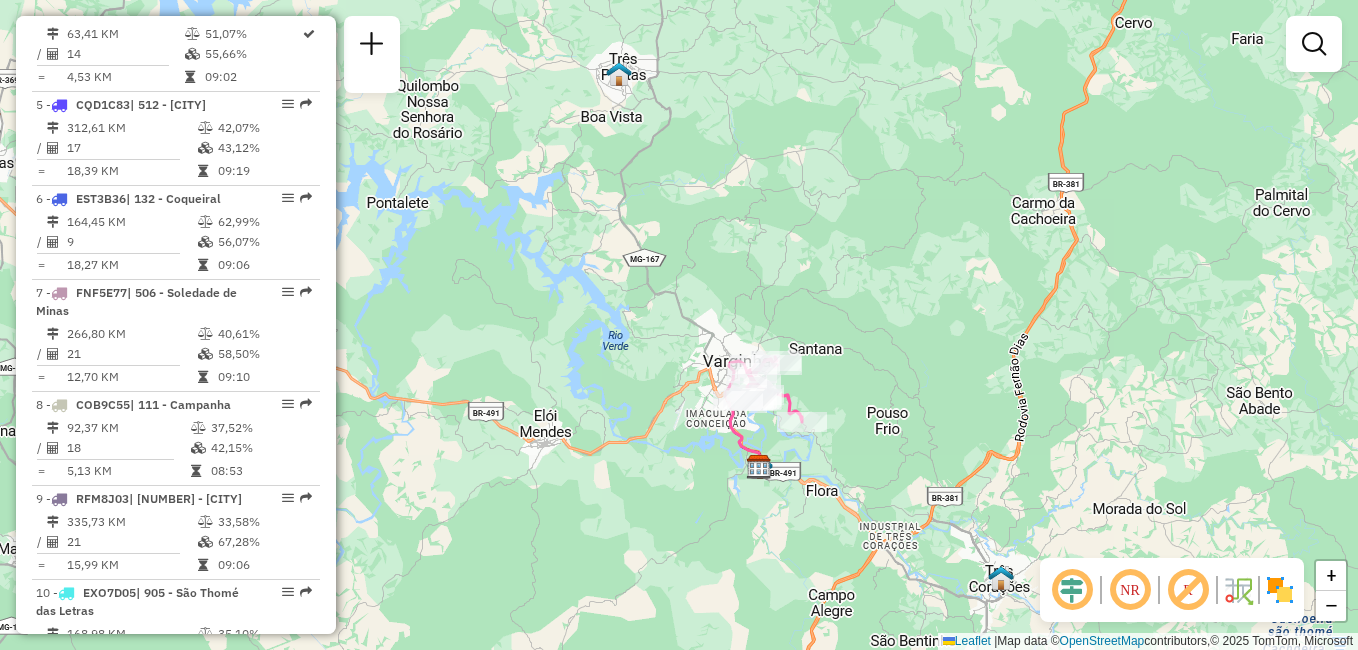 drag, startPoint x: 975, startPoint y: 348, endPoint x: 863, endPoint y: 474, distance: 168.58232 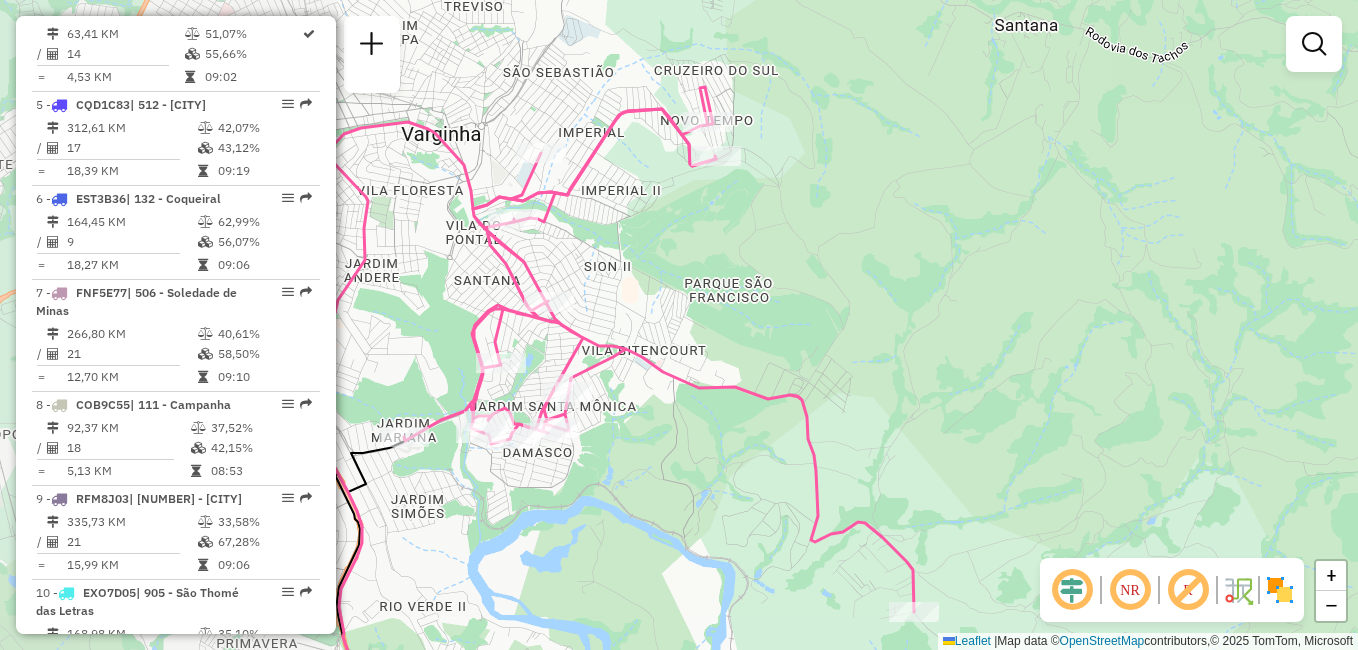 drag, startPoint x: 947, startPoint y: 319, endPoint x: 1061, endPoint y: 307, distance: 114.62984 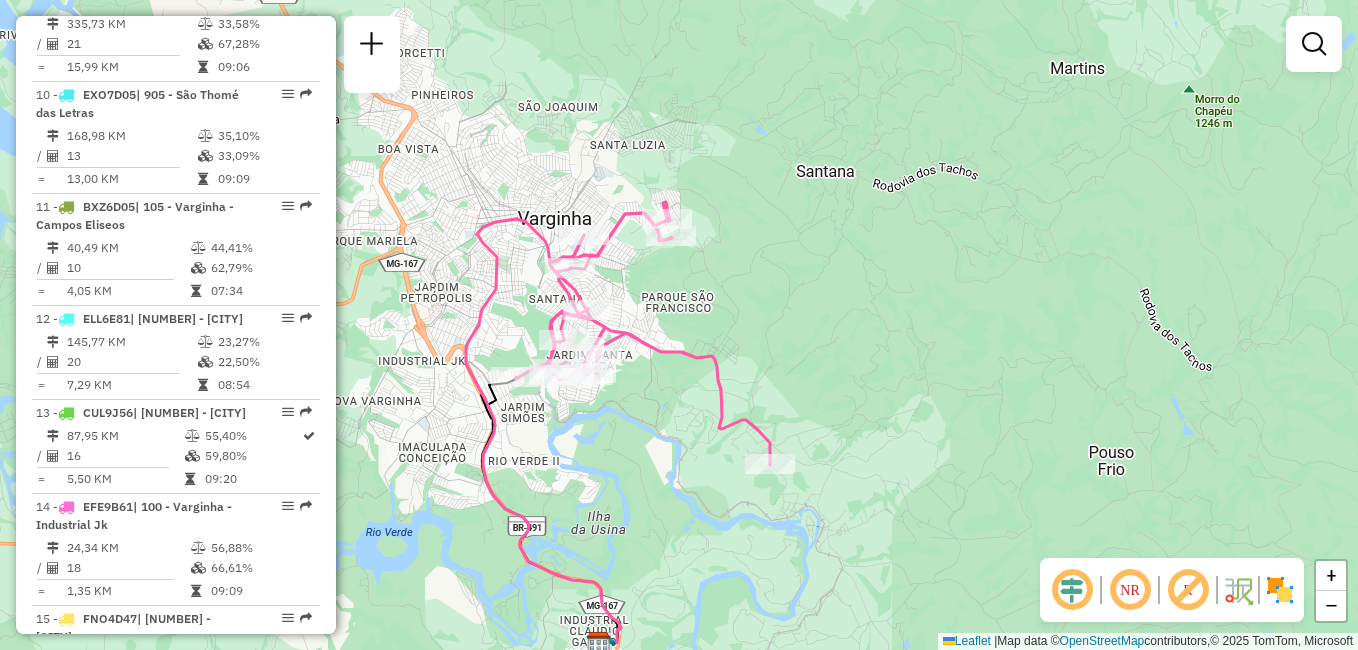 scroll, scrollTop: 1511, scrollLeft: 0, axis: vertical 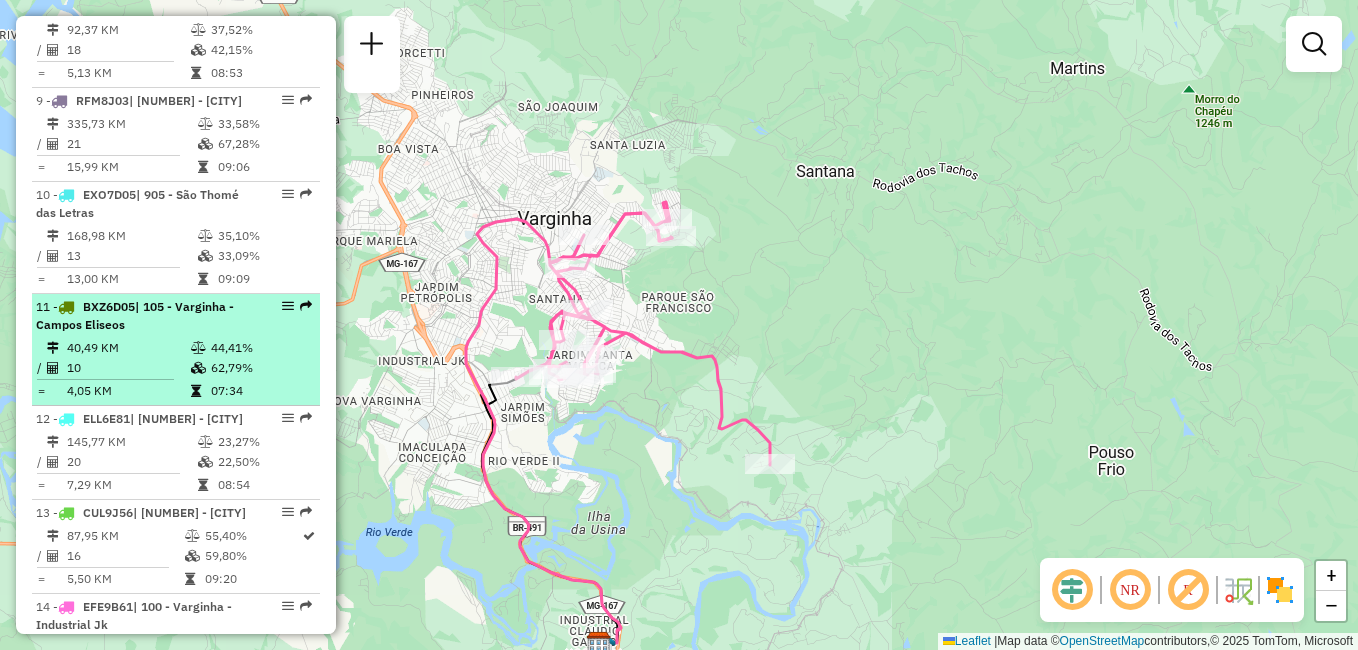 click on "11 -       BXZ6D05   | 105 - Varginha - Campos Eliseos" at bounding box center (142, 316) 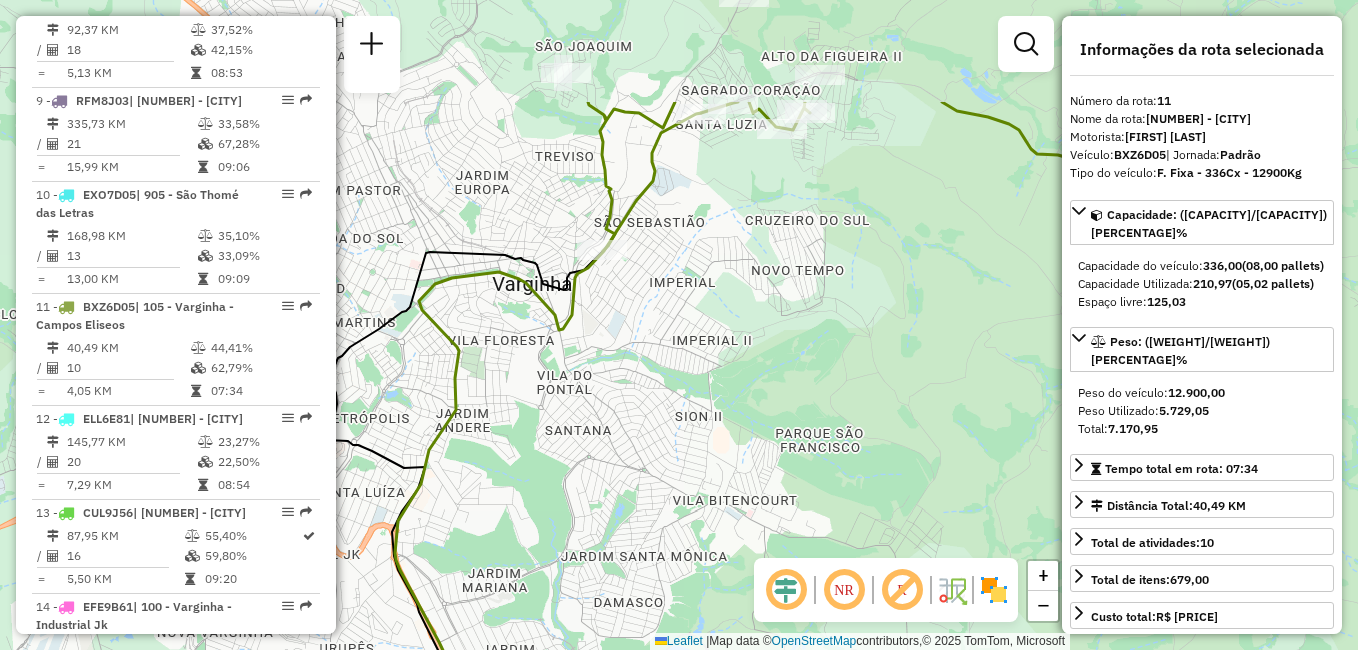 drag, startPoint x: 641, startPoint y: 215, endPoint x: 655, endPoint y: 383, distance: 168.58232 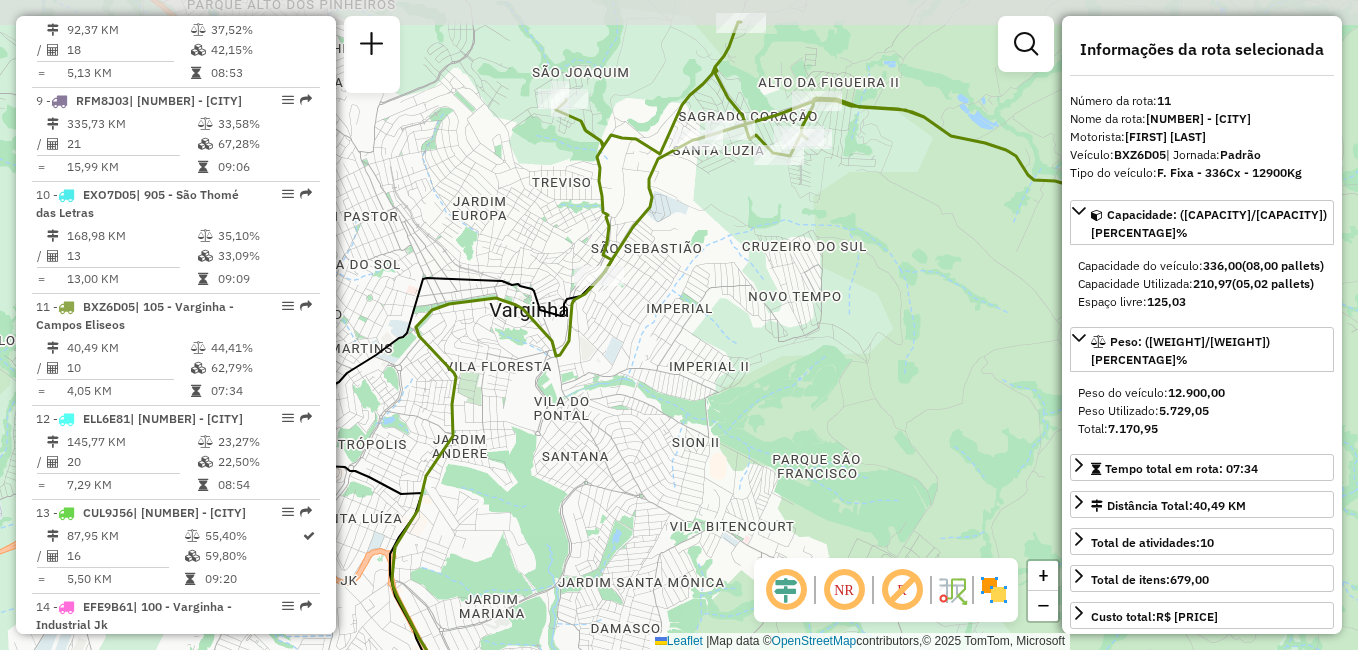 drag, startPoint x: 692, startPoint y: 166, endPoint x: 650, endPoint y: 331, distance: 170.26157 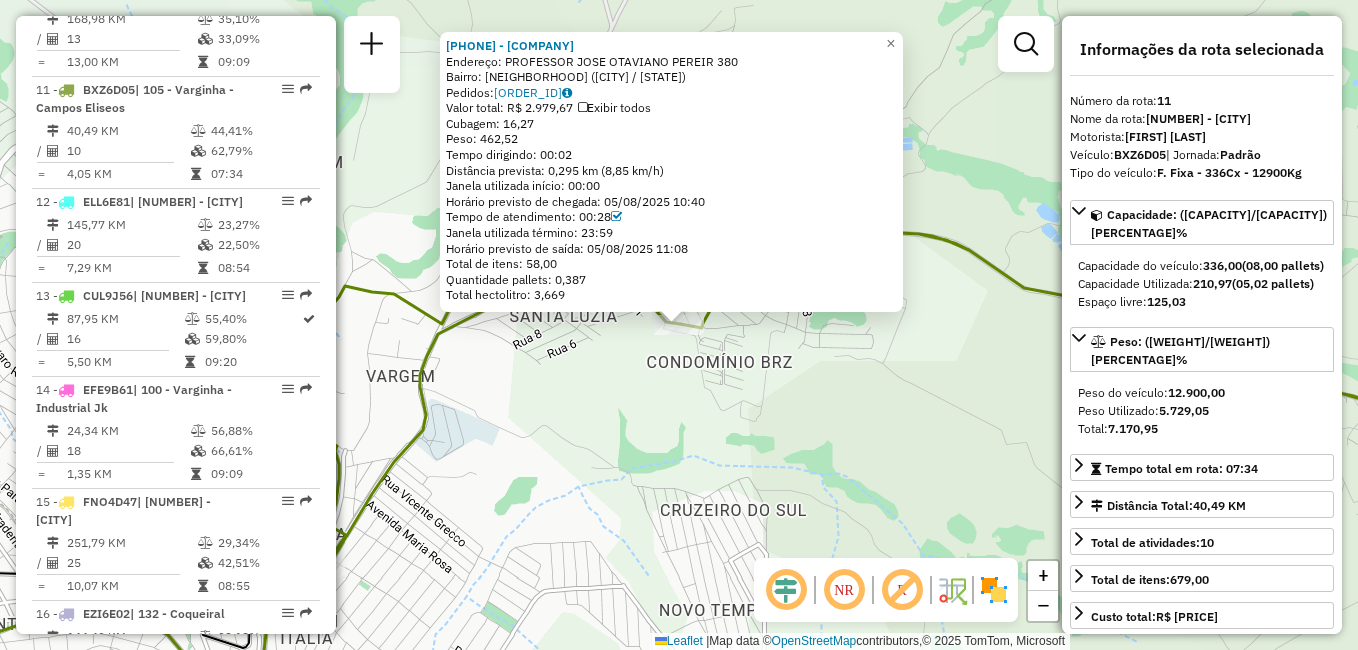 scroll, scrollTop: 1843, scrollLeft: 0, axis: vertical 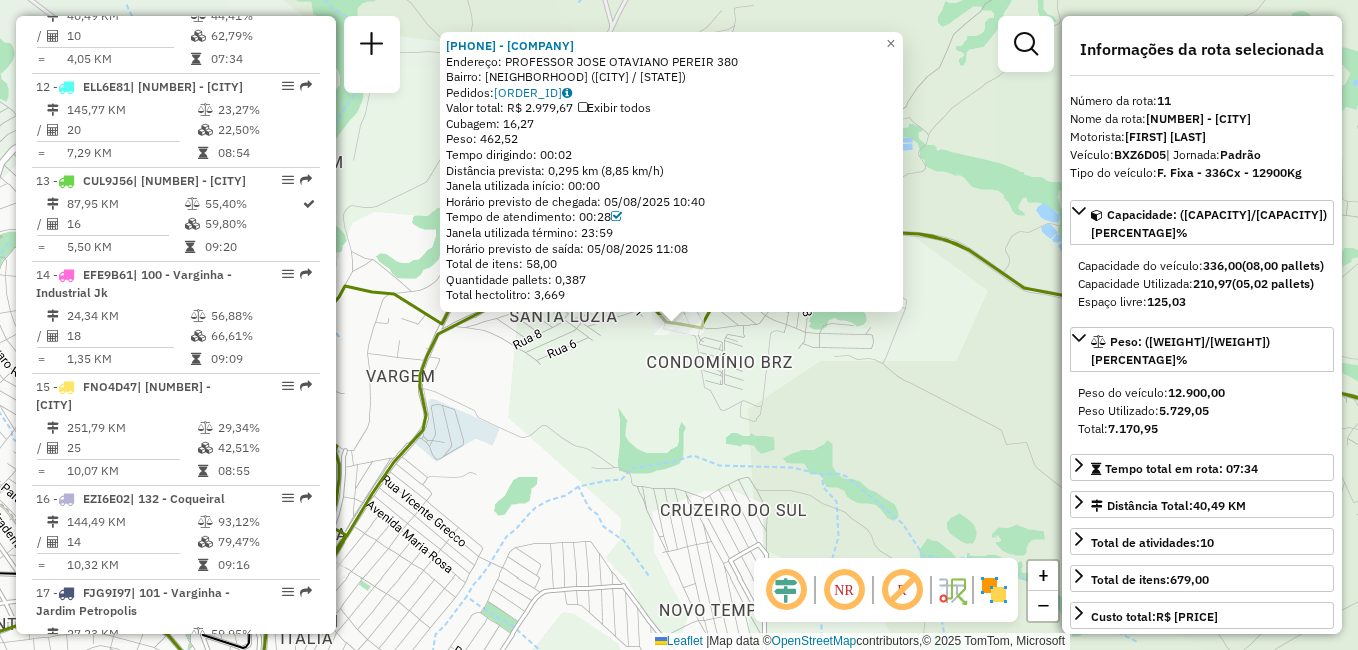 click on "32201251 - Mercearia Jucielio  Endereço:  PROFESSOR JOSE OTAVIANO PEREIR 380   Bairro: SAGRADO CORACAO (VARGINHA / MG)   Pedidos:  05303401   Valor total: R$ 2.979,67   Exibir todos   Cubagem: 16,27  Peso: 462,52  Tempo dirigindo: 00:02   Distância prevista: 0,295 km (8,85 km/h)   Janela utilizada início: 00:00   Horário previsto de chegada: 05/08/2025 10:40   Tempo de atendimento: 00:28   Janela utilizada término: 23:59   Horário previsto de saída: 05/08/2025 11:08   Total de itens: 58,00   Quantidade pallets: 0,387   Total hectolitro: 3,669  × Janela de atendimento Grade de atendimento Capacidade Transportadoras Veículos Cliente Pedidos  Rotas Selecione os dias de semana para filtrar as janelas de atendimento  Seg   Ter   Qua   Qui   Sex   Sáb   Dom  Informe o período da janela de atendimento: De: Até:  Filtrar exatamente a janela do cliente  Considerar janela de atendimento padrão  Selecione os dias de semana para filtrar as grades de atendimento  Seg   Ter   Qua   Qui   Sex   Sáb   Dom  De:" 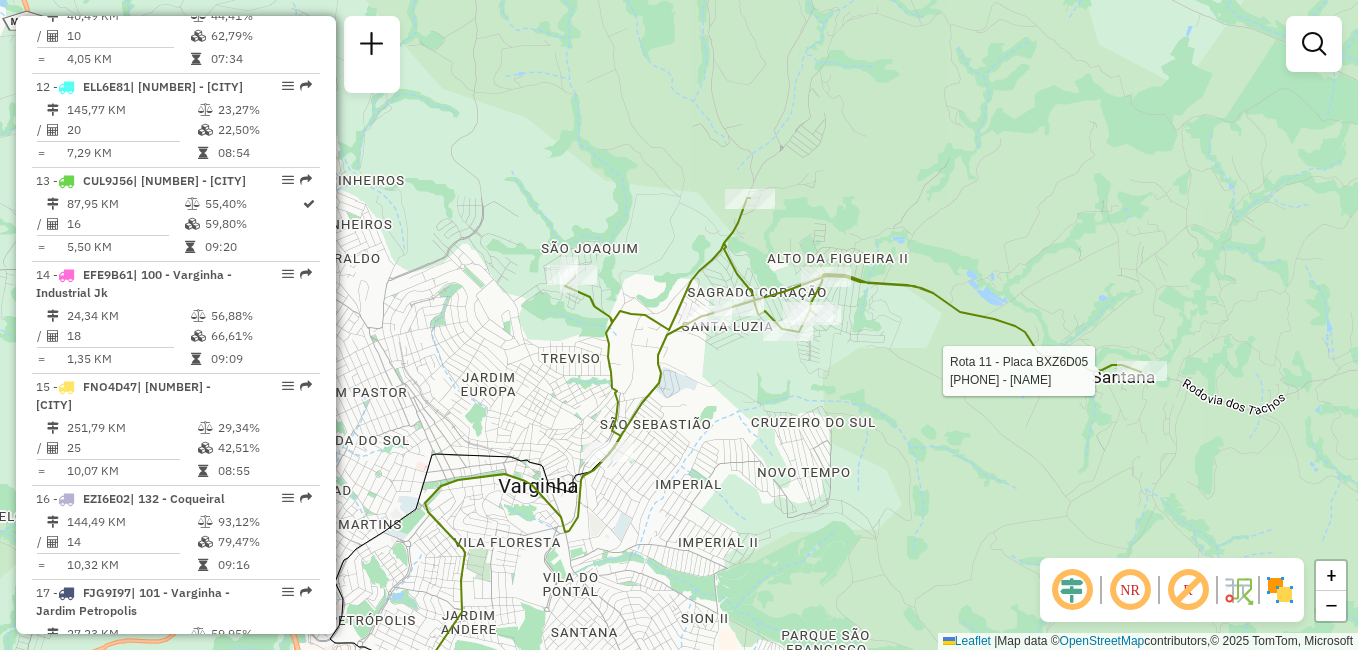 select on "**********" 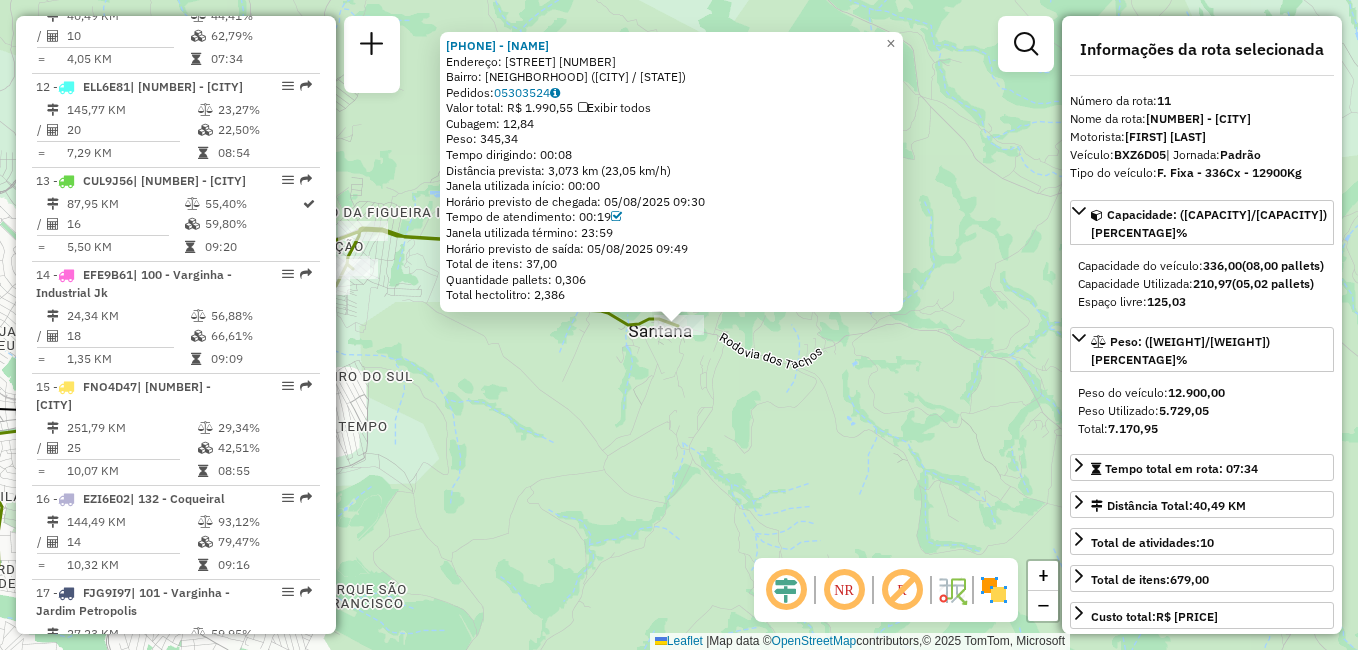 click on "32203988 - ALINE REIS GARCIA  Endereço: R   RIBEIRAO SANTANA              SN   Bairro: ZONA RURAL (VARGINHA / MG)   Pedidos:  05303524   Valor total: R$ 1.990,55   Exibir todos   Cubagem: 12,84  Peso: 345,34  Tempo dirigindo: 00:08   Distância prevista: 3,073 km (23,05 km/h)   Janela utilizada início: 00:00   Horário previsto de chegada: 05/08/2025 09:30   Tempo de atendimento: 00:19   Janela utilizada término: 23:59   Horário previsto de saída: 05/08/2025 09:49   Total de itens: 37,00   Quantidade pallets: 0,306   Total hectolitro: 2,386" 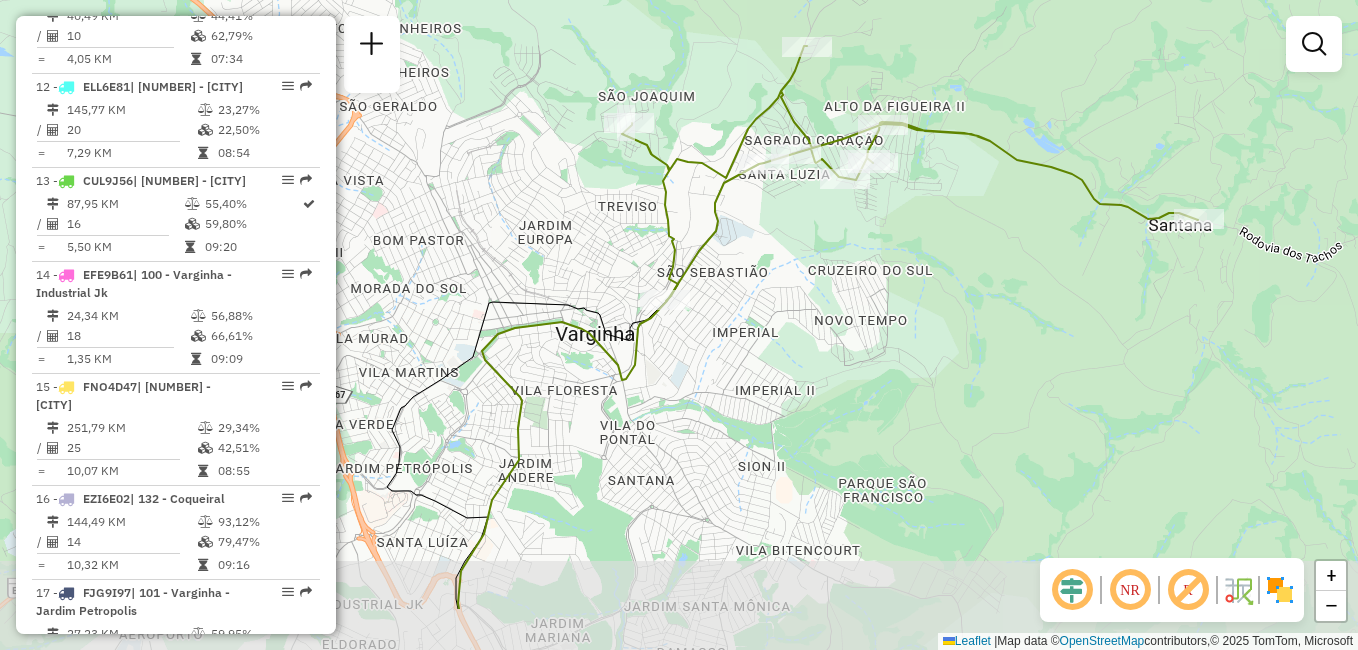 drag, startPoint x: 762, startPoint y: 317, endPoint x: 1267, endPoint y: 217, distance: 514.8058 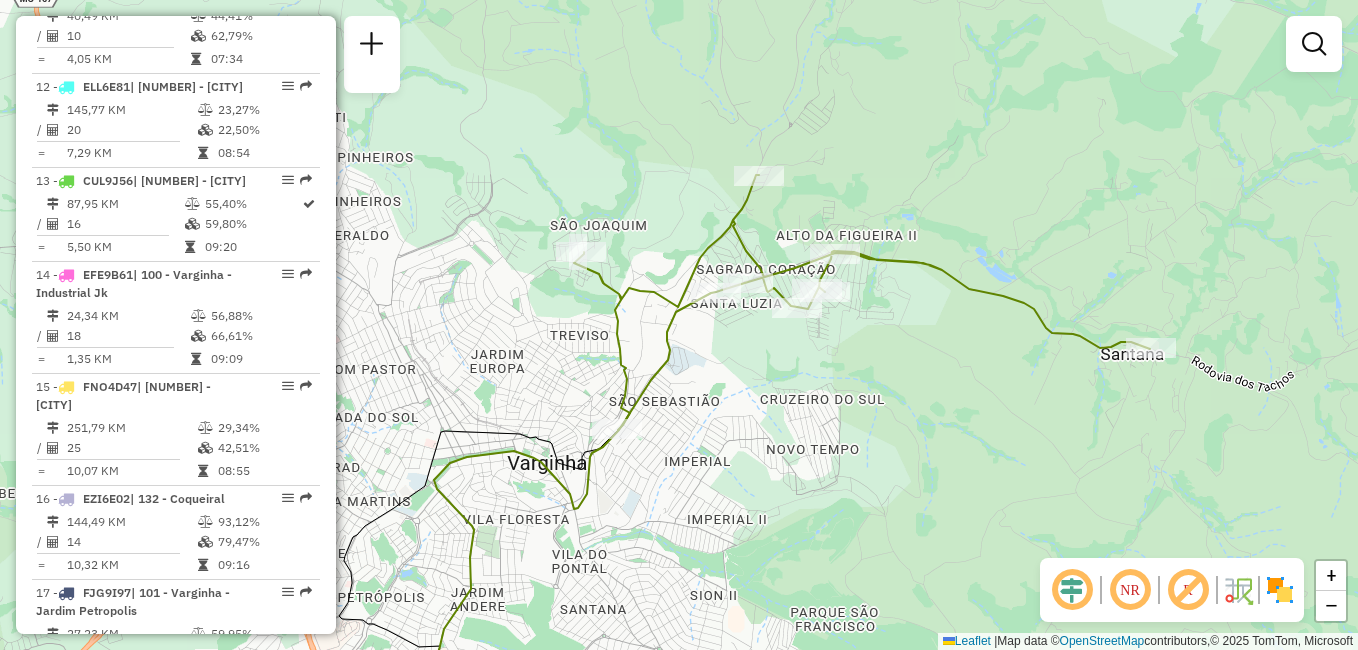 drag, startPoint x: 845, startPoint y: 296, endPoint x: 808, endPoint y: 444, distance: 152.5549 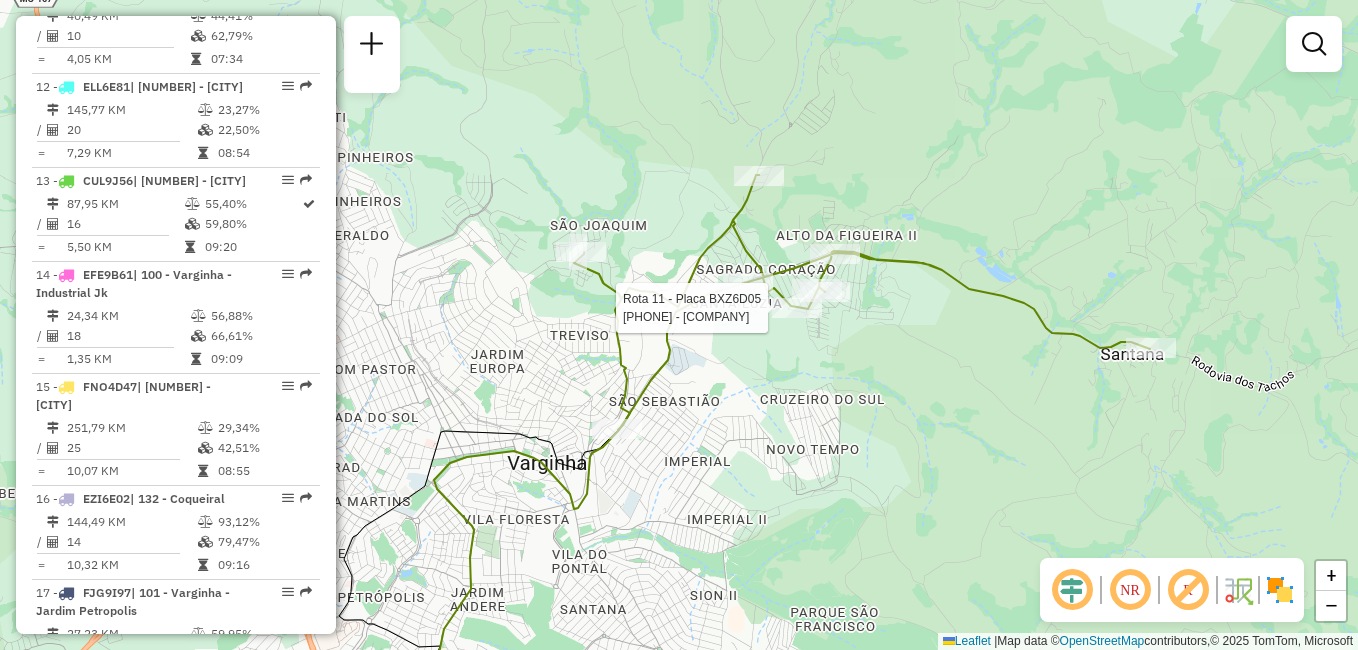 click 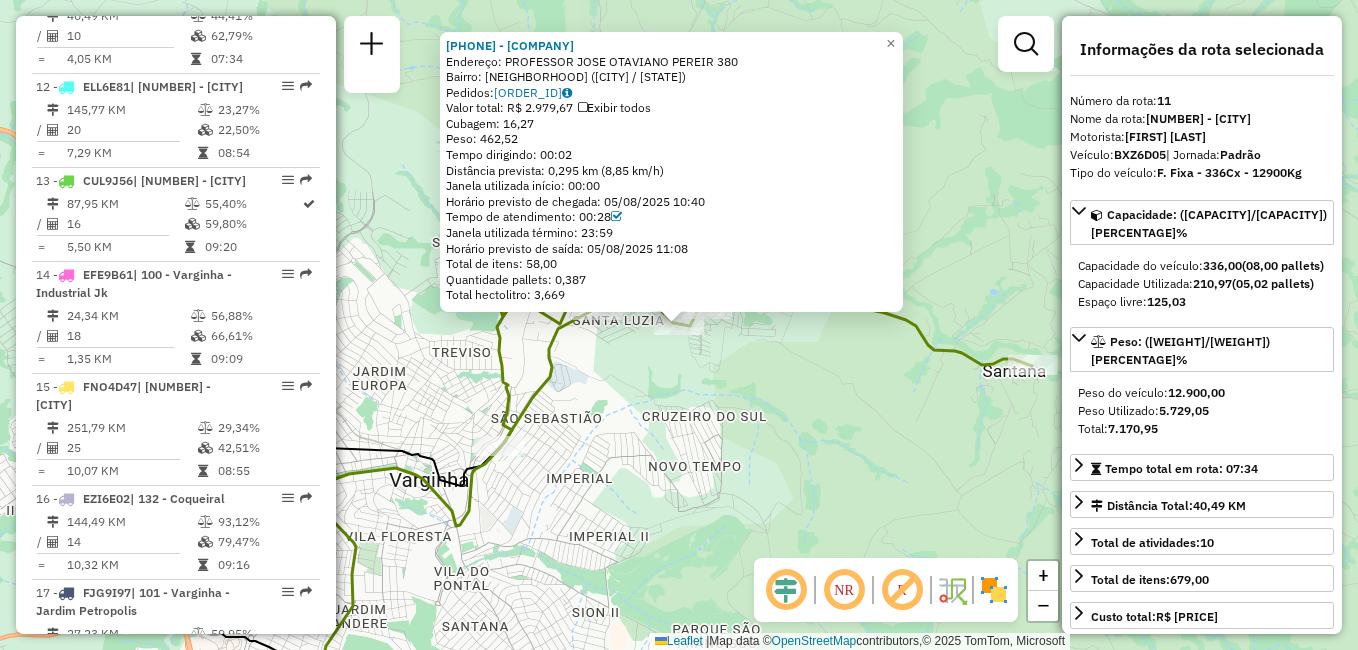 click on "32201251 - Mercearia Jucielio  Endereço:  PROFESSOR JOSE OTAVIANO PEREIR 380   Bairro: SAGRADO CORACAO (VARGINHA / MG)   Pedidos:  05303401   Valor total: R$ 2.979,67   Exibir todos   Cubagem: 16,27  Peso: 462,52  Tempo dirigindo: 00:02   Distância prevista: 0,295 km (8,85 km/h)   Janela utilizada início: 00:00   Horário previsto de chegada: 05/08/2025 10:40   Tempo de atendimento: 00:28   Janela utilizada término: 23:59   Horário previsto de saída: 05/08/2025 11:08   Total de itens: 58,00   Quantidade pallets: 0,387   Total hectolitro: 3,669  × Janela de atendimento Grade de atendimento Capacidade Transportadoras Veículos Cliente Pedidos  Rotas Selecione os dias de semana para filtrar as janelas de atendimento  Seg   Ter   Qua   Qui   Sex   Sáb   Dom  Informe o período da janela de atendimento: De: Até:  Filtrar exatamente a janela do cliente  Considerar janela de atendimento padrão  Selecione os dias de semana para filtrar as grades de atendimento  Seg   Ter   Qua   Qui   Sex   Sáb   Dom  De:" 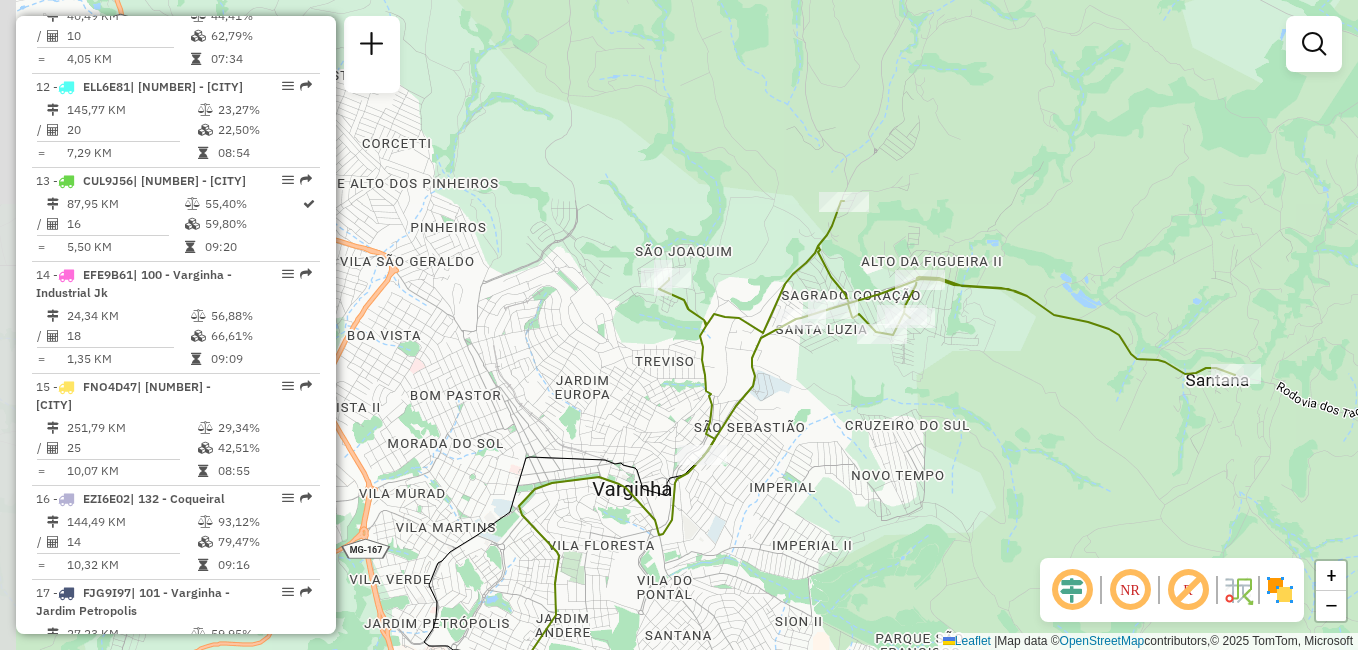 drag, startPoint x: 821, startPoint y: 403, endPoint x: 1070, endPoint y: 416, distance: 249.33913 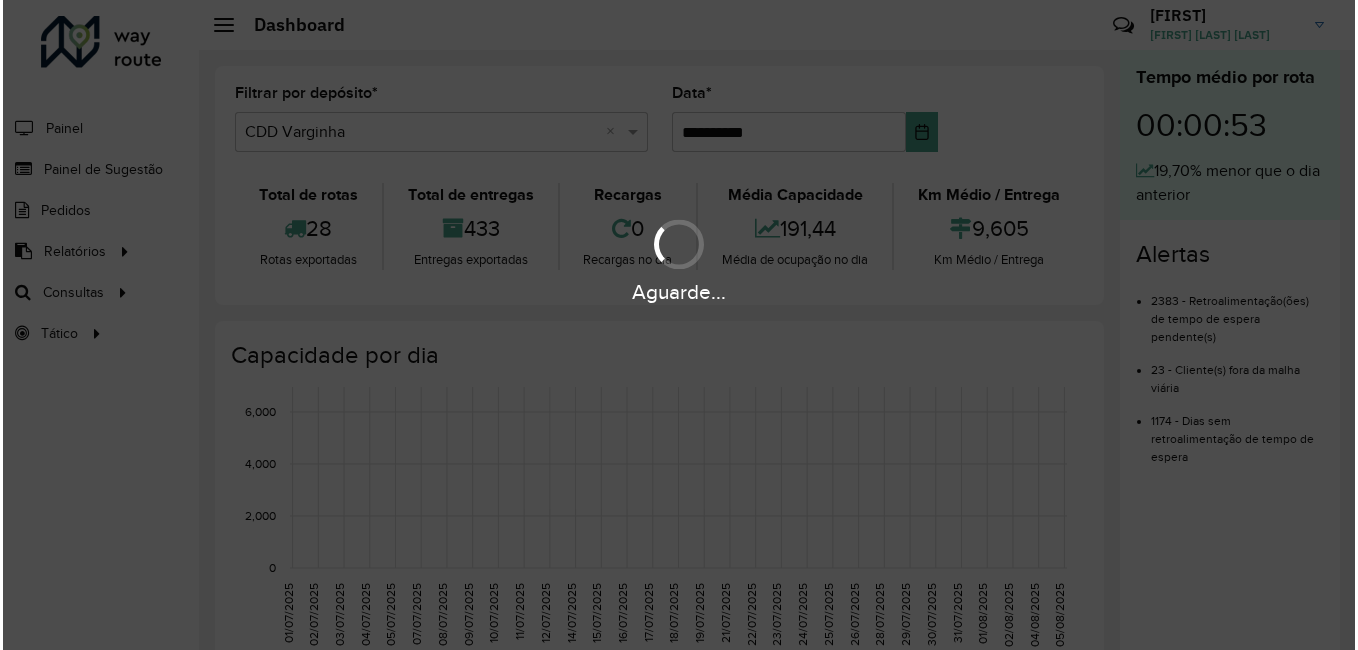 scroll, scrollTop: 0, scrollLeft: 0, axis: both 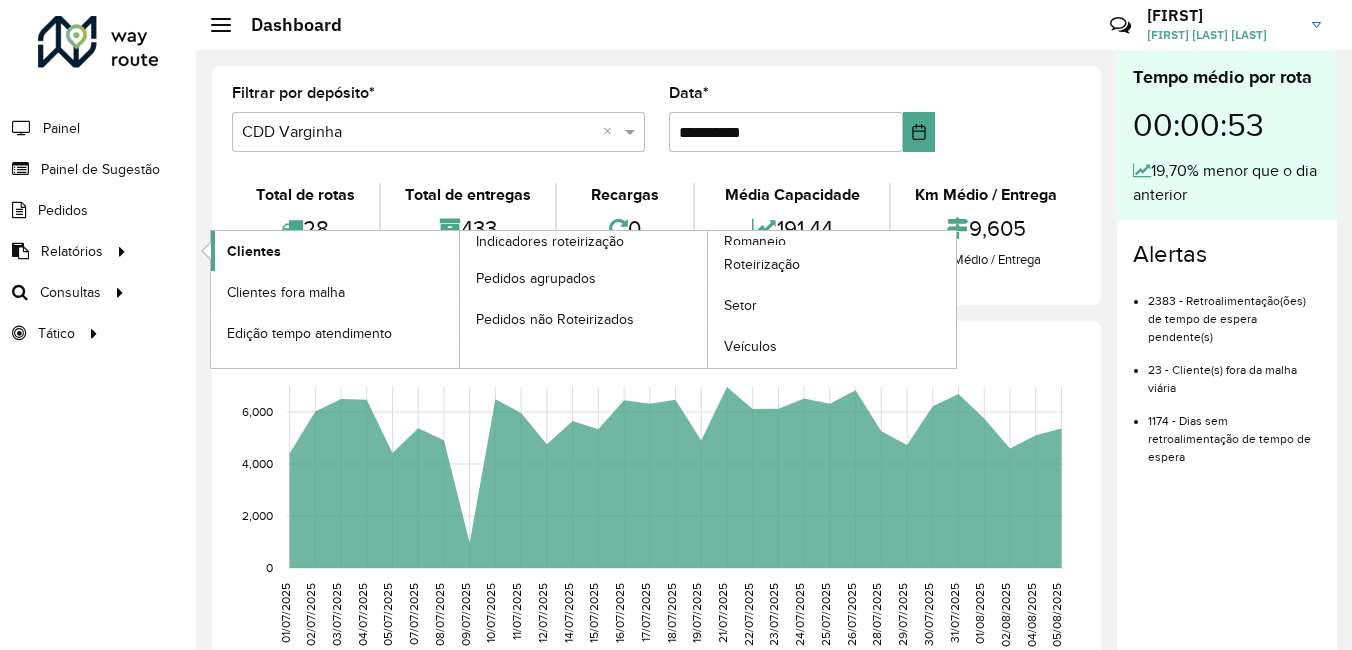 click on "Clientes" 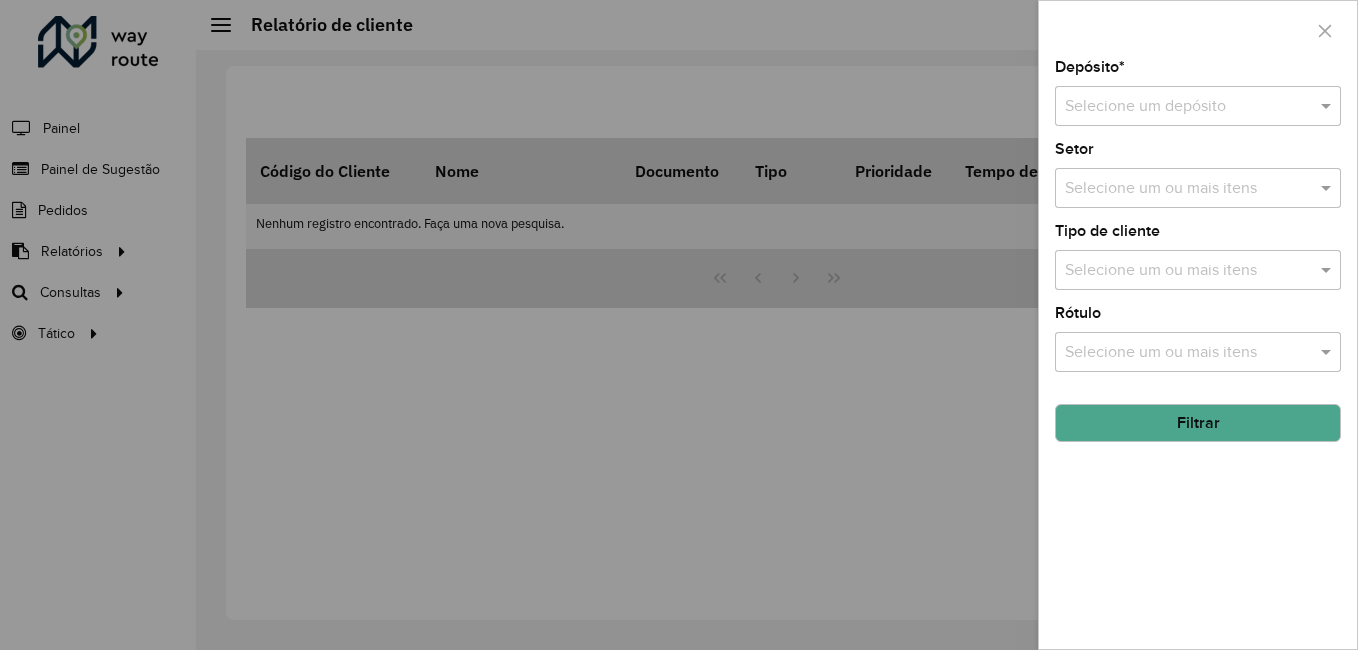 click at bounding box center [1178, 107] 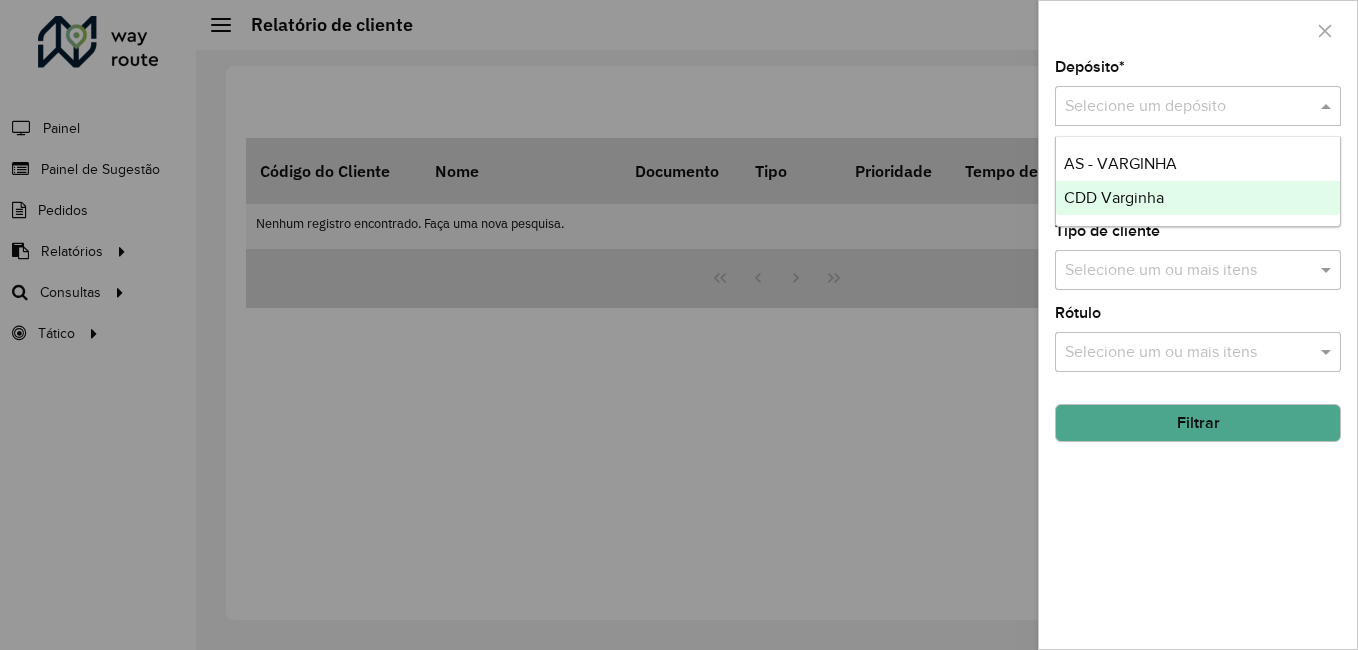 click on "CDD Varginha" at bounding box center [1114, 197] 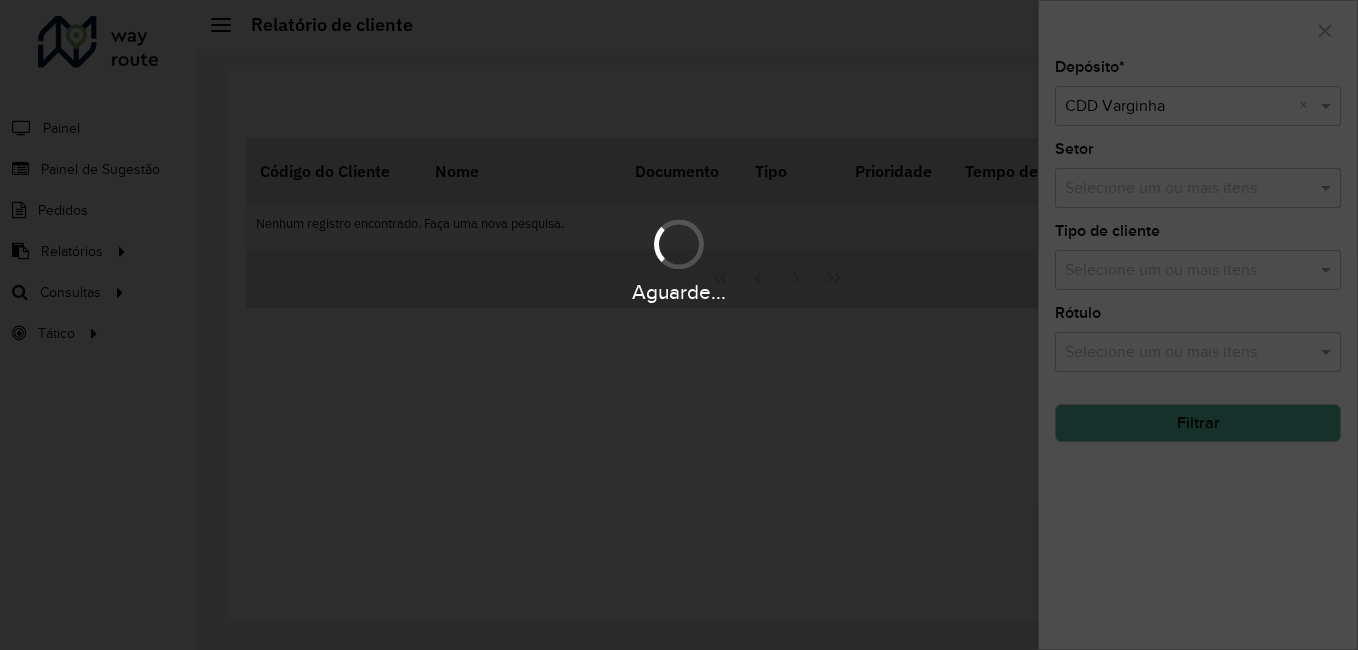 click on "Aguarde..." at bounding box center (679, 325) 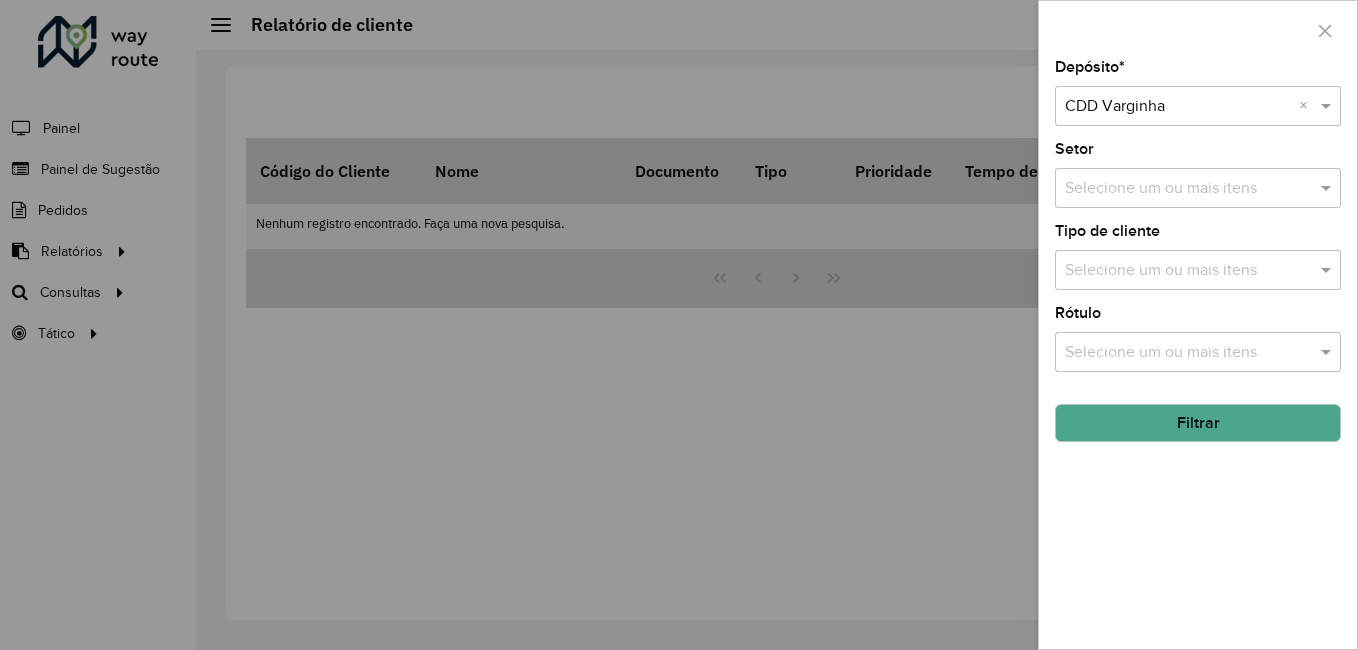 click on "Filtrar" 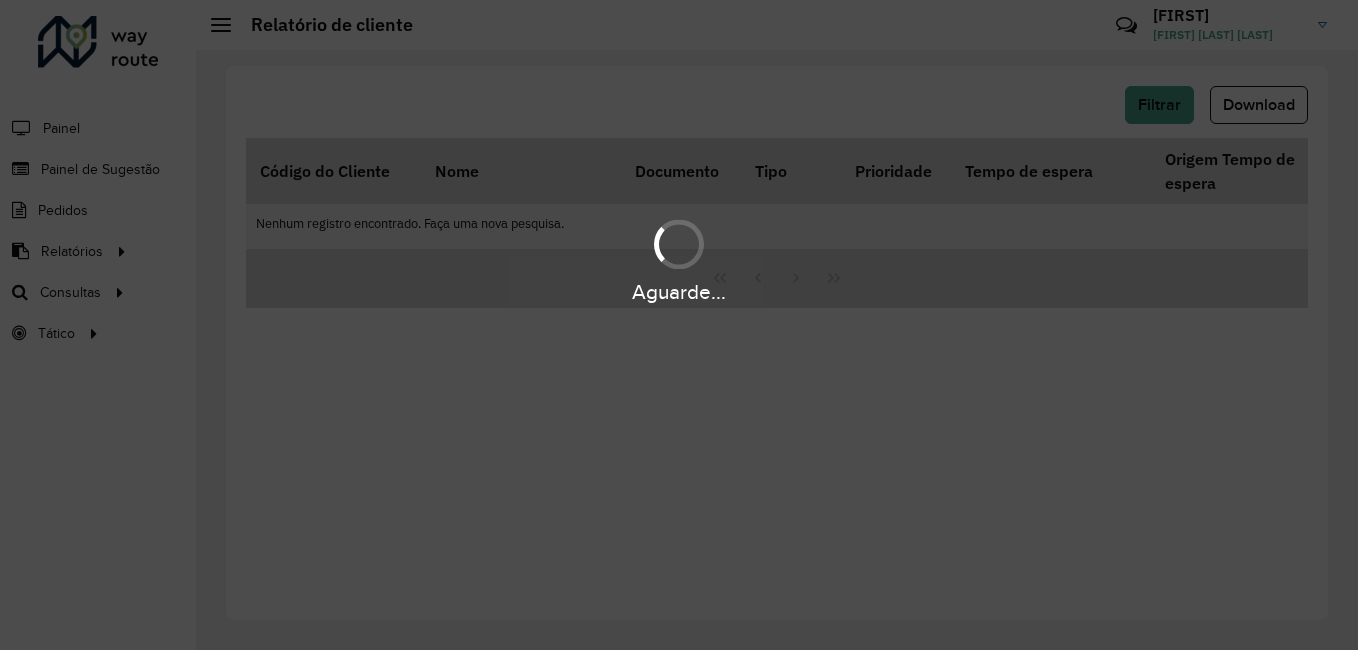 click on "Aguarde..." at bounding box center (679, 325) 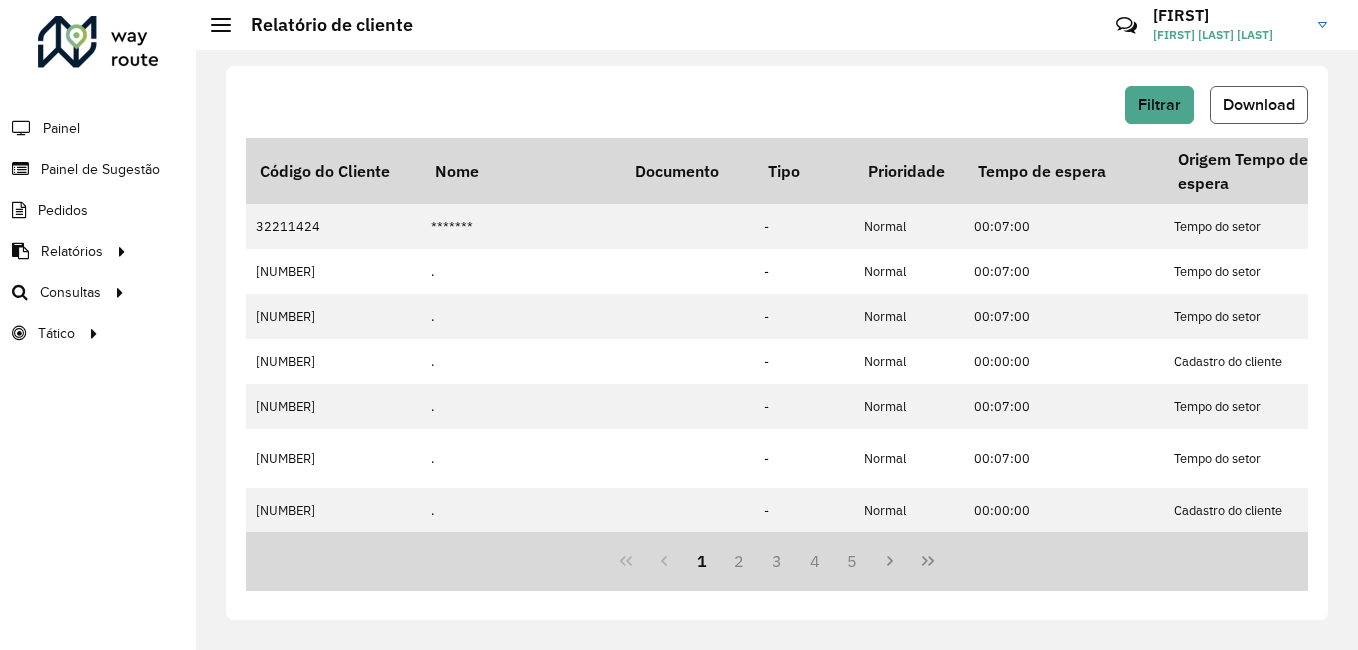 click on "Download" 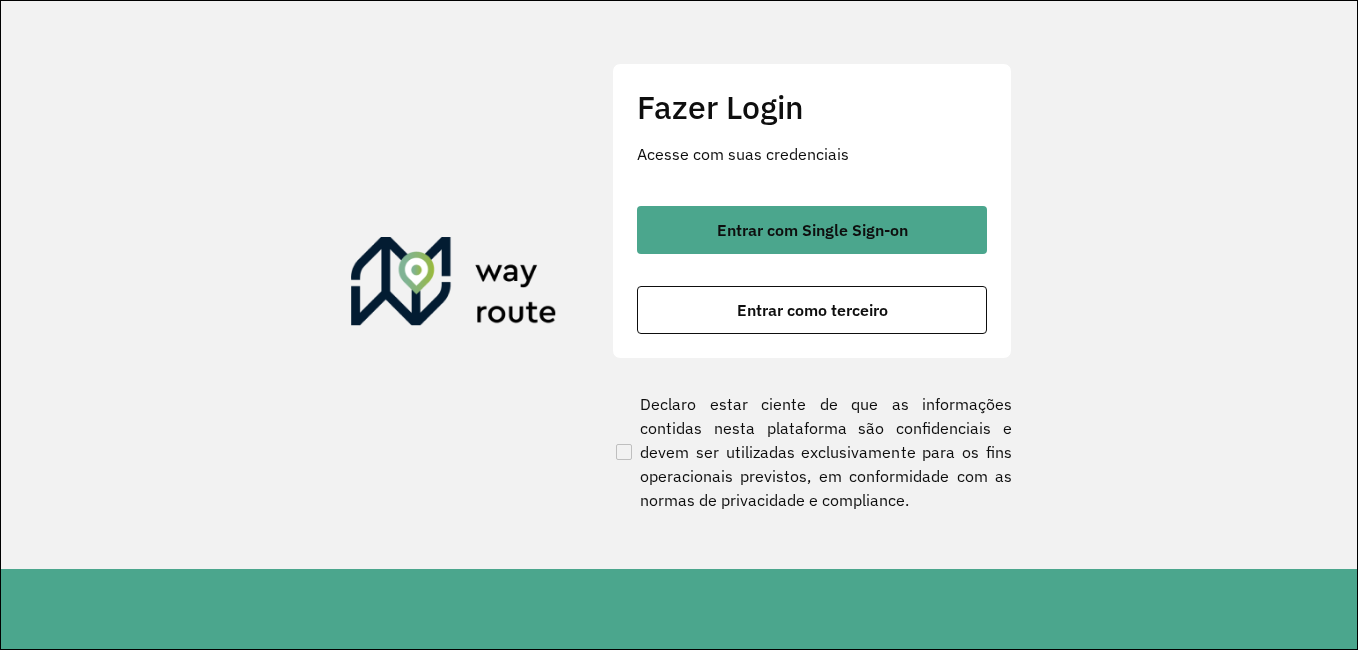 scroll, scrollTop: 0, scrollLeft: 0, axis: both 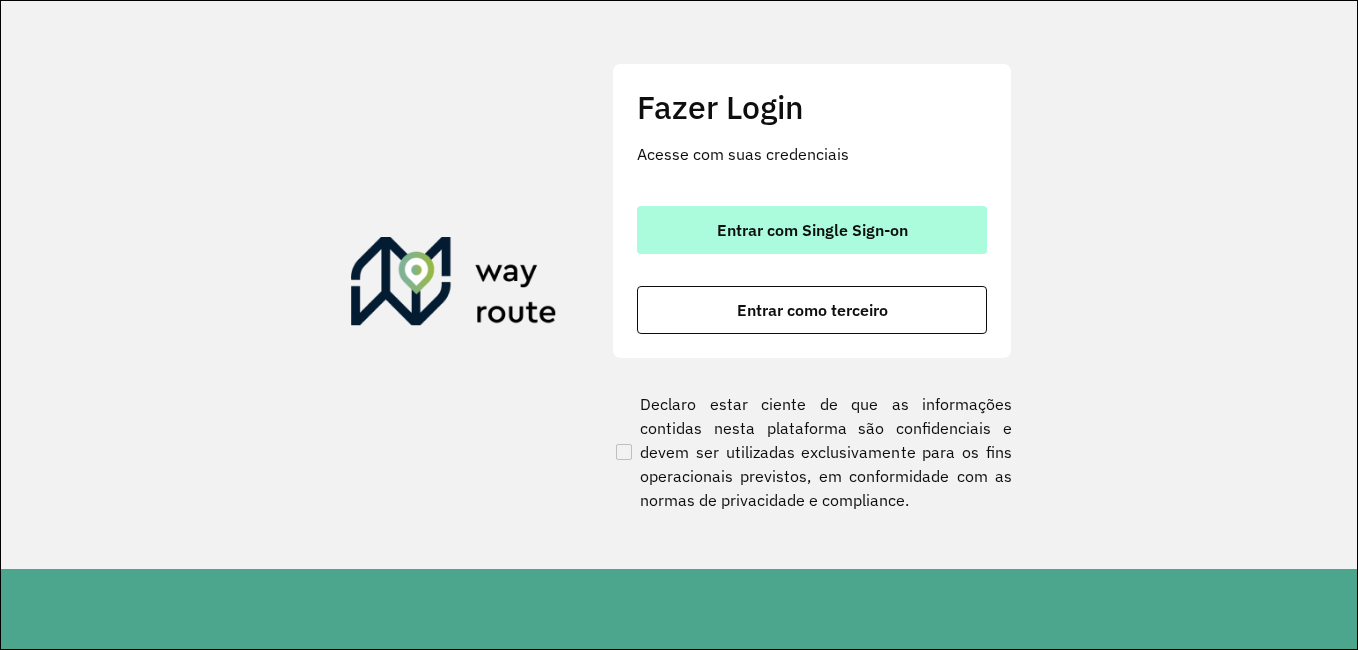 click on "Entrar com Single Sign-on" at bounding box center [812, 230] 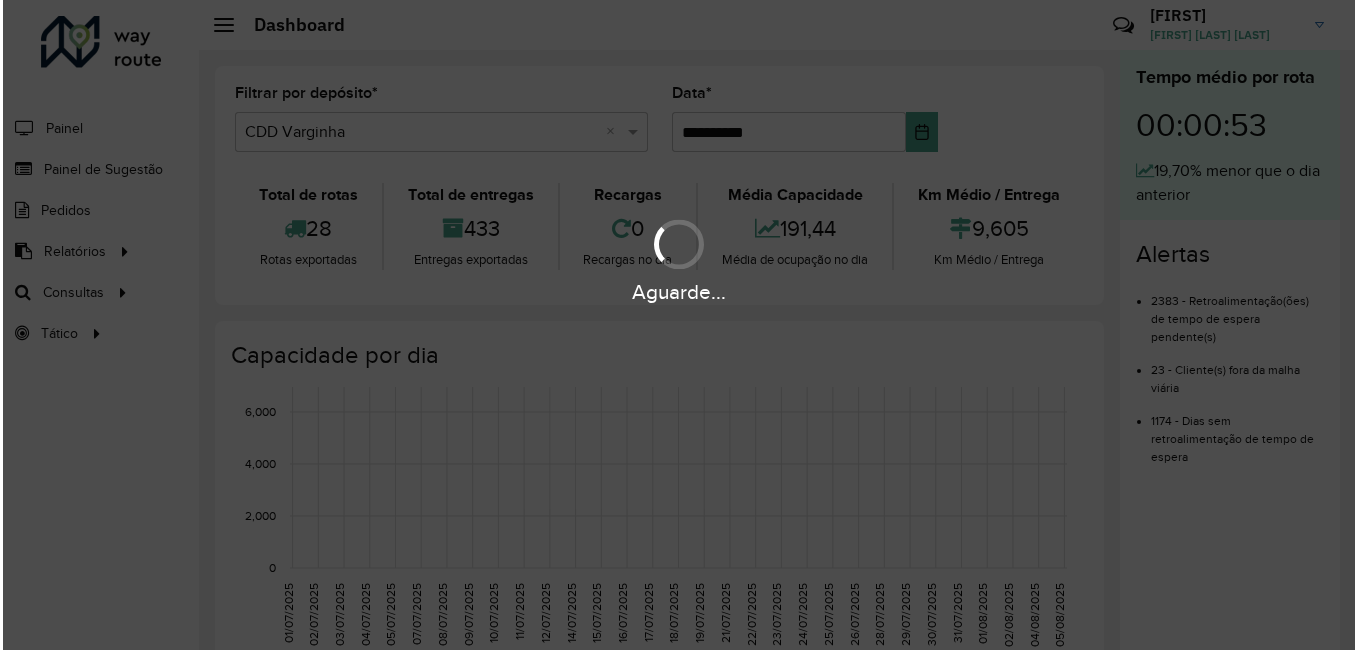 scroll, scrollTop: 0, scrollLeft: 0, axis: both 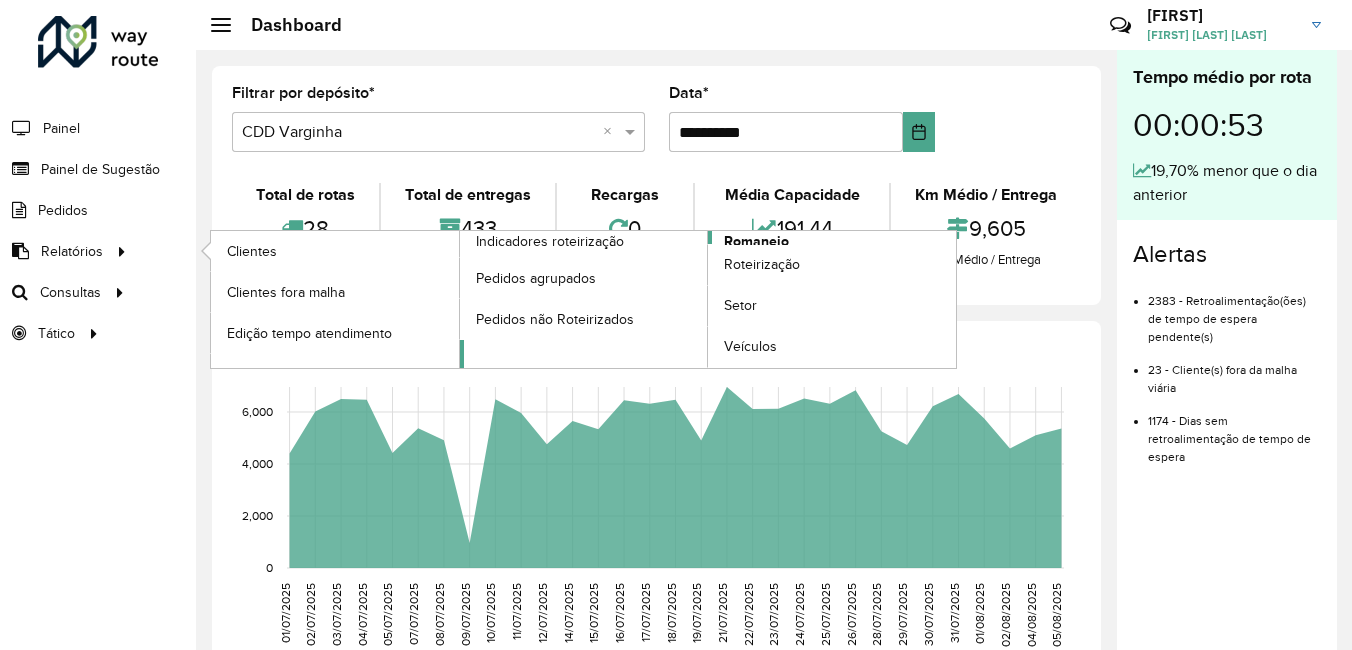 click on "Romaneio" 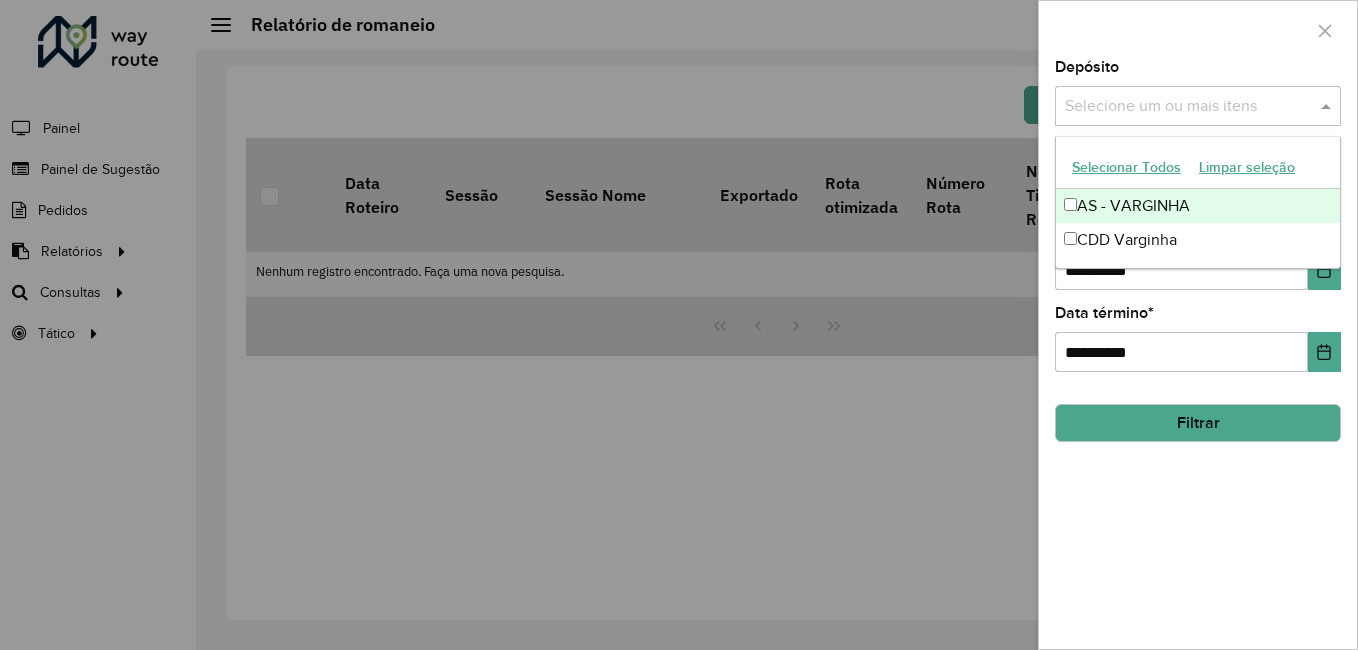 click on "Selecione um ou mais itens" at bounding box center (1198, 106) 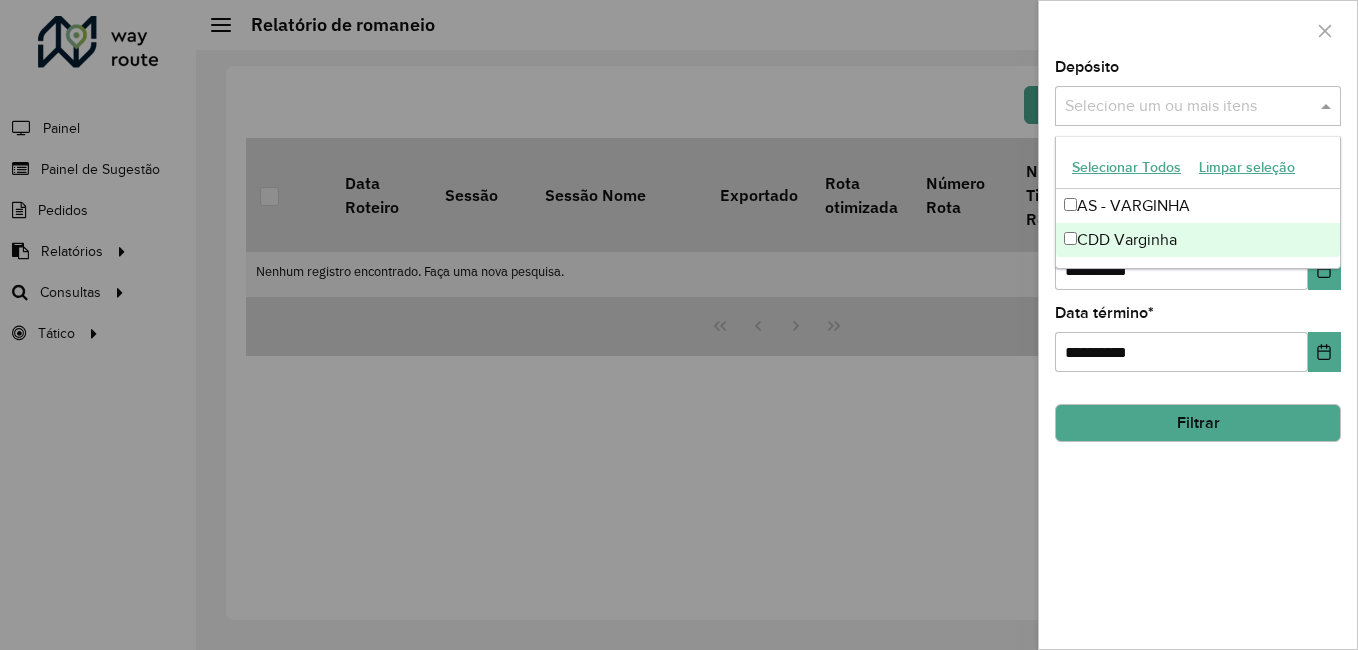 click on "CDD Varginha" at bounding box center [1198, 240] 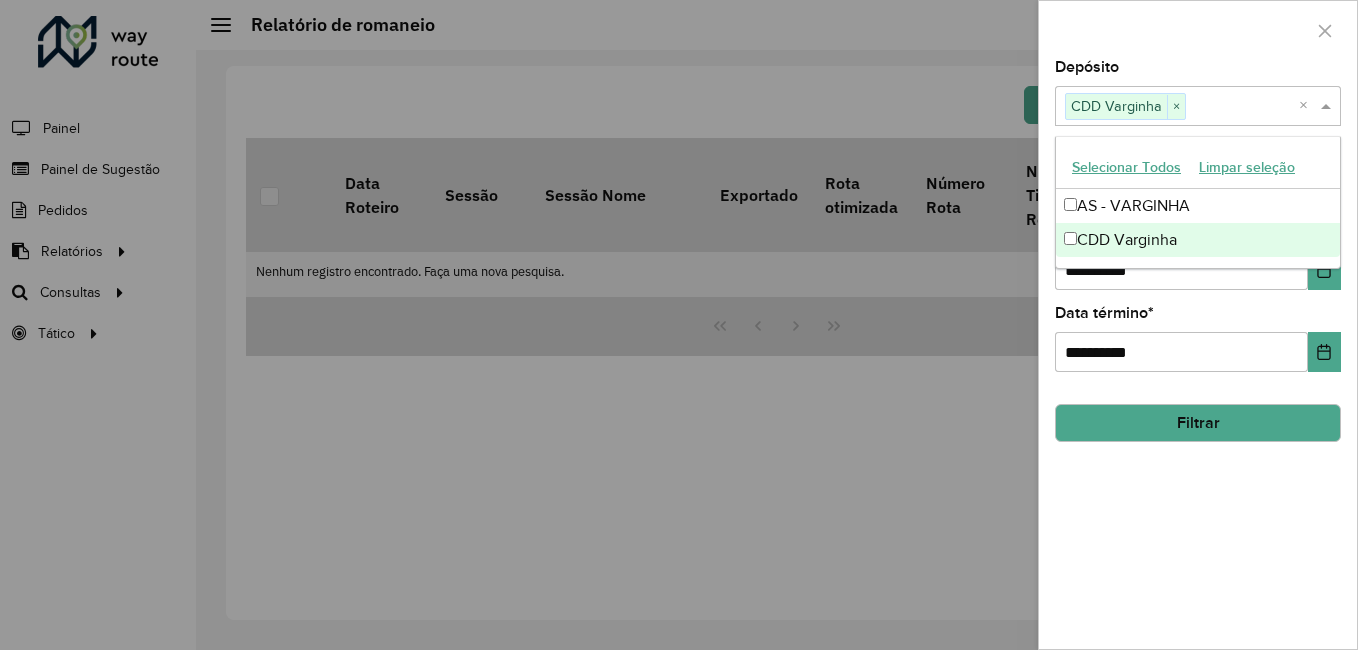 click on "Filtrar" 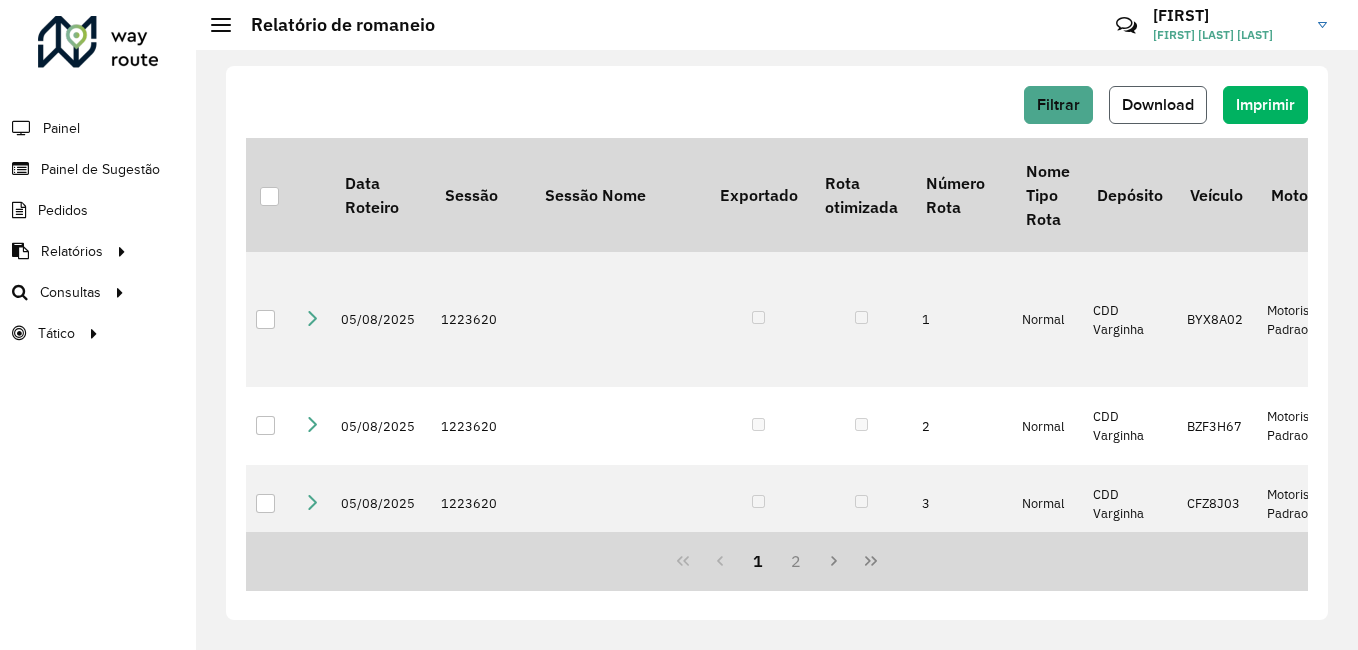 click on "Download" 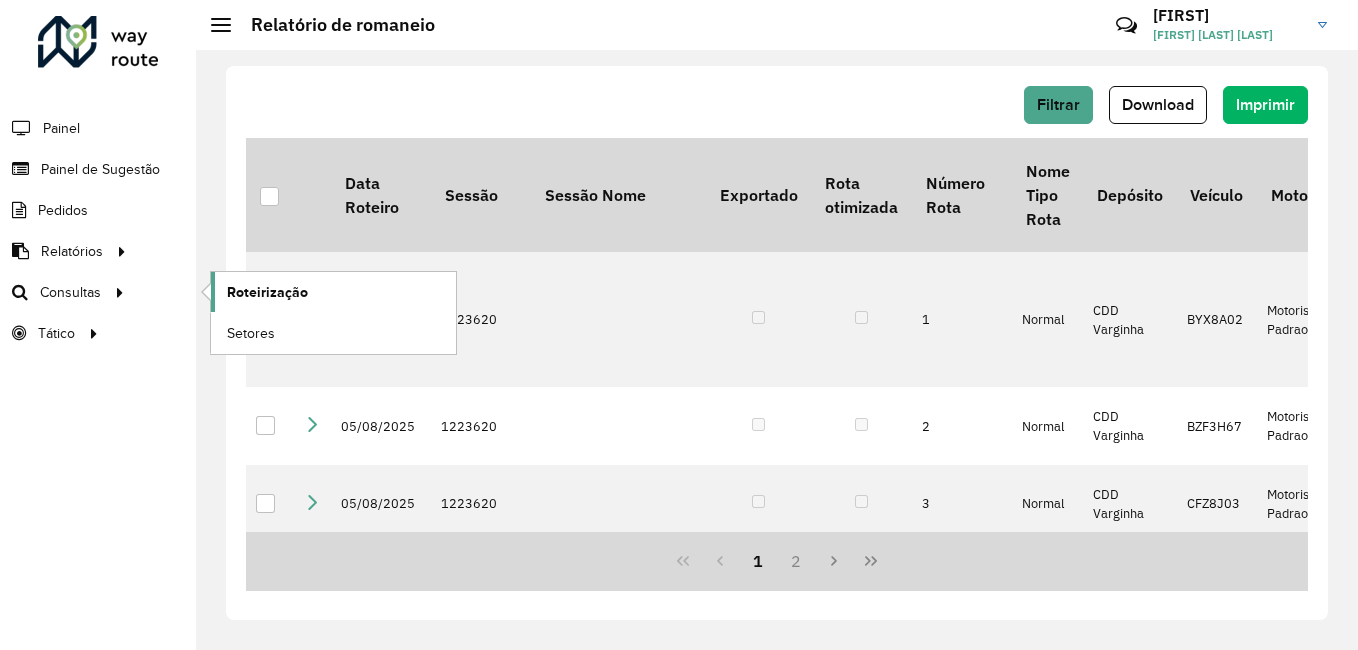 click on "Roteirização" 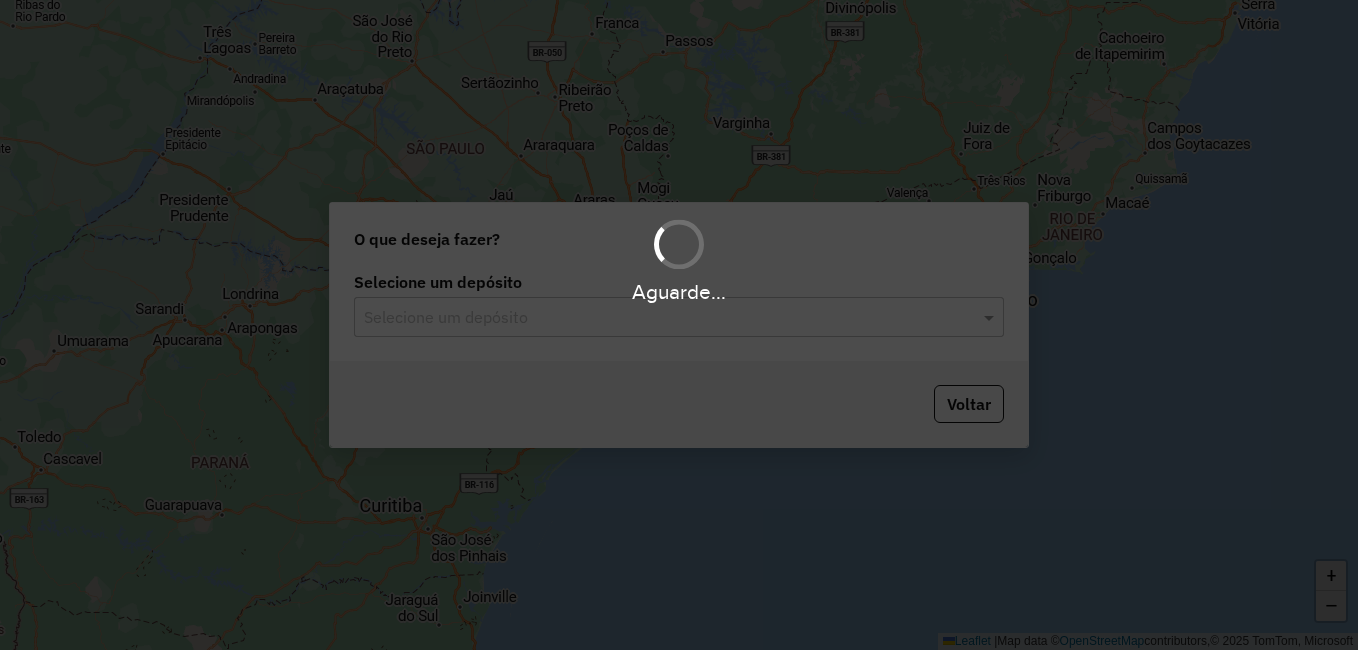 scroll, scrollTop: 0, scrollLeft: 0, axis: both 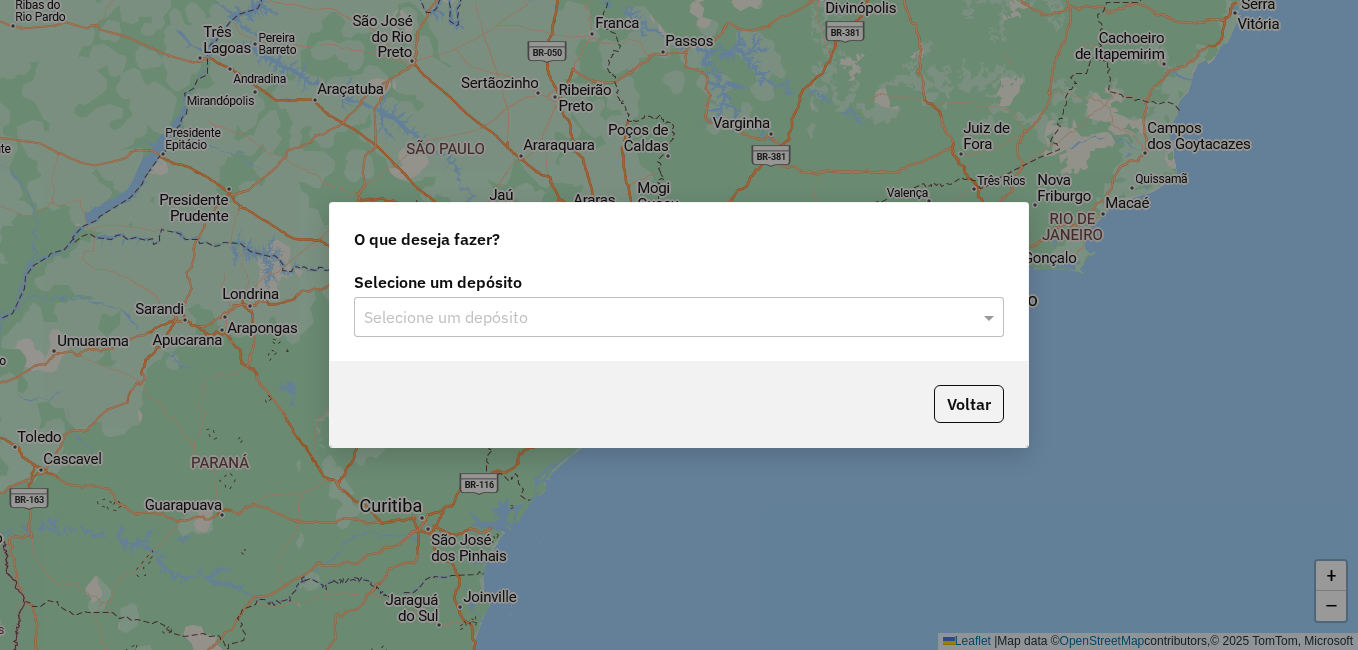click 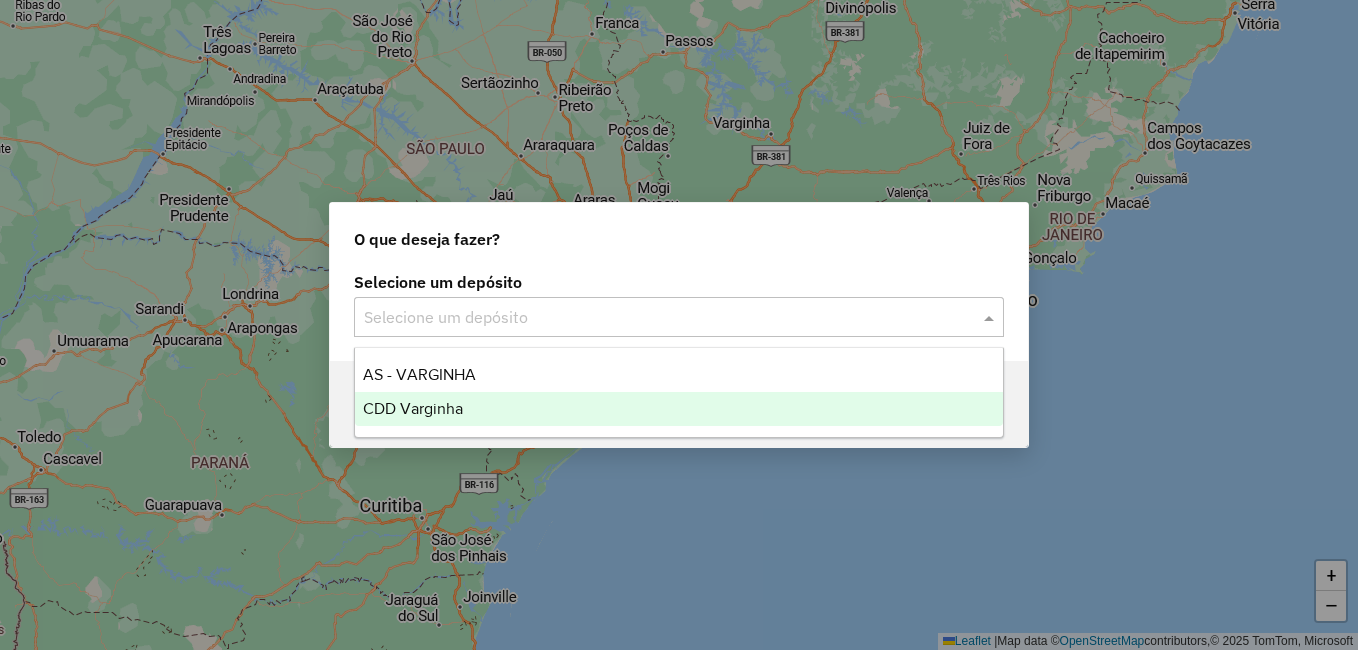 click on "CDD Varginha" at bounding box center (679, 409) 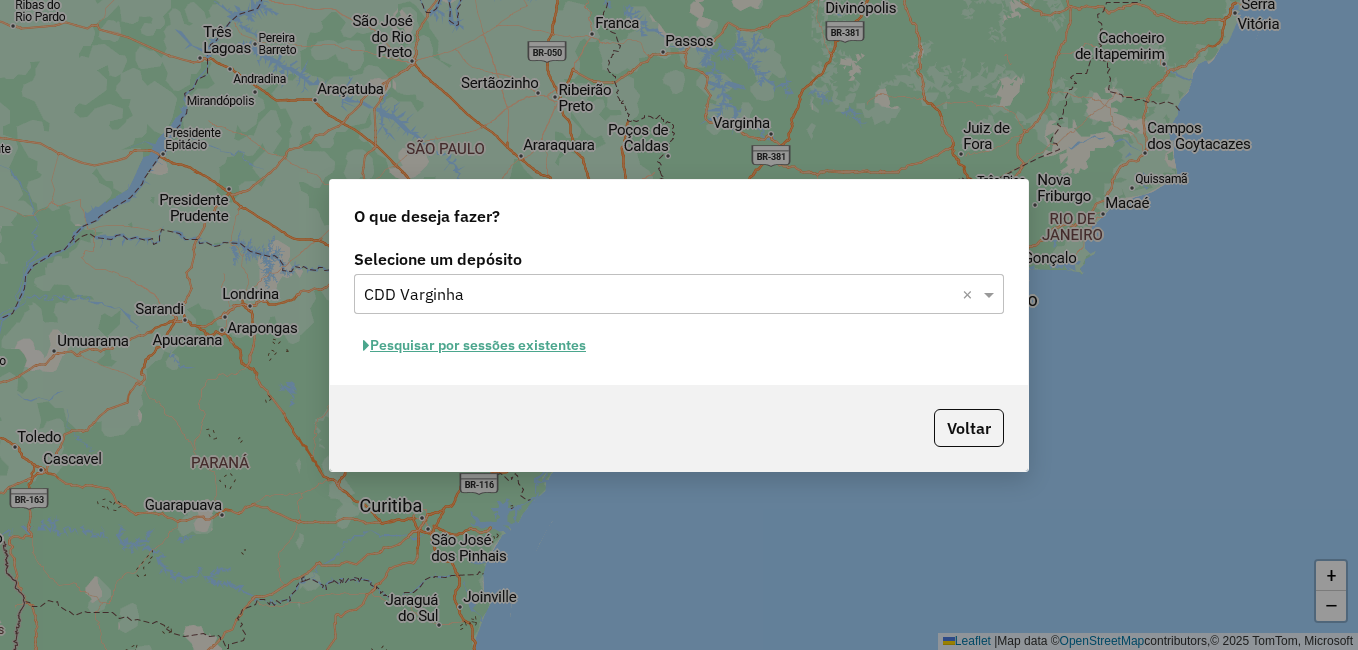 click on "Pesquisar por sessões existentes" 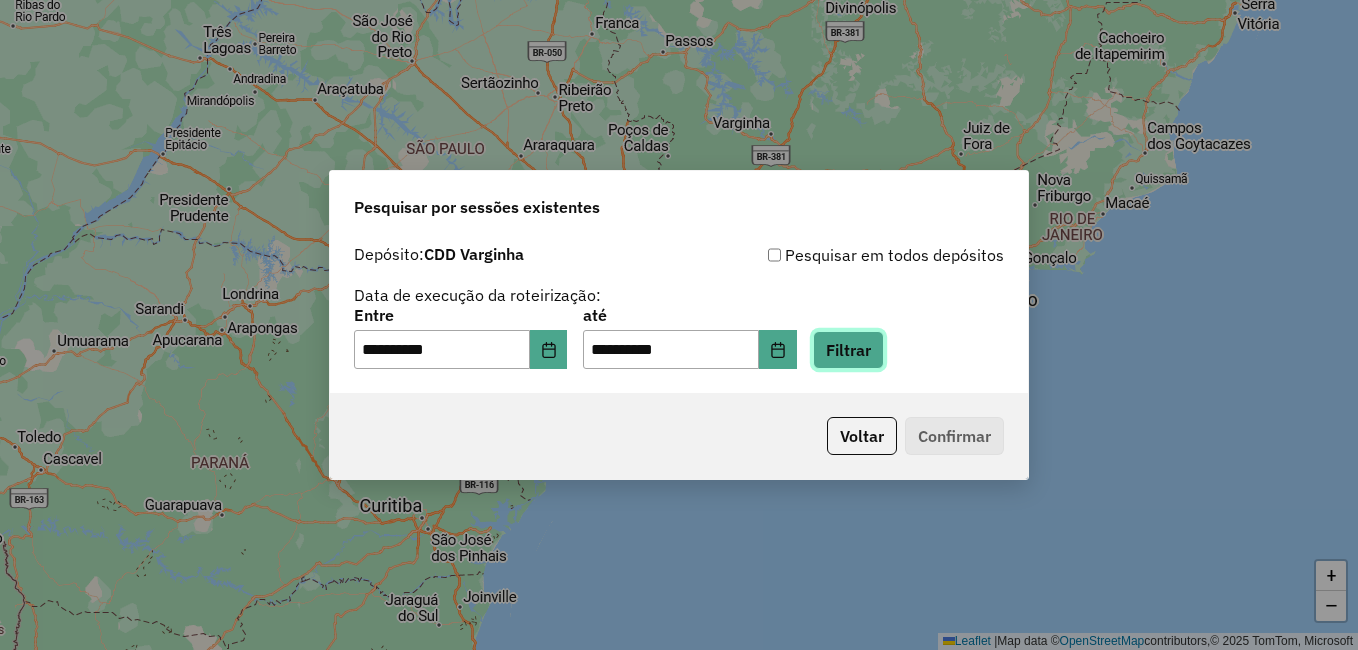 click on "Filtrar" 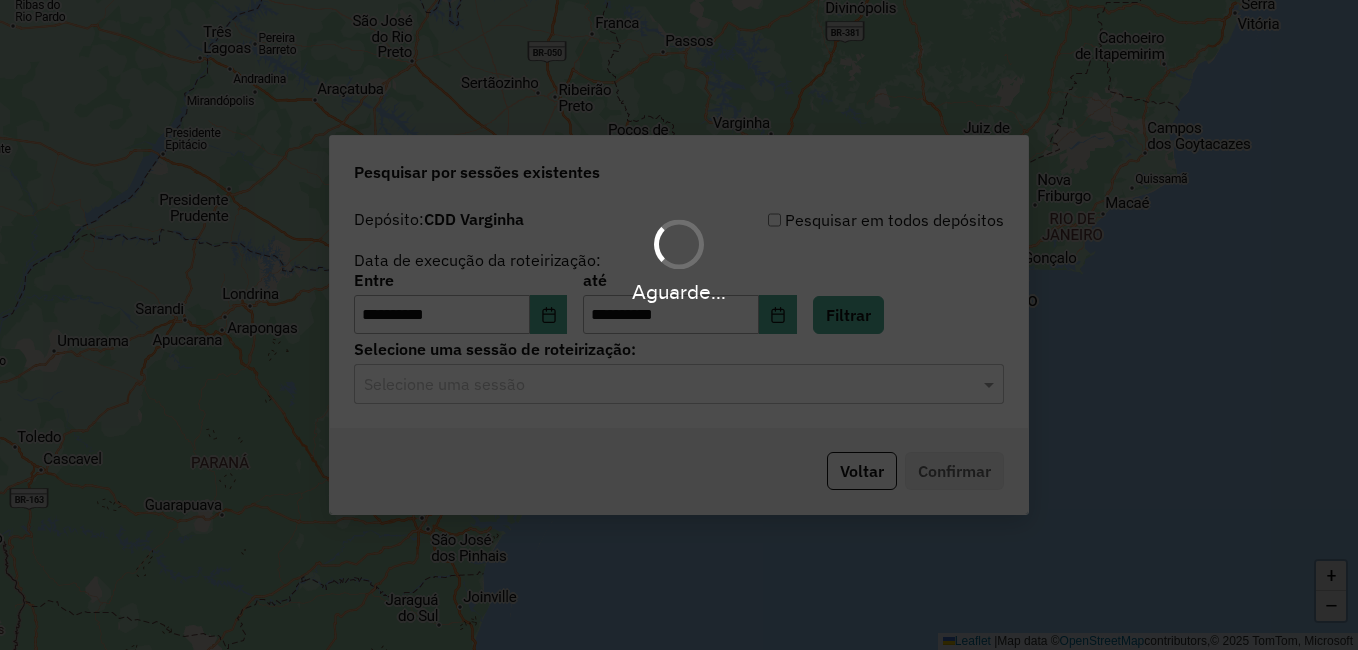 click 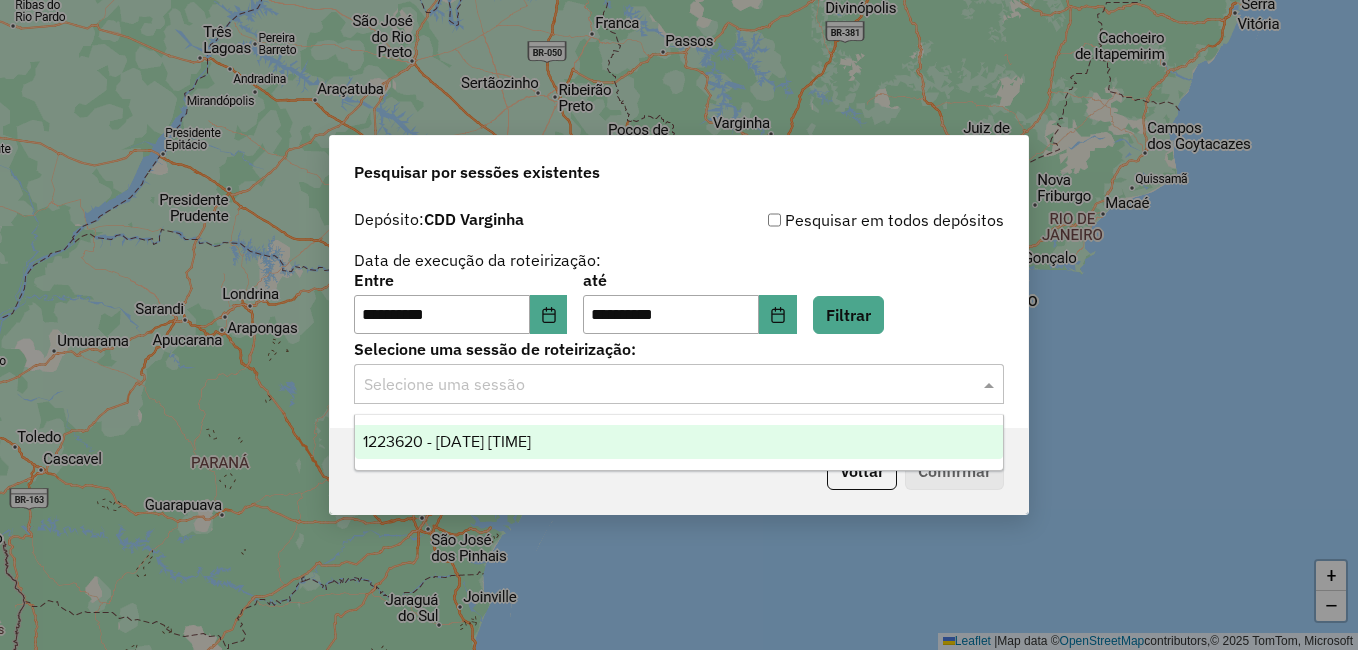 click on "1223620 - [DATE] [TIME]" at bounding box center (447, 441) 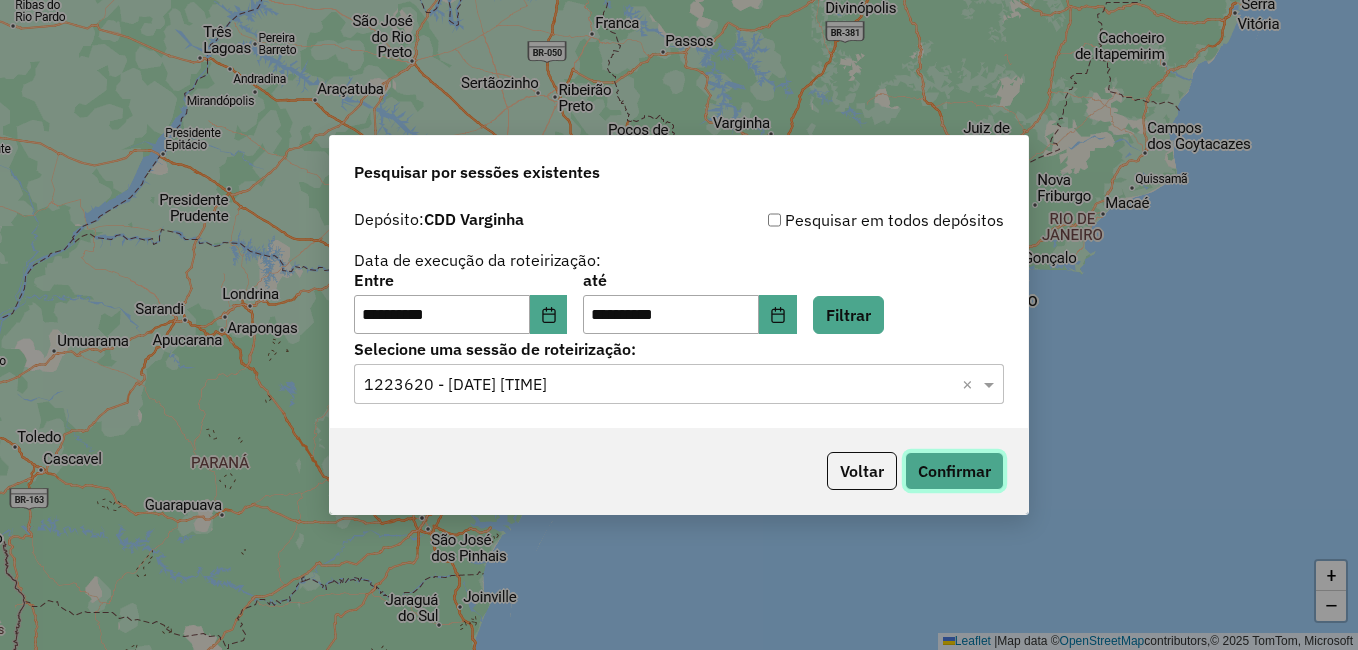 click on "Confirmar" 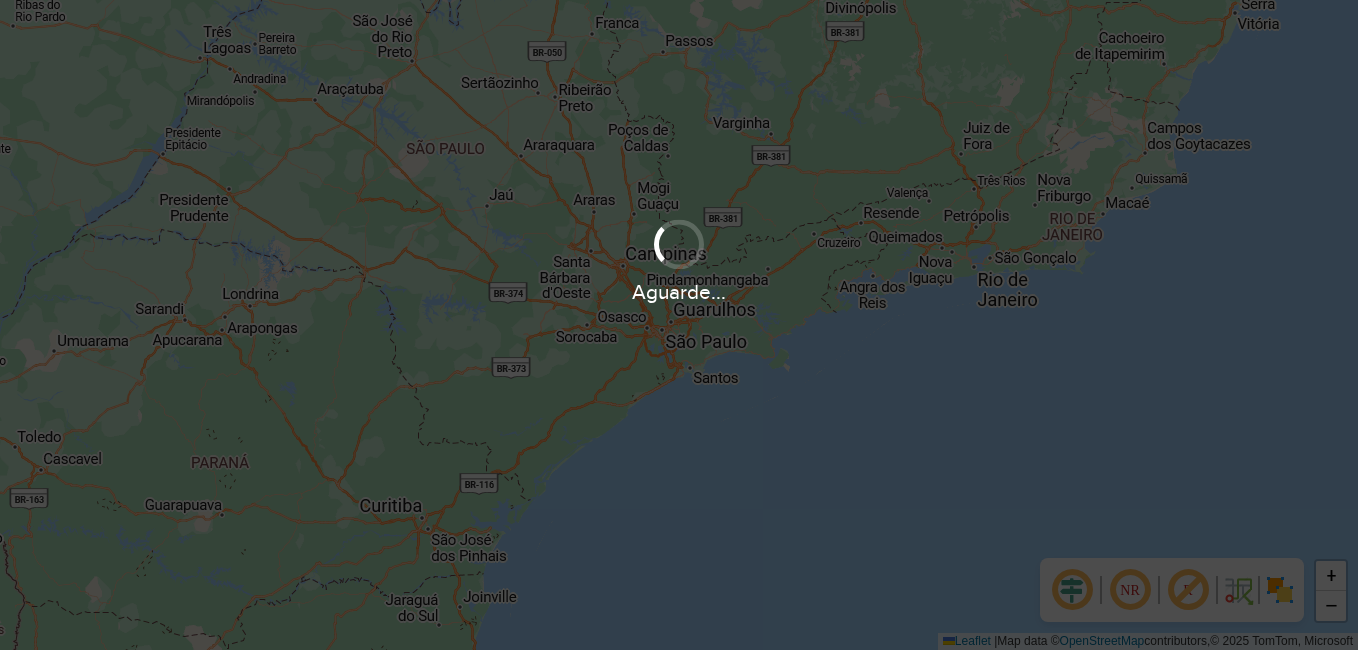 scroll, scrollTop: 0, scrollLeft: 0, axis: both 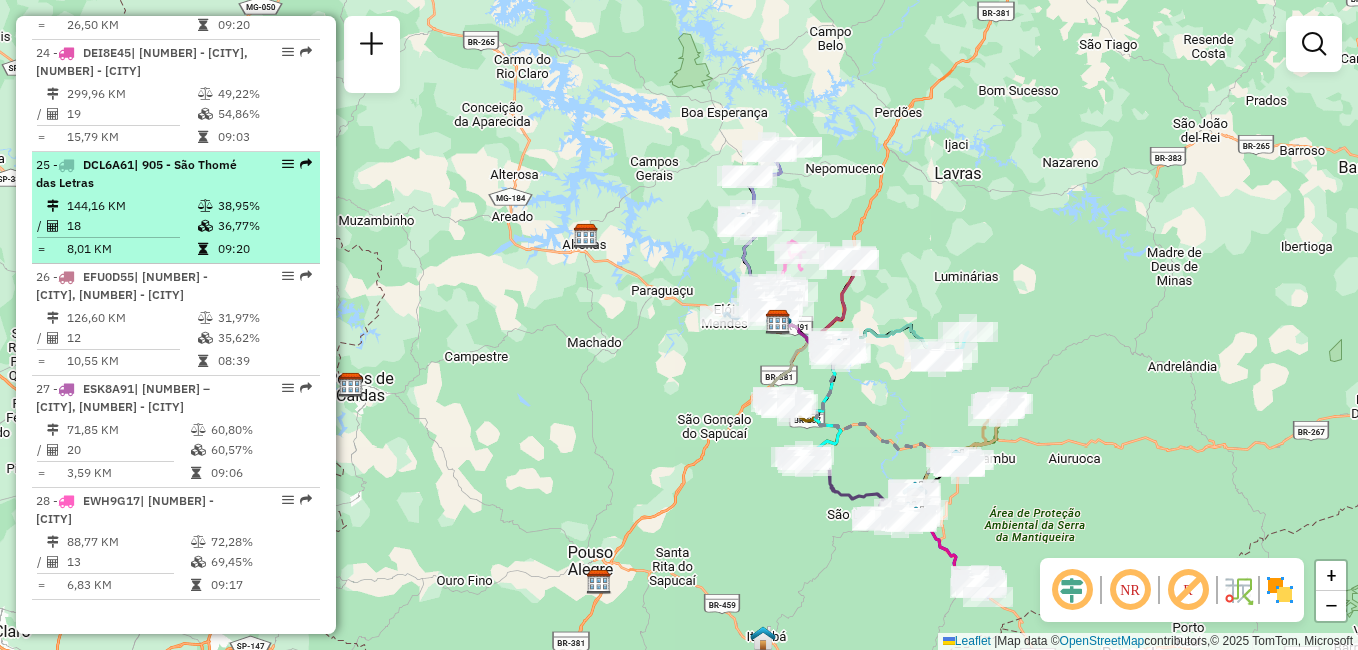 click on "36,77%" at bounding box center [264, 226] 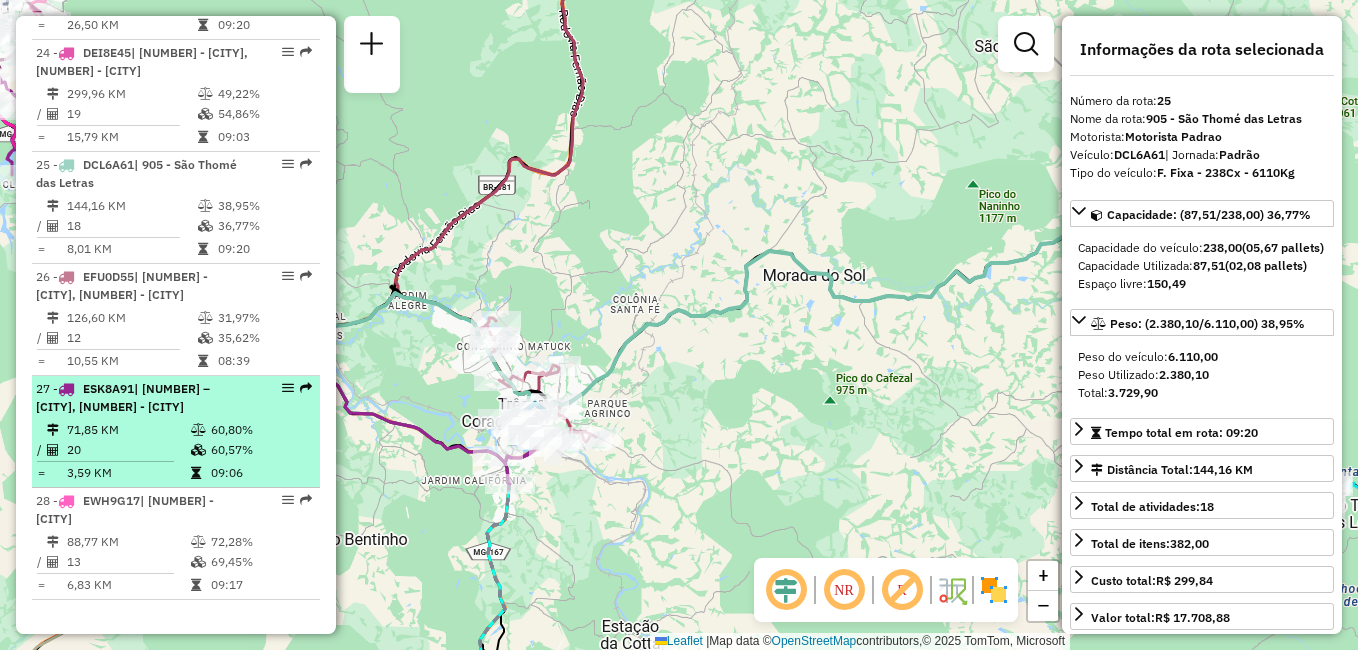 scroll, scrollTop: 3311, scrollLeft: 0, axis: vertical 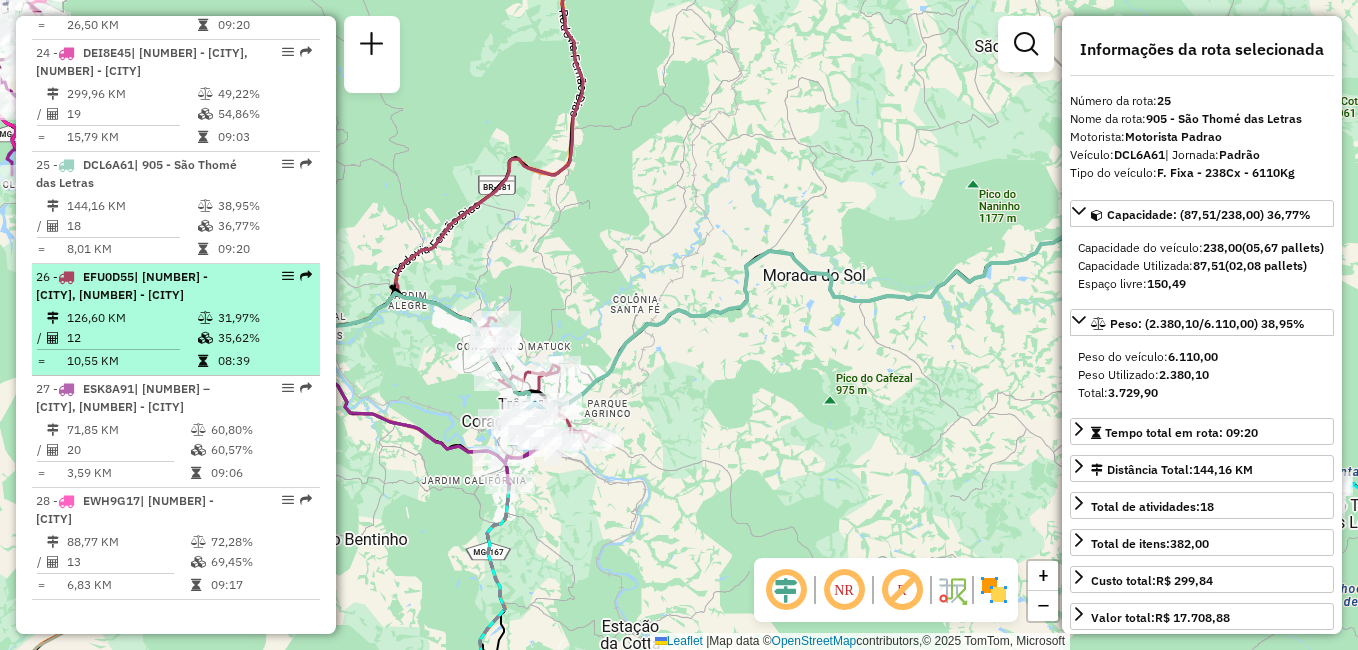 click on "26 -       EFU0D55   | 110 - Três Corações Leste, 112 - Carmo da Cachoeira  126,60 KM   31,97%  /  12   35,62%     =  10,55 KM   08:39" at bounding box center [176, 320] 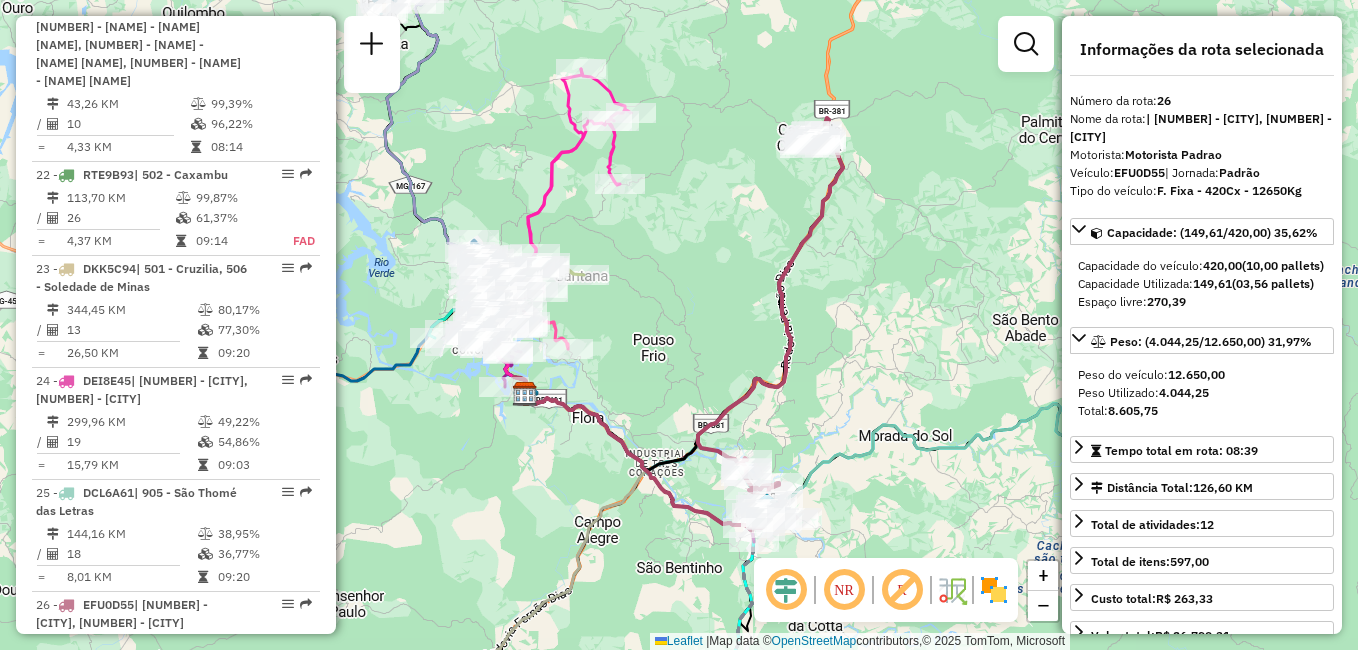 scroll, scrollTop: 3211, scrollLeft: 0, axis: vertical 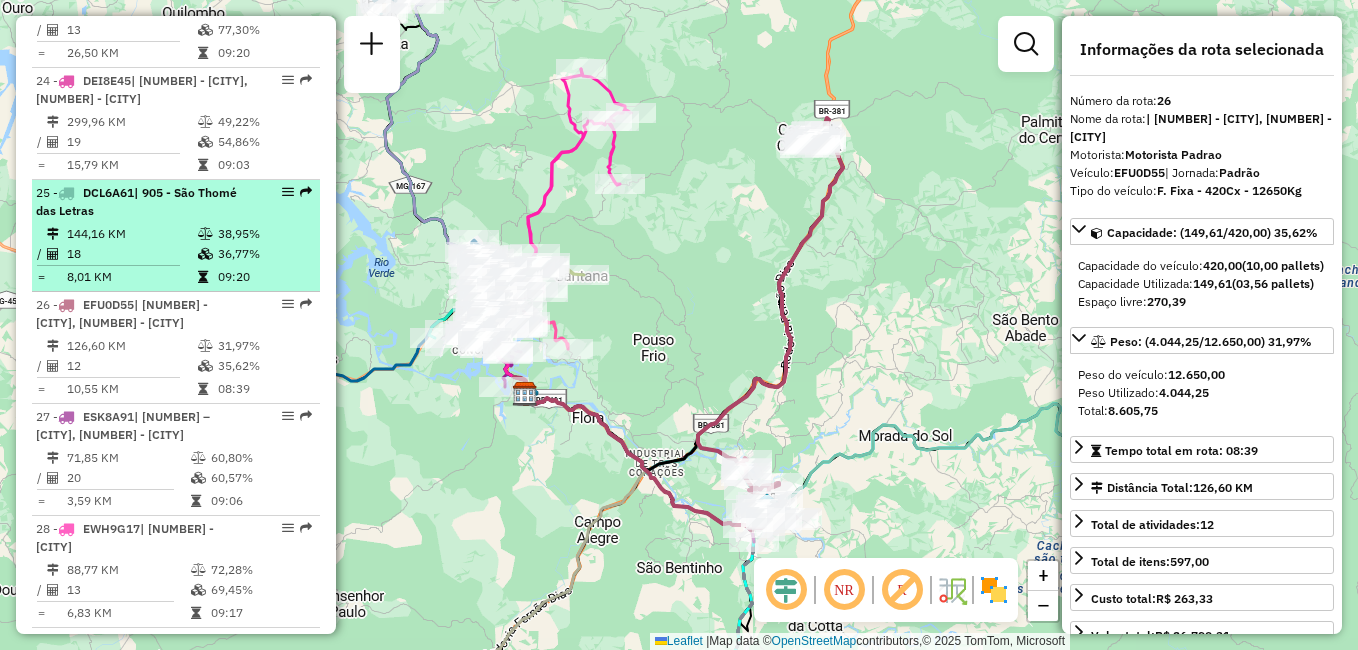 click on "8,01 KM" at bounding box center (131, 277) 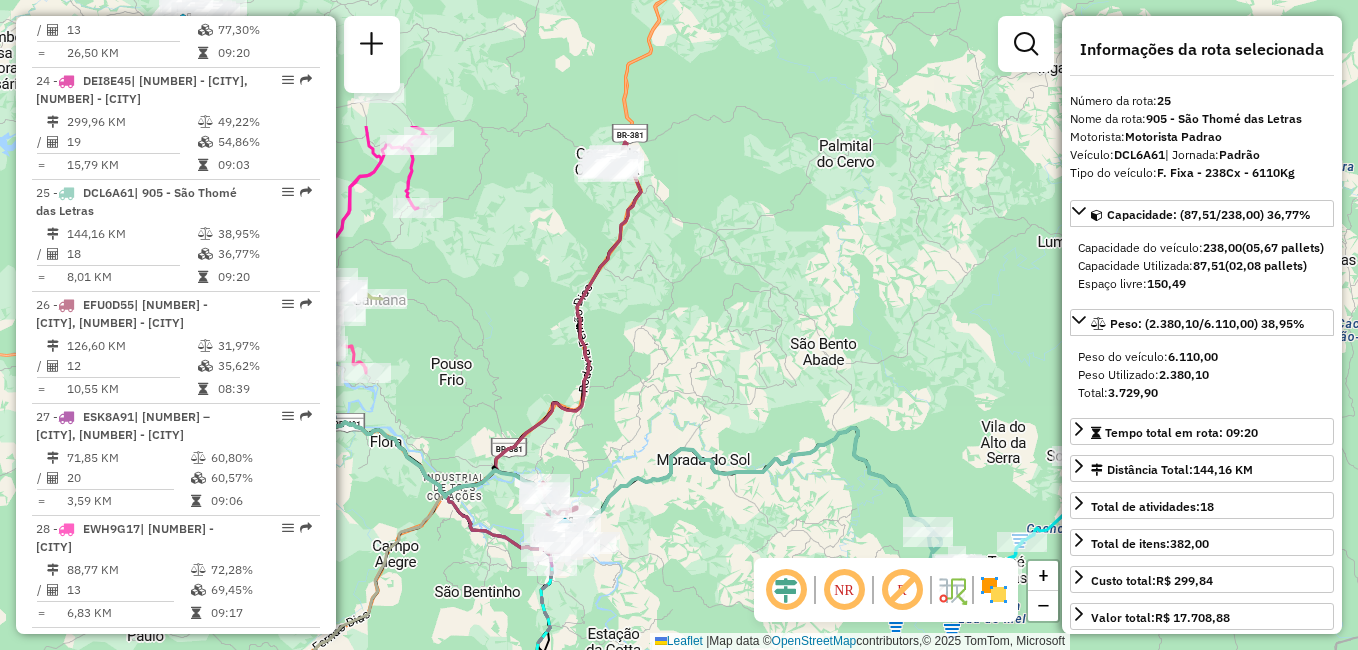 drag, startPoint x: 762, startPoint y: 164, endPoint x: 761, endPoint y: 355, distance: 191.00262 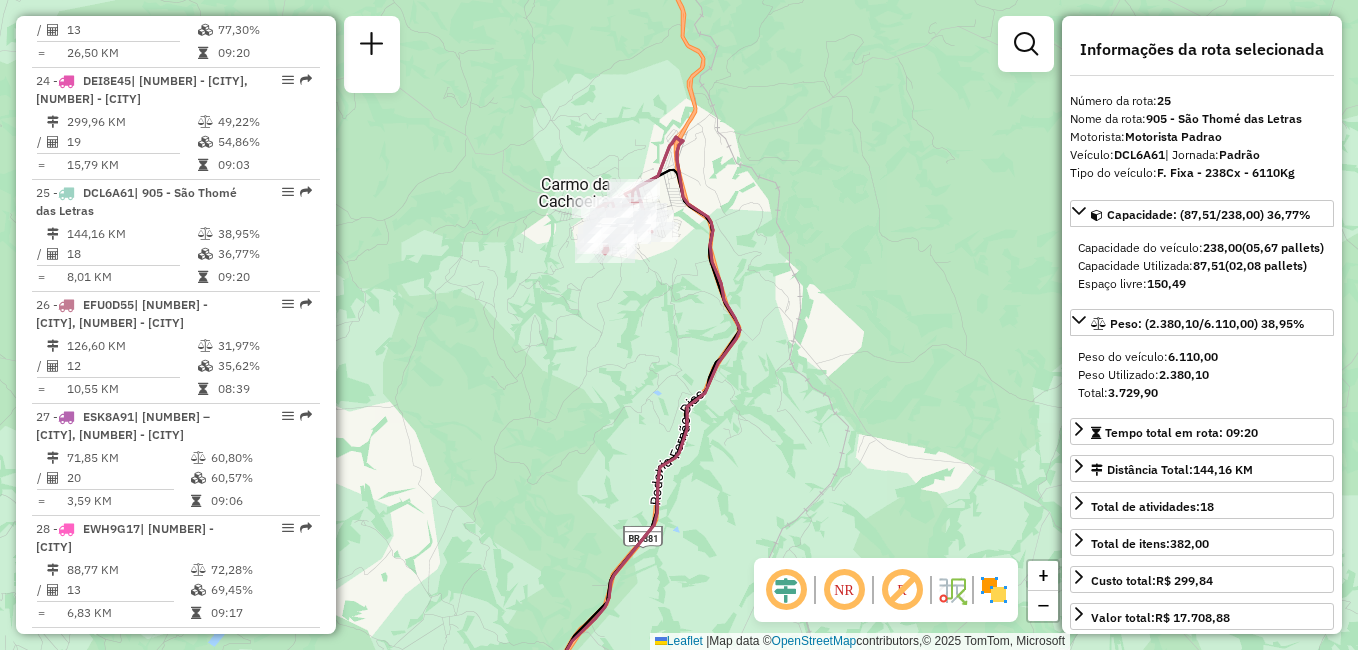 drag, startPoint x: 578, startPoint y: 246, endPoint x: 847, endPoint y: 257, distance: 269.22482 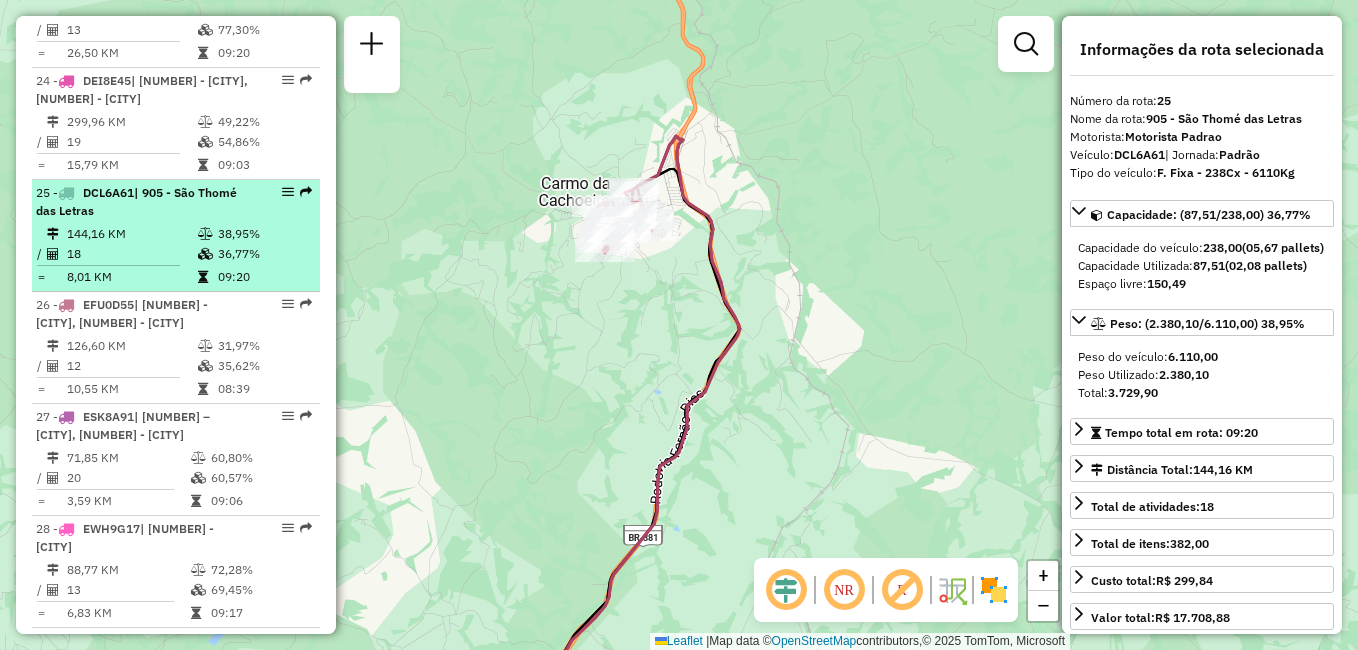 click on "38,95%" at bounding box center [264, 234] 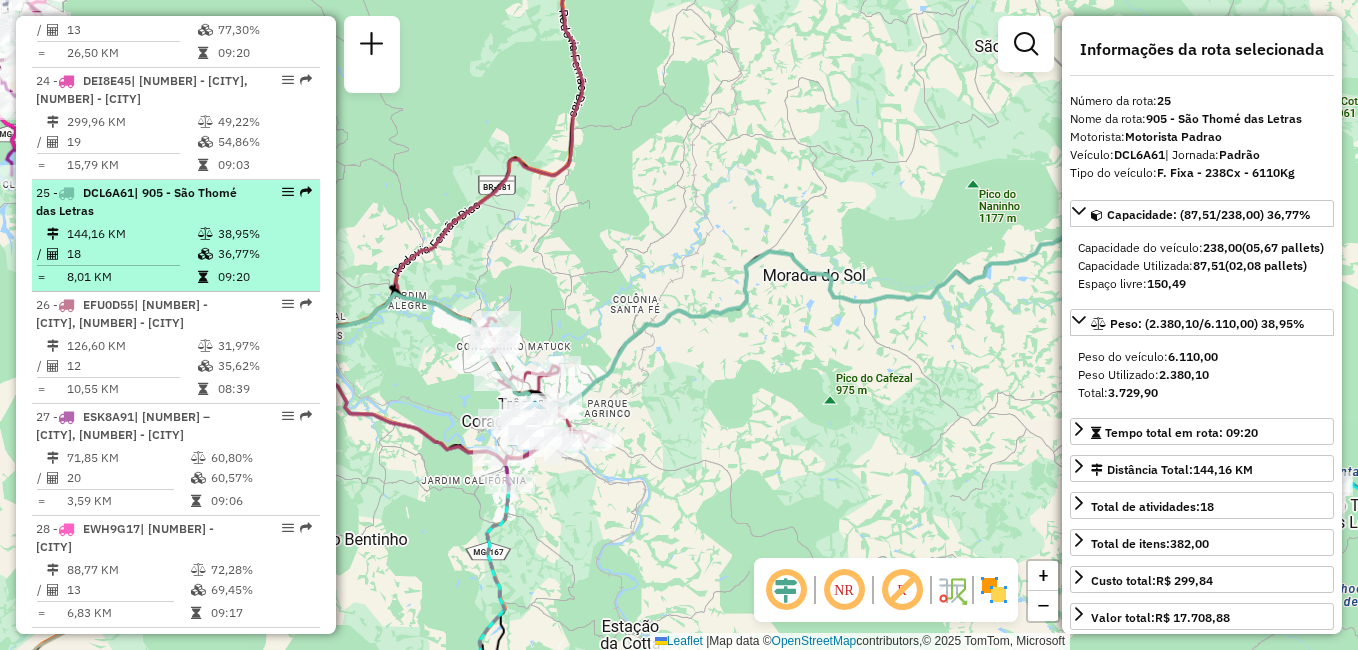 click on "36,77%" at bounding box center (264, 254) 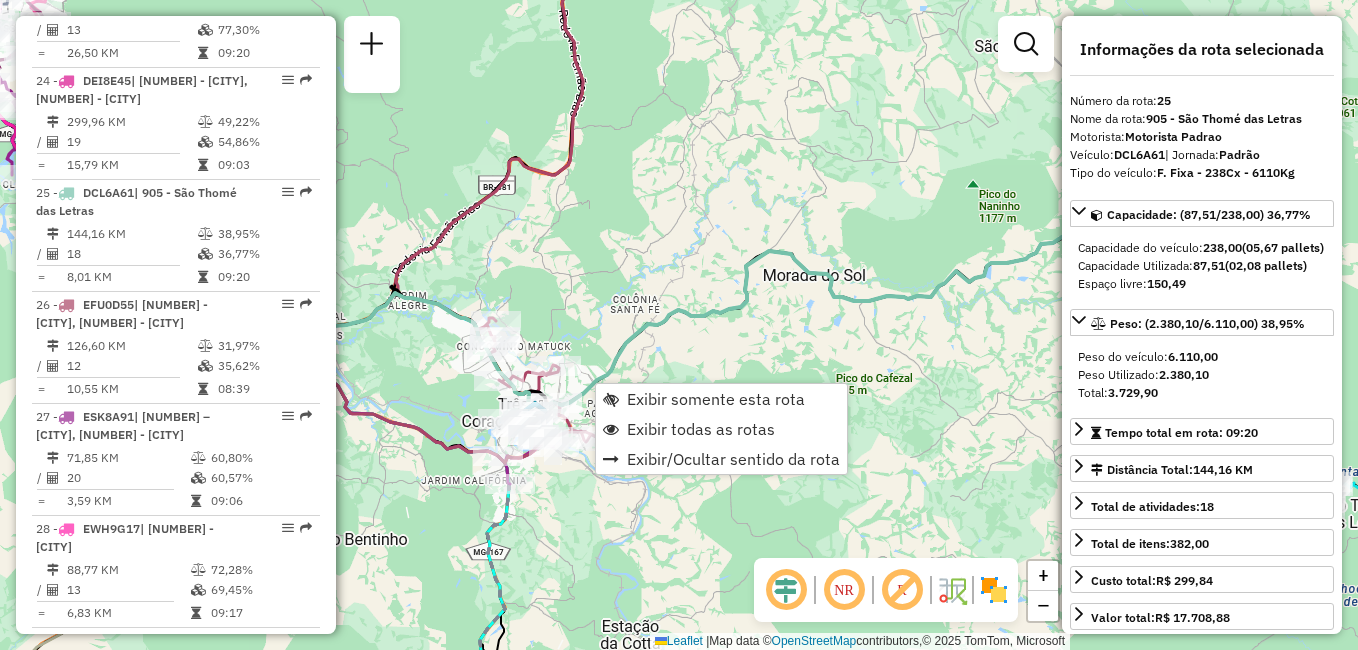scroll, scrollTop: 3311, scrollLeft: 0, axis: vertical 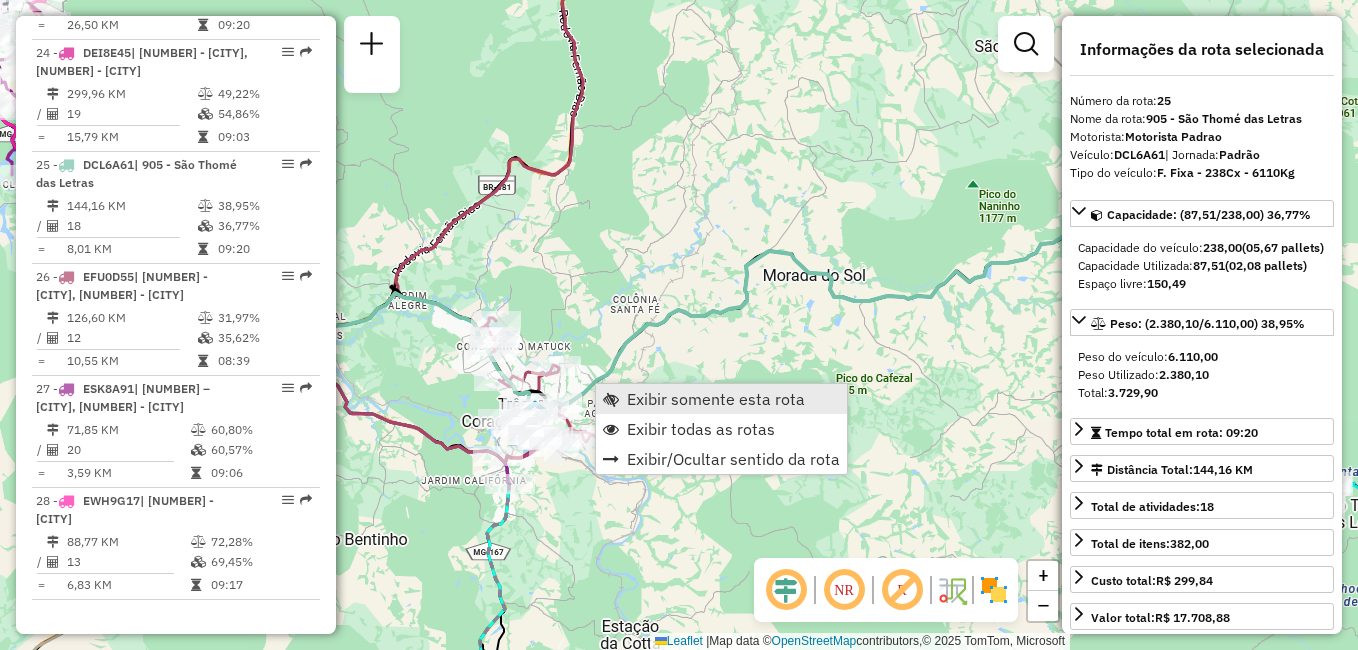 click on "Exibir somente esta rota" at bounding box center (721, 399) 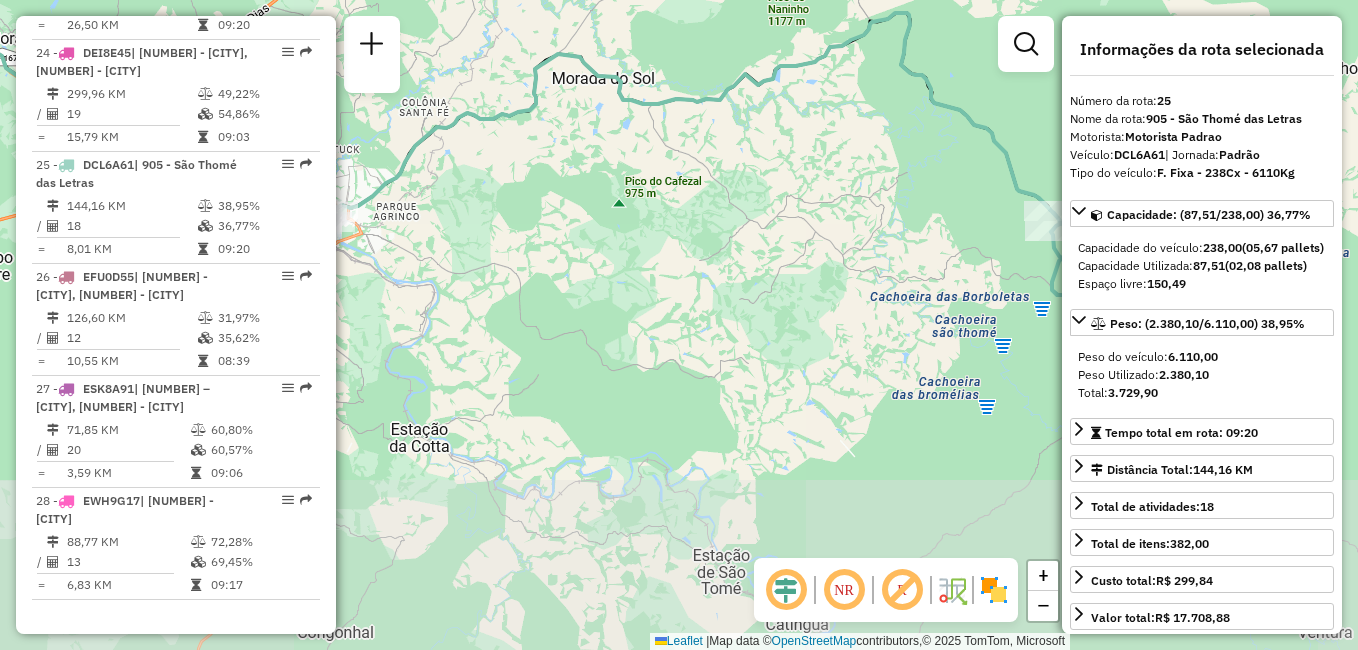 drag, startPoint x: 811, startPoint y: 374, endPoint x: 605, endPoint y: 174, distance: 287.1167 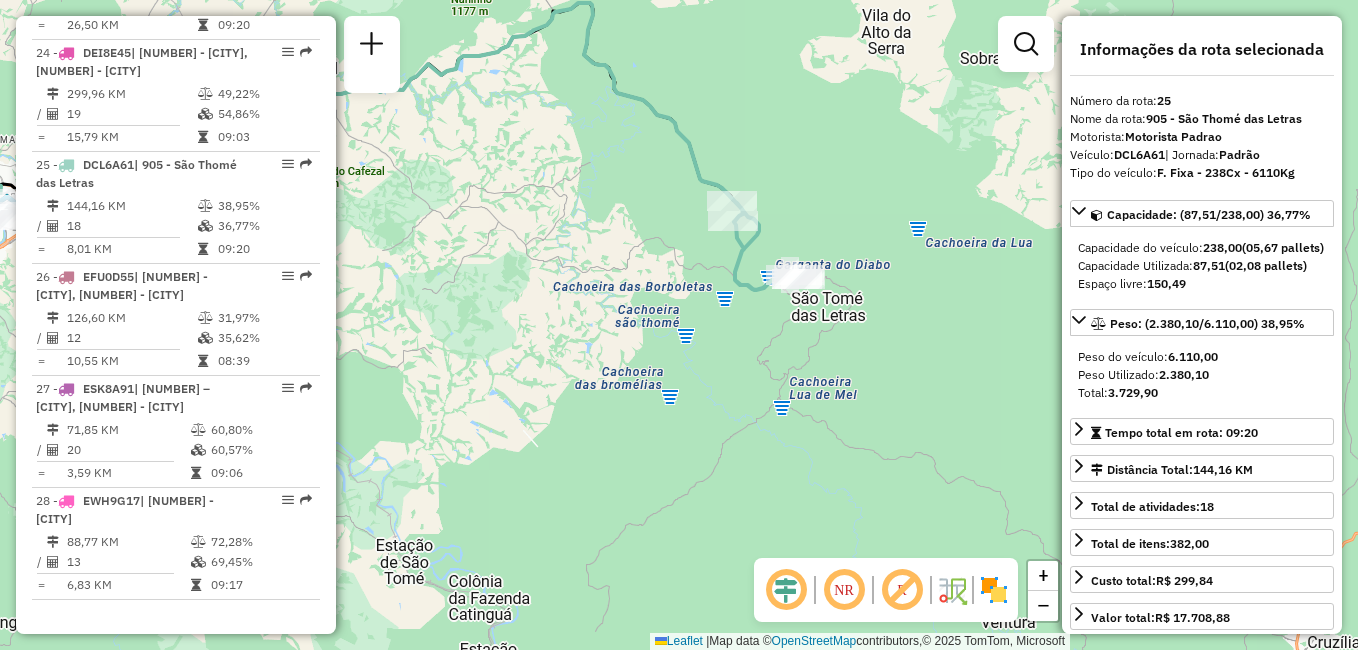 drag, startPoint x: 1019, startPoint y: 253, endPoint x: 702, endPoint y: 243, distance: 317.15768 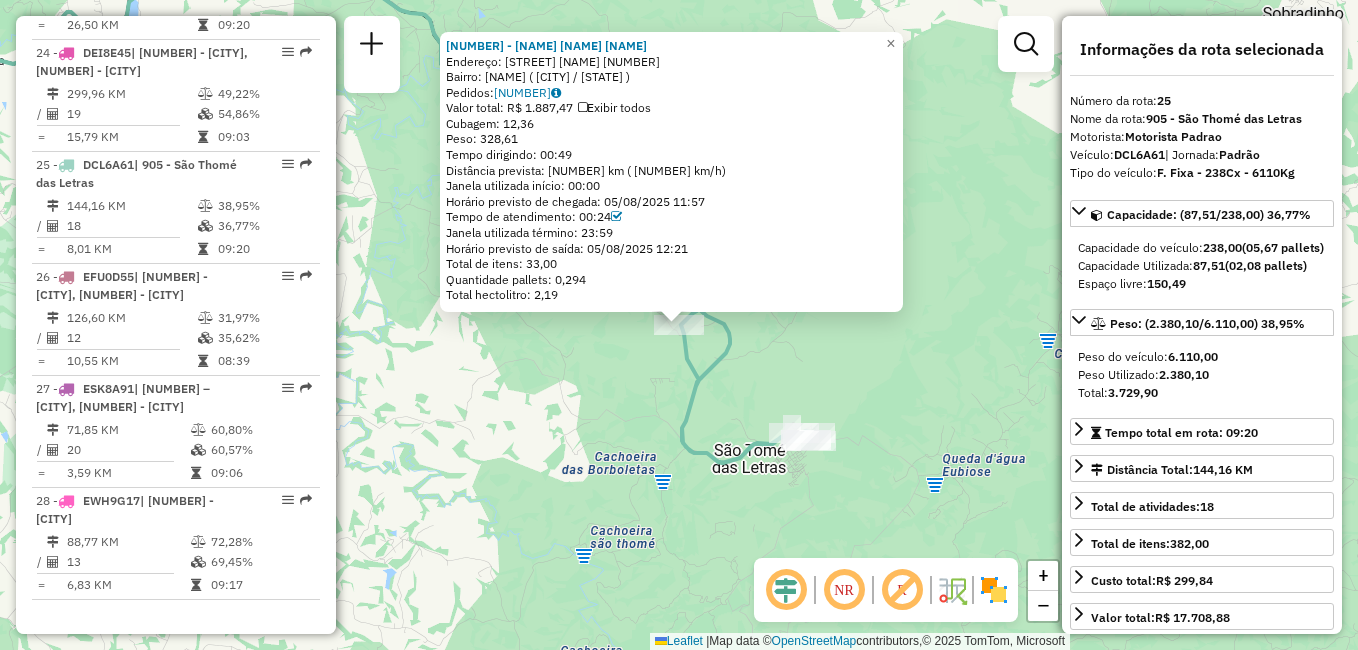 click on "32202934 - ELIETE APARECIDA DE  Endereço: FAZ FAZENDA BOA VISTA             1   Bairro: ZONA RURAL (SAO THOME DAS L / MG)   Pedidos:  05302994   Valor total: R$ 1.887,47   Exibir todos   Cubagem: 12,36  Peso: 328,61  Tempo dirigindo: 00:49   Distância prevista: 37,732 km (46,20 km/h)   Janela utilizada início: 00:00   Horário previsto de chegada: 05/08/2025 11:57   Tempo de atendimento: 00:24   Janela utilizada término: 23:59   Horário previsto de saída: 05/08/2025 12:21   Total de itens: 33,00   Quantidade pallets: 0,294   Total hectolitro: 2,19  × Janela de atendimento Grade de atendimento Capacidade Transportadoras Veículos Cliente Pedidos  Rotas Selecione os dias de semana para filtrar as janelas de atendimento  Seg   Ter   Qua   Qui   Sex   Sáb   Dom  Informe o período da janela de atendimento: De: Até:  Filtrar exatamente a janela do cliente  Considerar janela de atendimento padrão  Selecione os dias de semana para filtrar as grades de atendimento  Seg   Ter   Qua   Qui   Sex   Sáb   Dom" 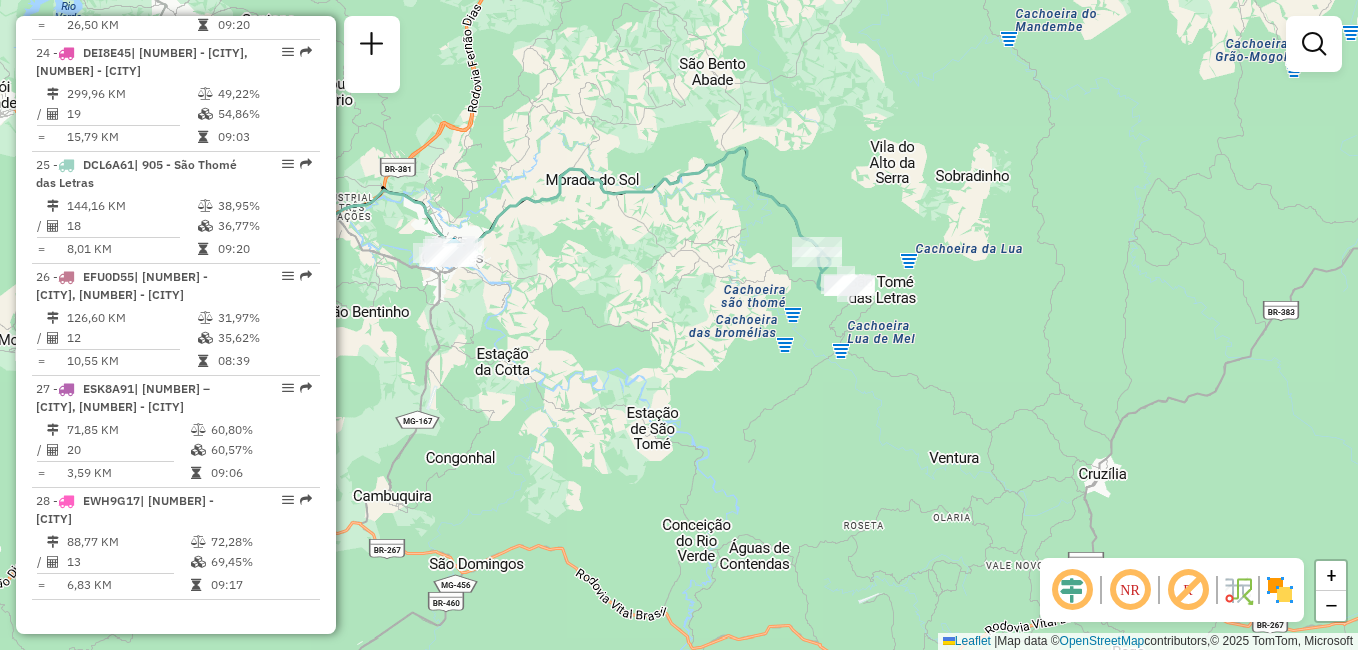 scroll, scrollTop: 3279, scrollLeft: 0, axis: vertical 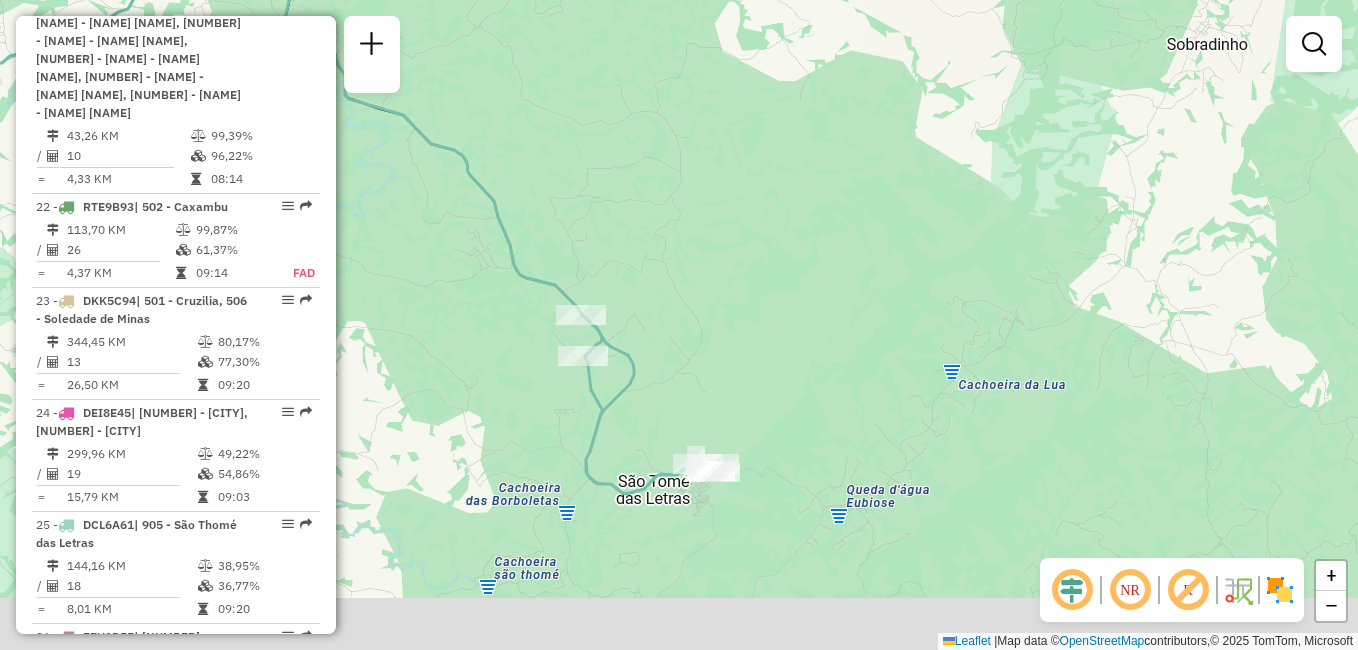 drag, startPoint x: 684, startPoint y: 437, endPoint x: 730, endPoint y: 359, distance: 90.55385 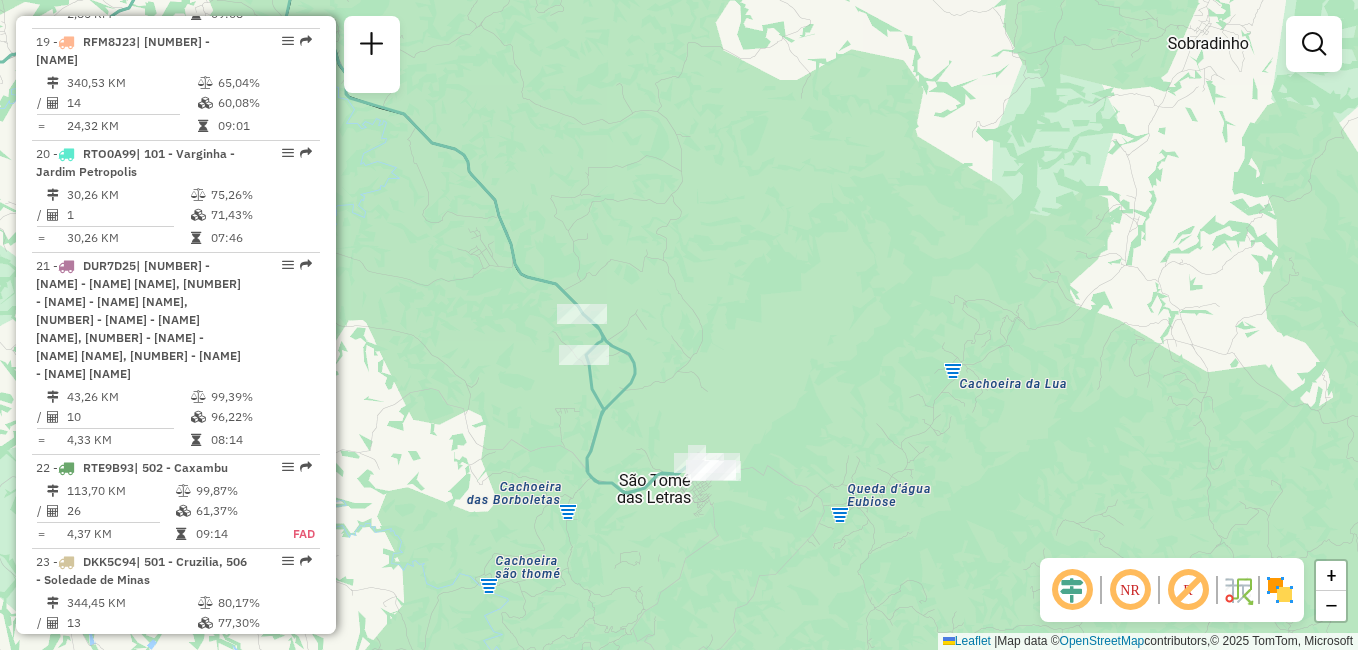 scroll, scrollTop: 2606, scrollLeft: 0, axis: vertical 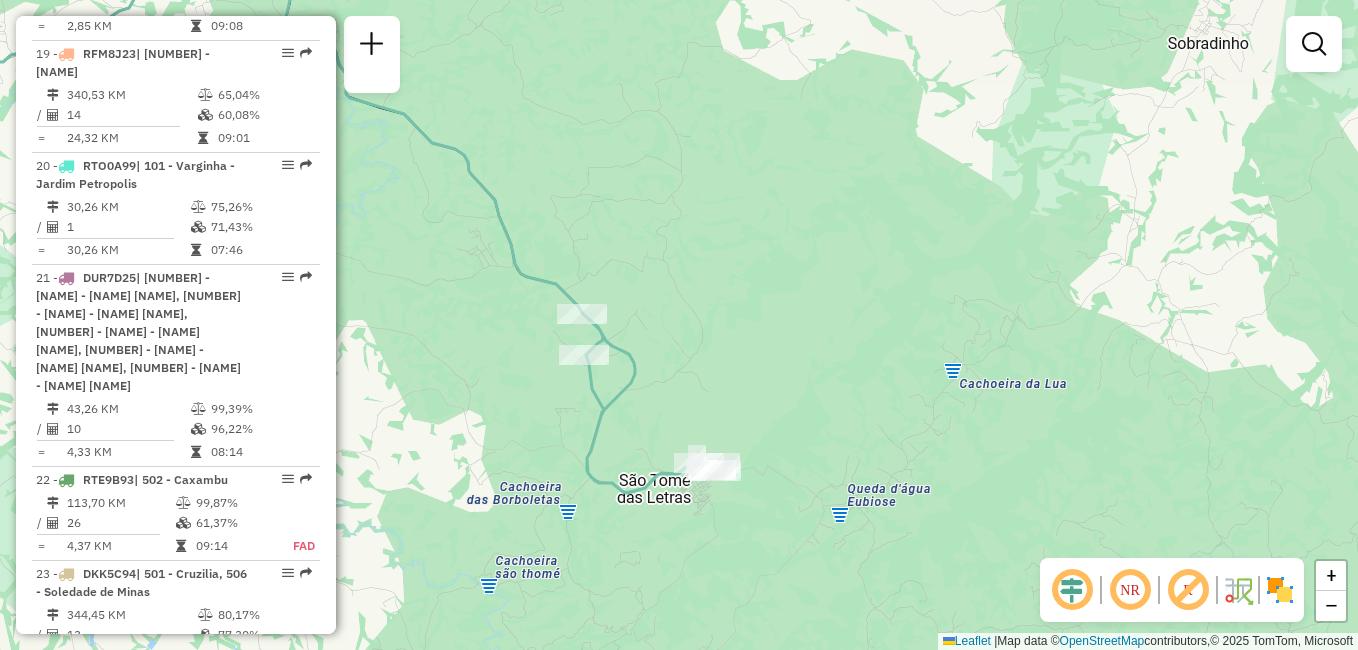 drag, startPoint x: 329, startPoint y: 463, endPoint x: 323, endPoint y: 436, distance: 27.658634 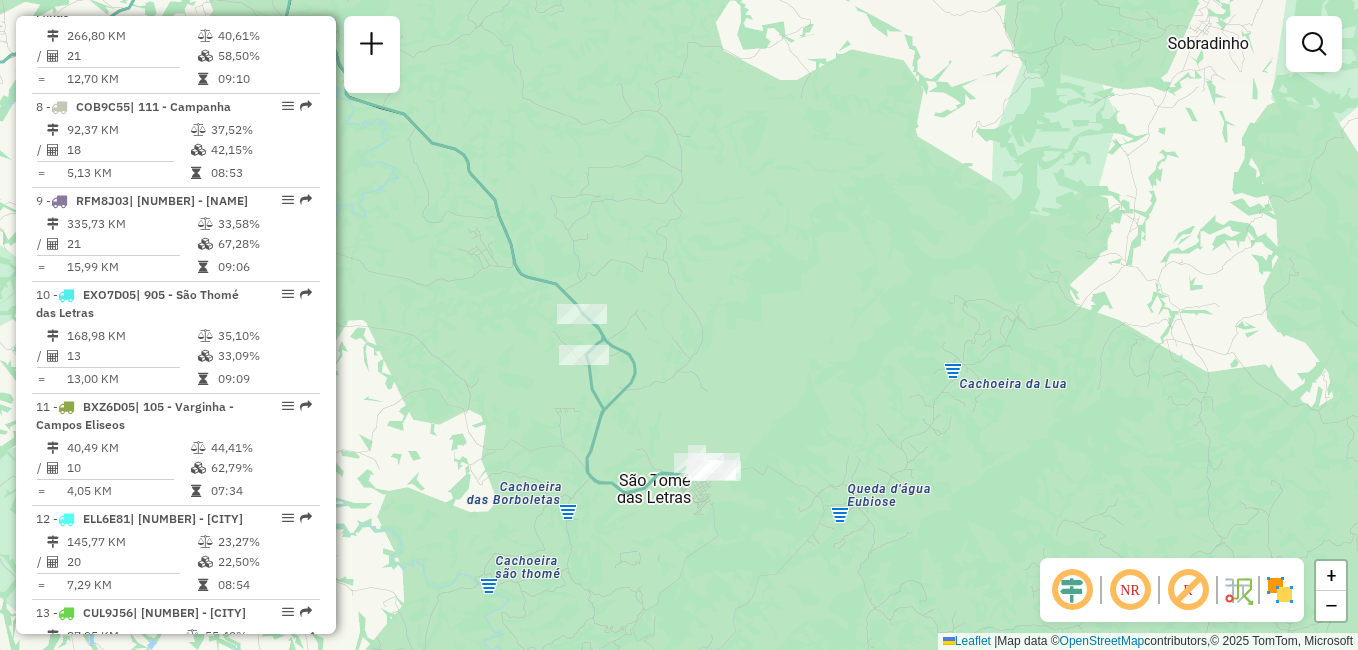 scroll, scrollTop: 1511, scrollLeft: 0, axis: vertical 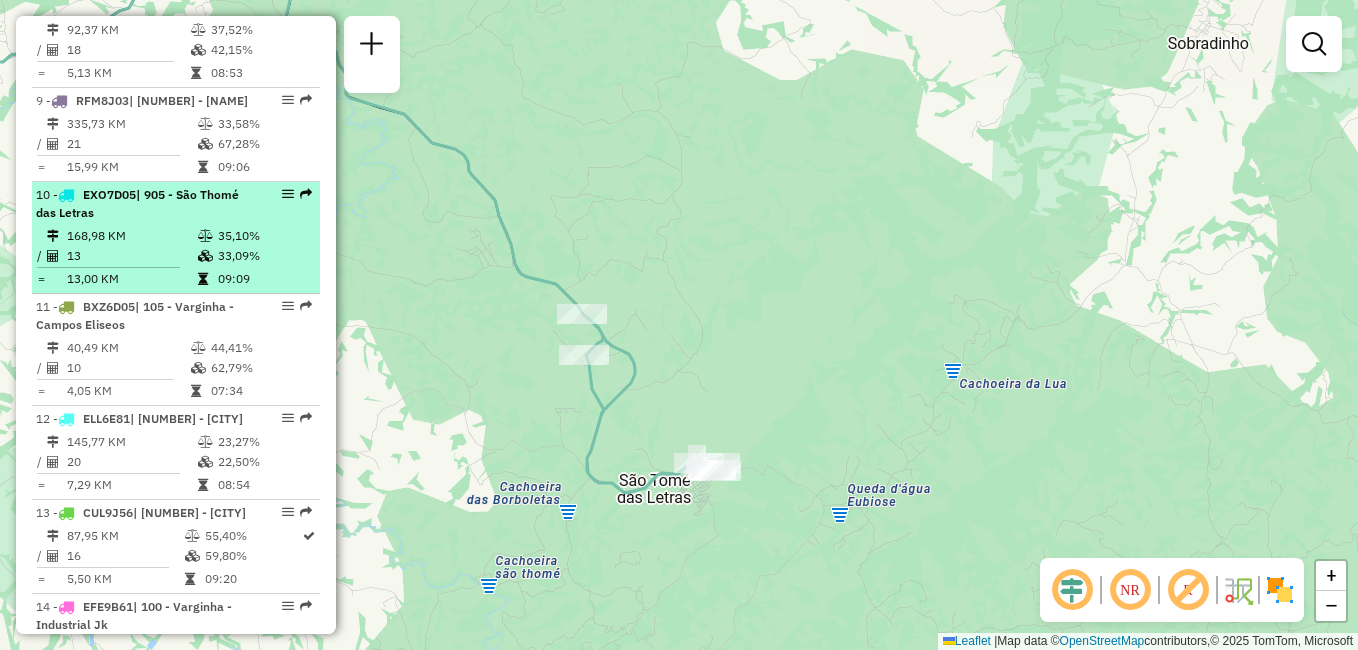 click on "168,98 KM" at bounding box center (131, 236) 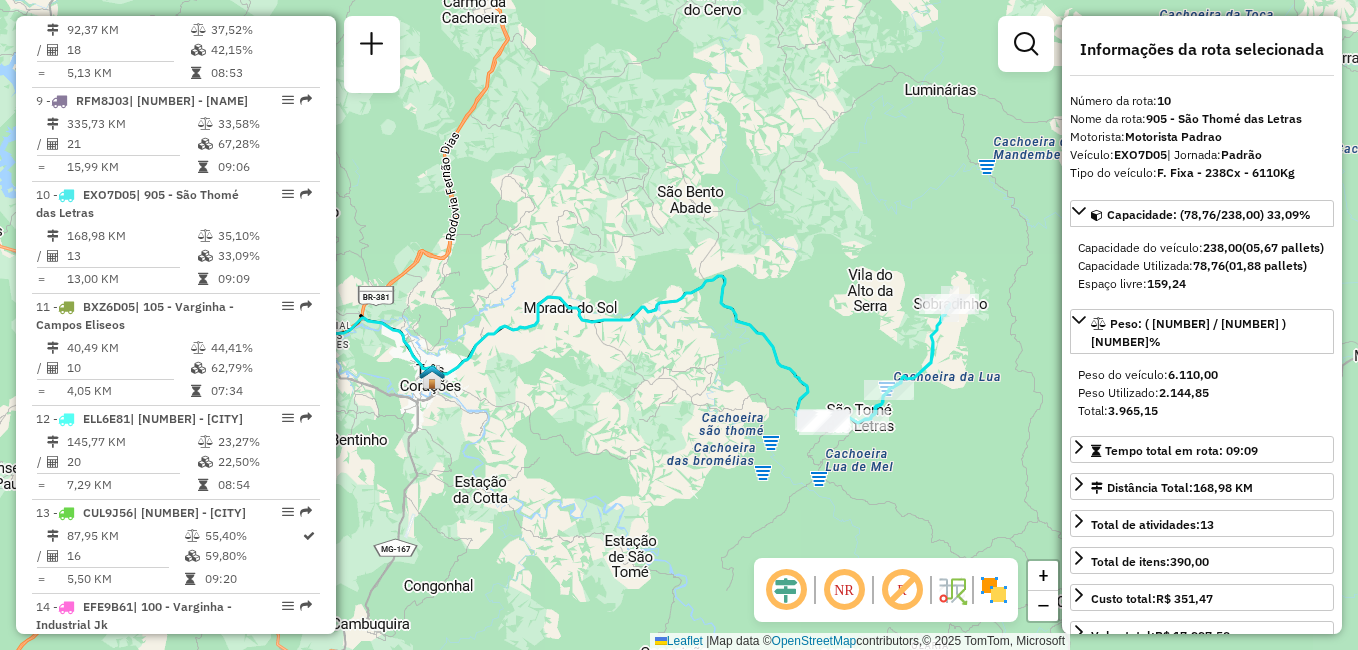 drag, startPoint x: 641, startPoint y: 298, endPoint x: 527, endPoint y: 310, distance: 114.62984 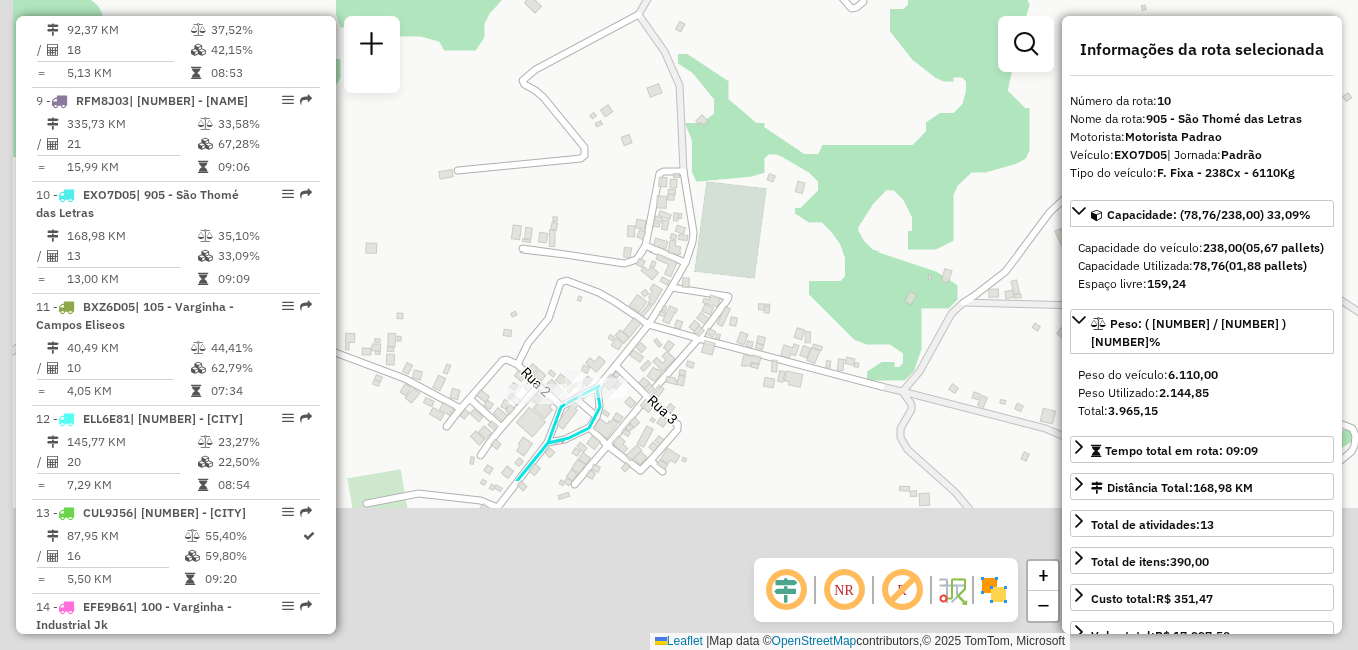 drag, startPoint x: 720, startPoint y: 444, endPoint x: 848, endPoint y: 186, distance: 288.00696 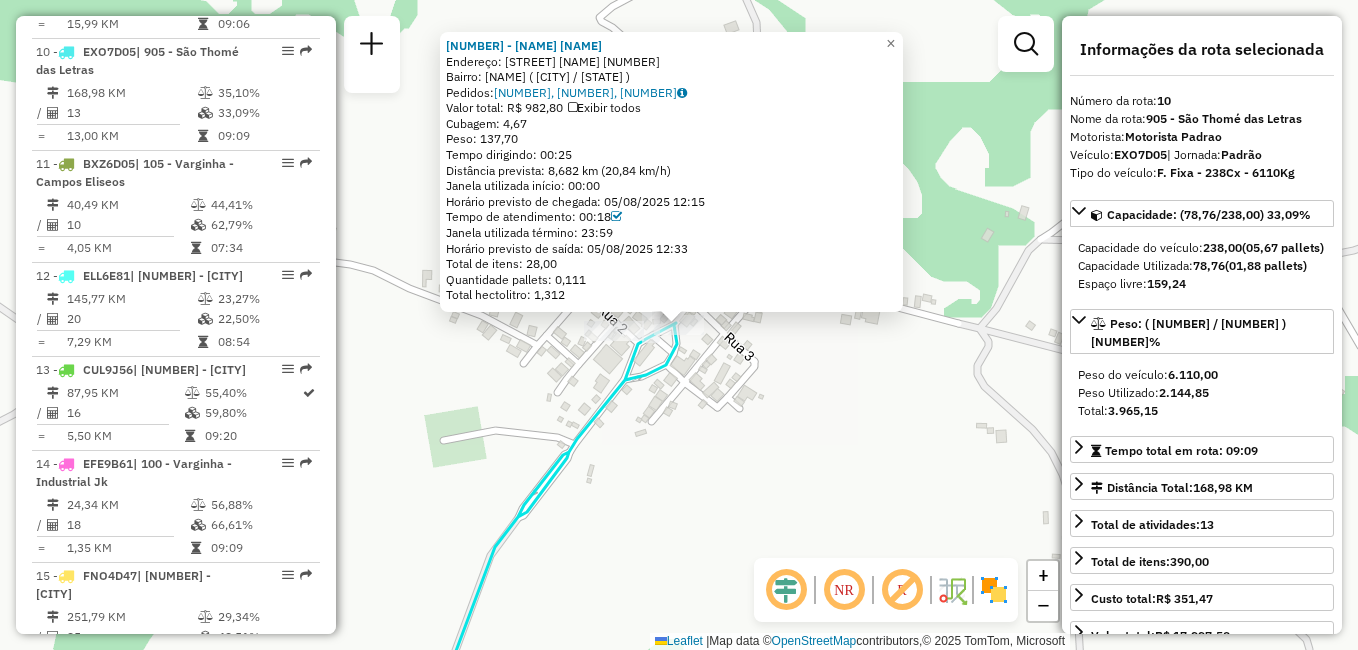 scroll, scrollTop: 1731, scrollLeft: 0, axis: vertical 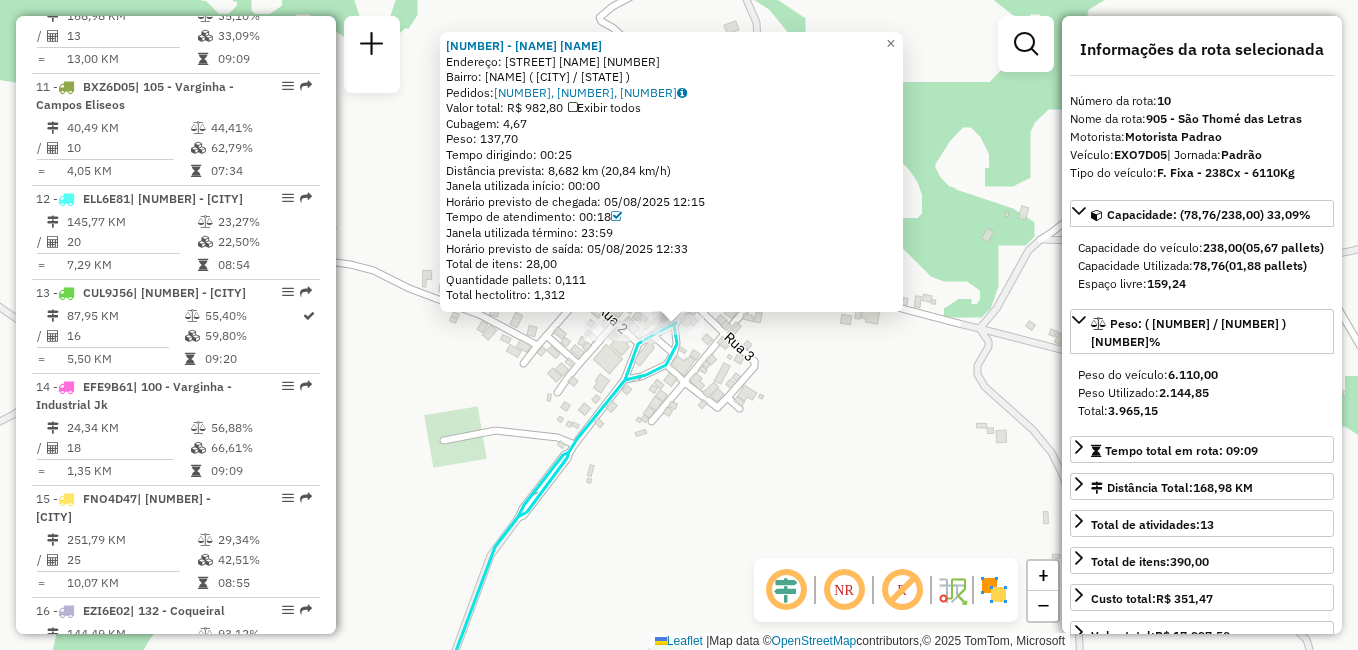 click on "32211219 - VANDERLEI BOTTURA  Endereço:  RUA DOMINGOS TEODORO DE OLIVEI 38   Bairro: CENTRO (SAO THOME DAS LETRAS / MG)   Pedidos:  05303194, 05303193, 05302964   Valor total: R$ 982,80   Exibir todos   Cubagem: 4,67  Peso: 137,70  Tempo dirigindo: 00:25   Distância prevista: 8,682 km (20,84 km/h)   Janela utilizada início: 00:00   Horário previsto de chegada: 05/08/2025 12:15   Tempo de atendimento: 00:18   Janela utilizada término: 23:59   Horário previsto de saída: 05/08/2025 12:33   Total de itens: 28,00   Quantidade pallets: 0,111   Total hectolitro: 1,312  × Janela de atendimento Grade de atendimento Capacidade Transportadoras Veículos Cliente Pedidos  Rotas Selecione os dias de semana para filtrar as janelas de atendimento  Seg   Ter   Qua   Qui   Sex   Sáb   Dom  Informe o período da janela de atendimento: De: Até:  Filtrar exatamente a janela do cliente  Considerar janela de atendimento padrão  Selecione os dias de semana para filtrar as grades de atendimento  Seg   Ter   Qua   Qui  De:" 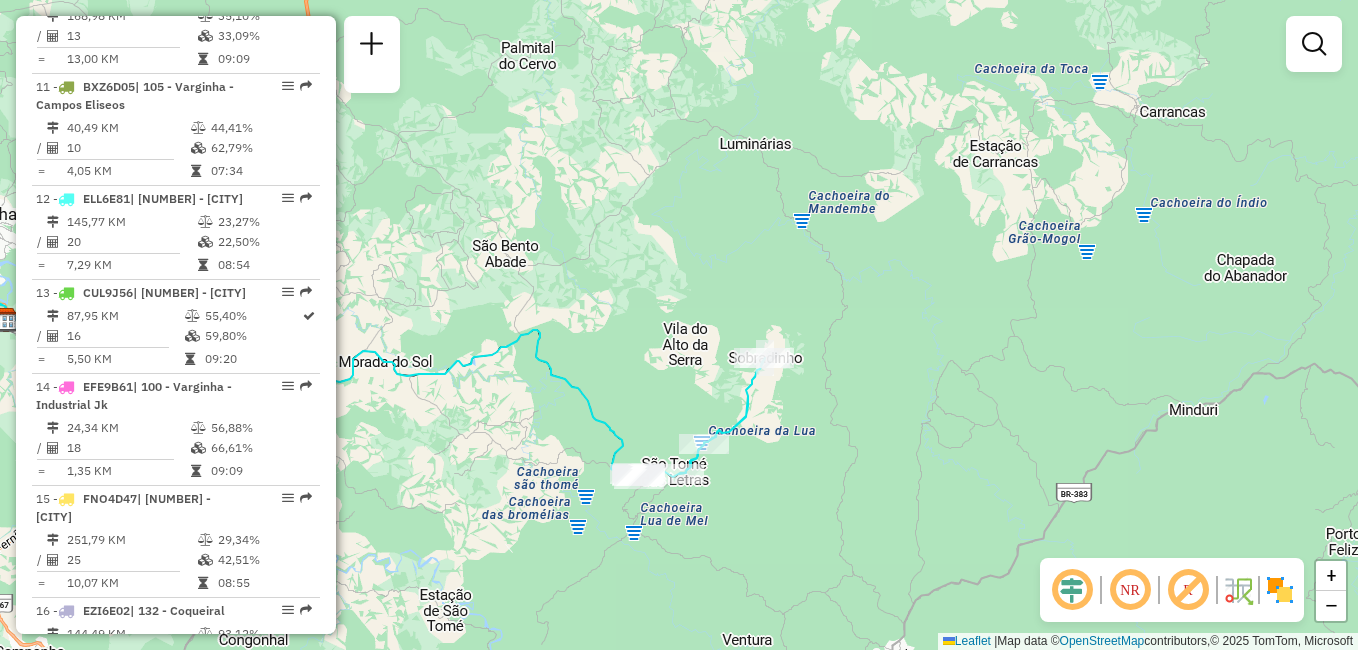 drag, startPoint x: 768, startPoint y: 514, endPoint x: 745, endPoint y: 426, distance: 90.95603 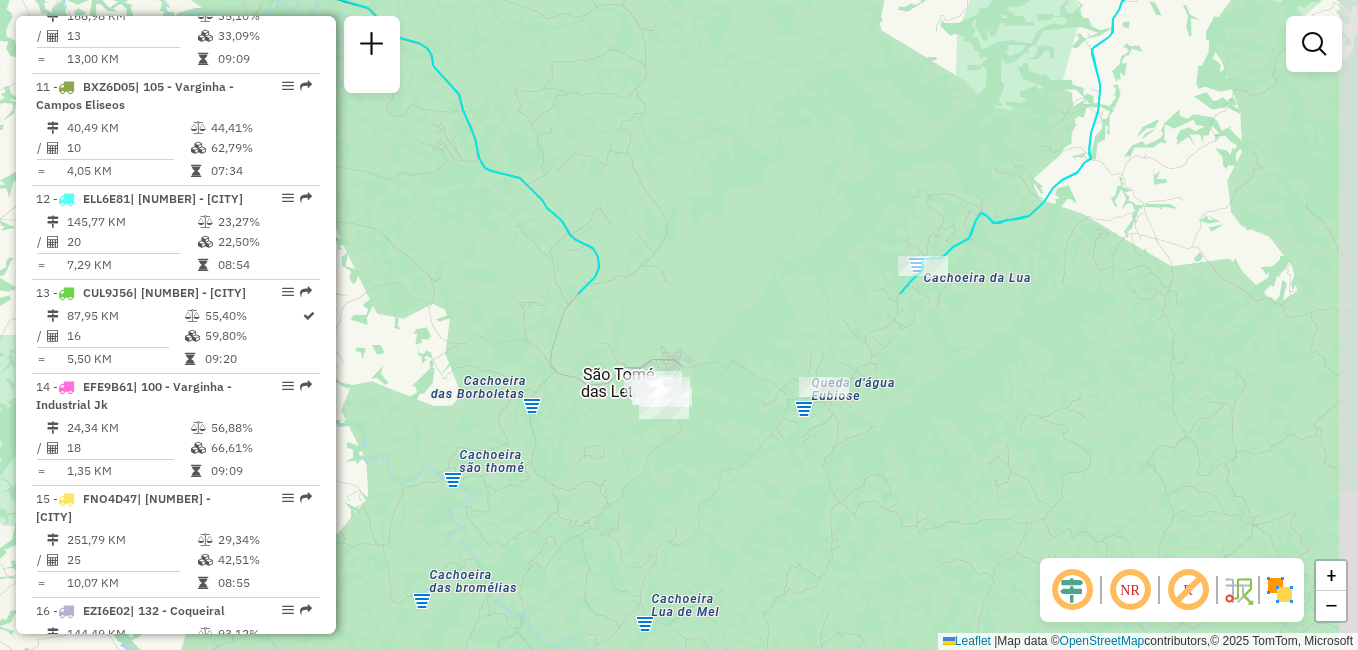 drag, startPoint x: 766, startPoint y: 471, endPoint x: 619, endPoint y: 50, distance: 445.926 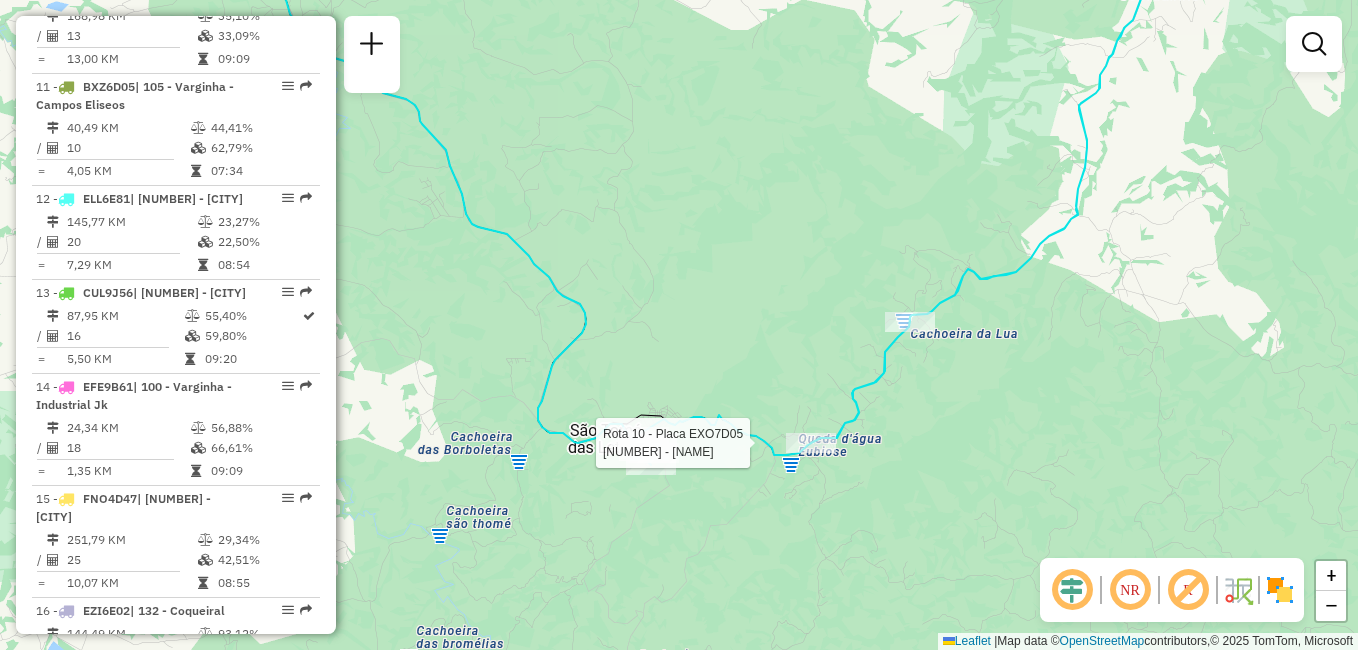 click 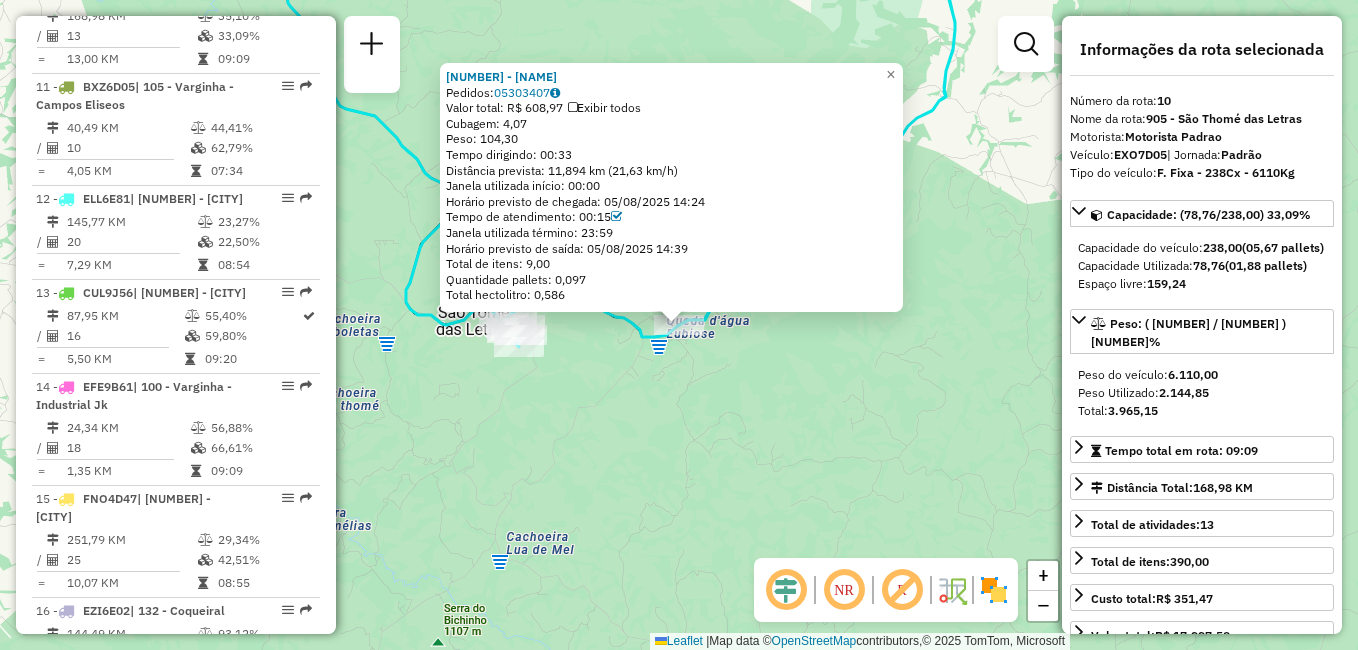 click on "32213264 - JOSE SUELI ANDRADE  Pedidos:  05303407   Valor total: R$ 608,97   Exibir todos   Cubagem: 4,07  Peso: 104,30  Tempo dirigindo: 00:33   Distância prevista: 11,894 km (21,63 km/h)   Janela utilizada início: 00:00   Horário previsto de chegada: 05/08/2025 14:24   Tempo de atendimento: 00:15   Janela utilizada término: 23:59   Horário previsto de saída: 05/08/2025 14:39   Total de itens: 9,00   Quantidade pallets: 0,097   Total hectolitro: 0,586  × Janela de atendimento Grade de atendimento Capacidade Transportadoras Veículos Cliente Pedidos  Rotas Selecione os dias de semana para filtrar as janelas de atendimento  Seg   Ter   Qua   Qui   Sex   Sáb   Dom  Informe o período da janela de atendimento: De: Até:  Filtrar exatamente a janela do cliente  Considerar janela de atendimento padrão  Selecione os dias de semana para filtrar as grades de atendimento  Seg   Ter   Qua   Qui   Sex   Sáb   Dom   Considerar clientes sem dia de atendimento cadastrado  Peso mínimo:   Peso máximo:   De:  De:" 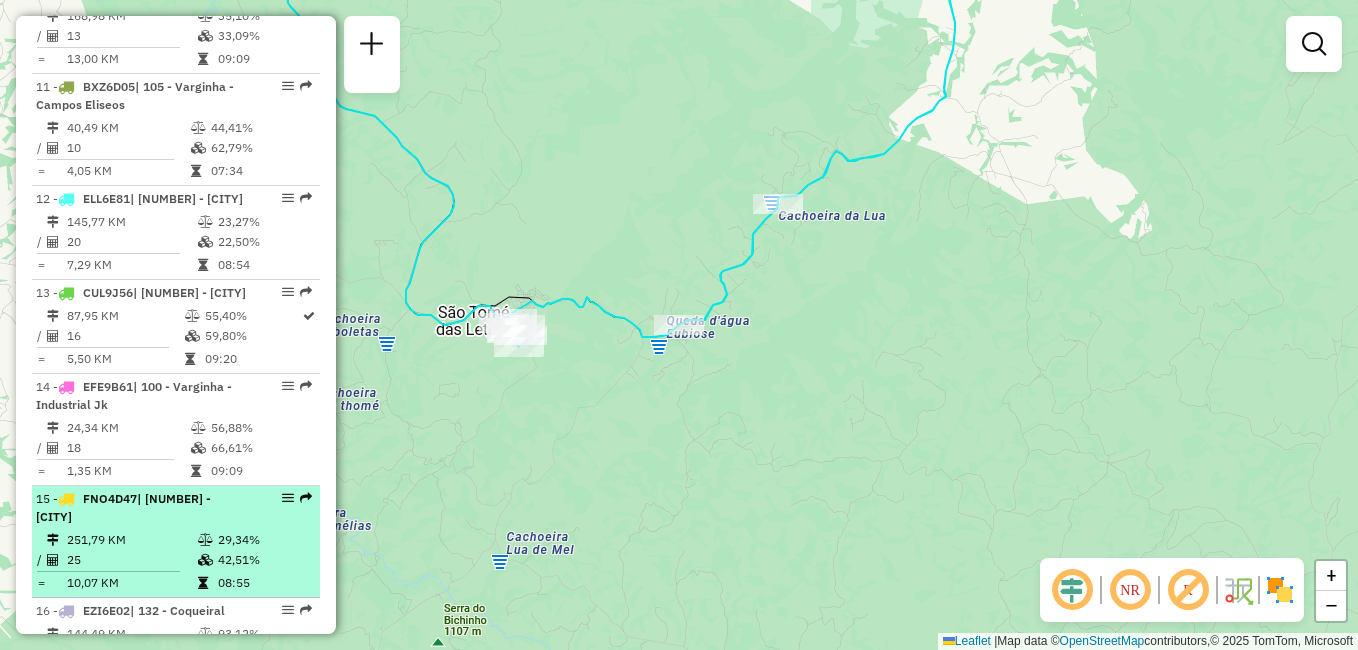 scroll, scrollTop: 1831, scrollLeft: 0, axis: vertical 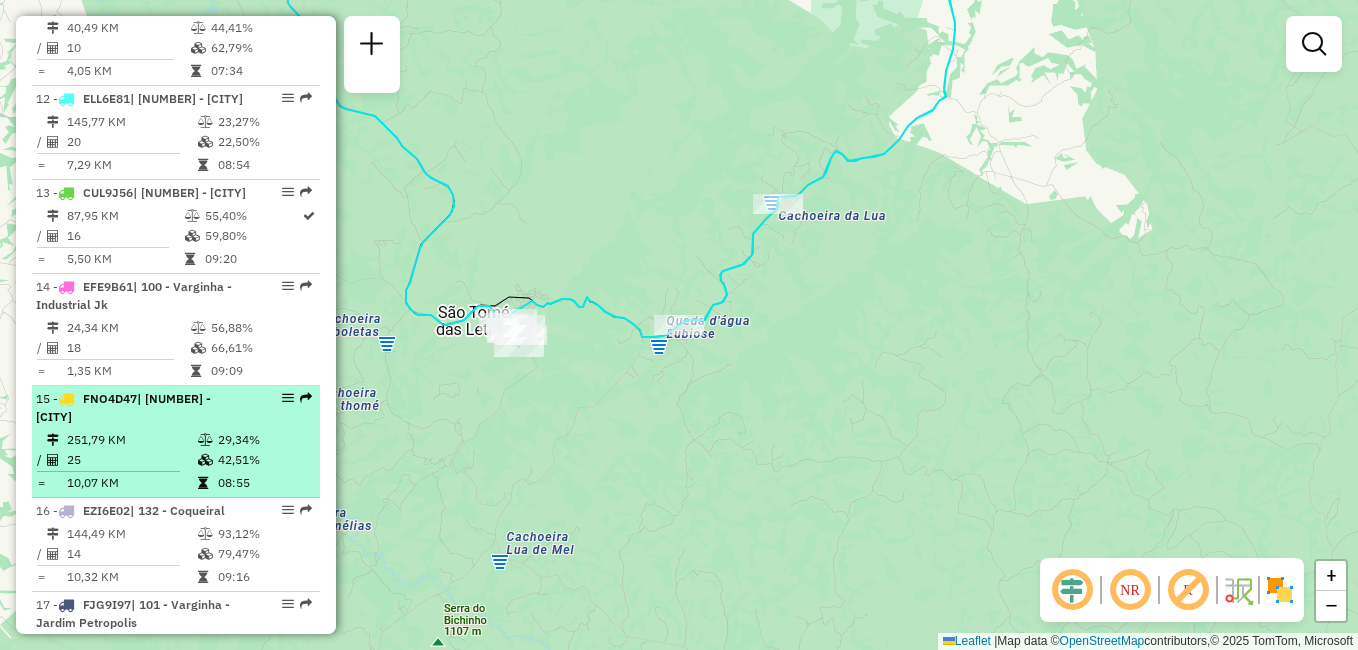click at bounding box center (205, 440) 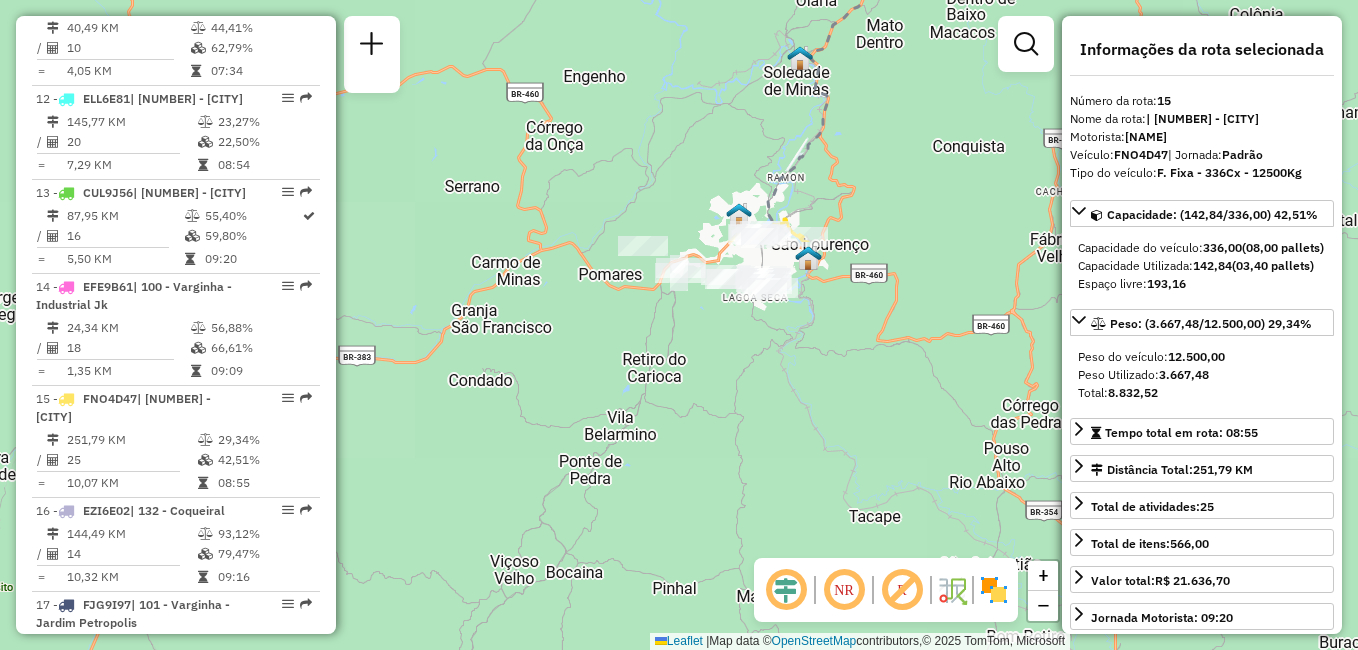drag, startPoint x: 729, startPoint y: 505, endPoint x: 527, endPoint y: 32, distance: 514.3277 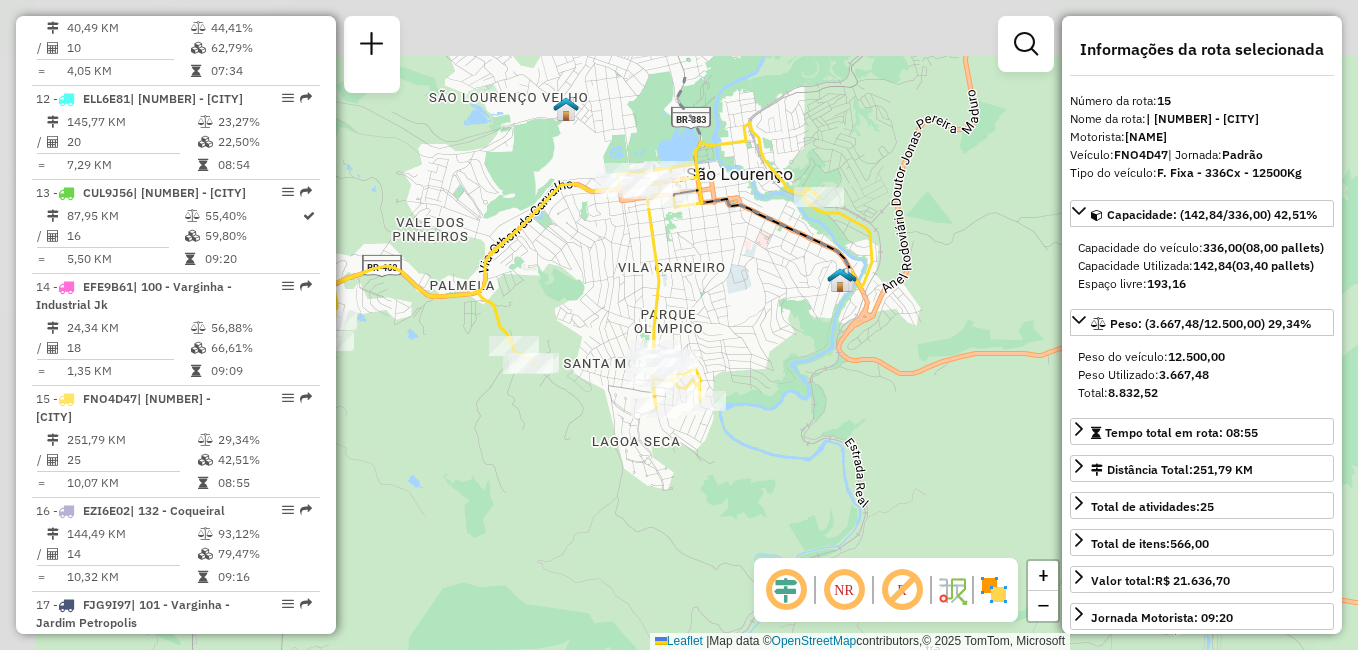 drag, startPoint x: 757, startPoint y: 272, endPoint x: 802, endPoint y: 414, distance: 148.95973 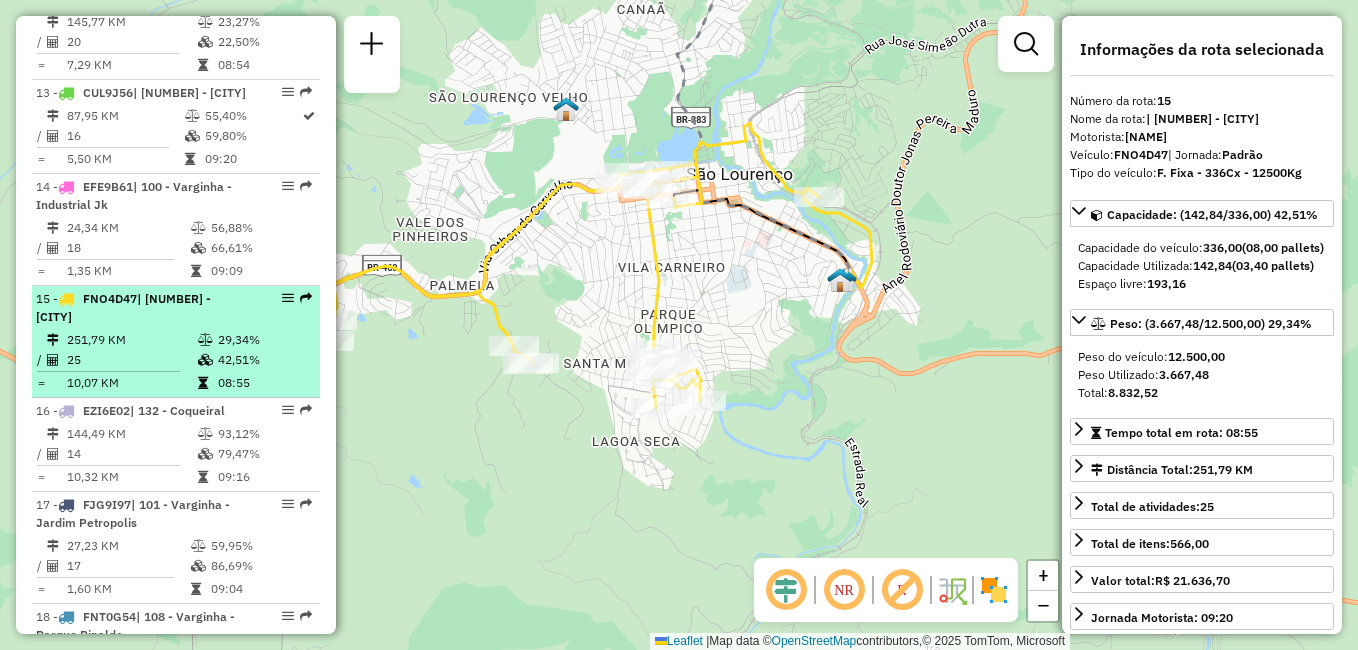 scroll, scrollTop: 2131, scrollLeft: 0, axis: vertical 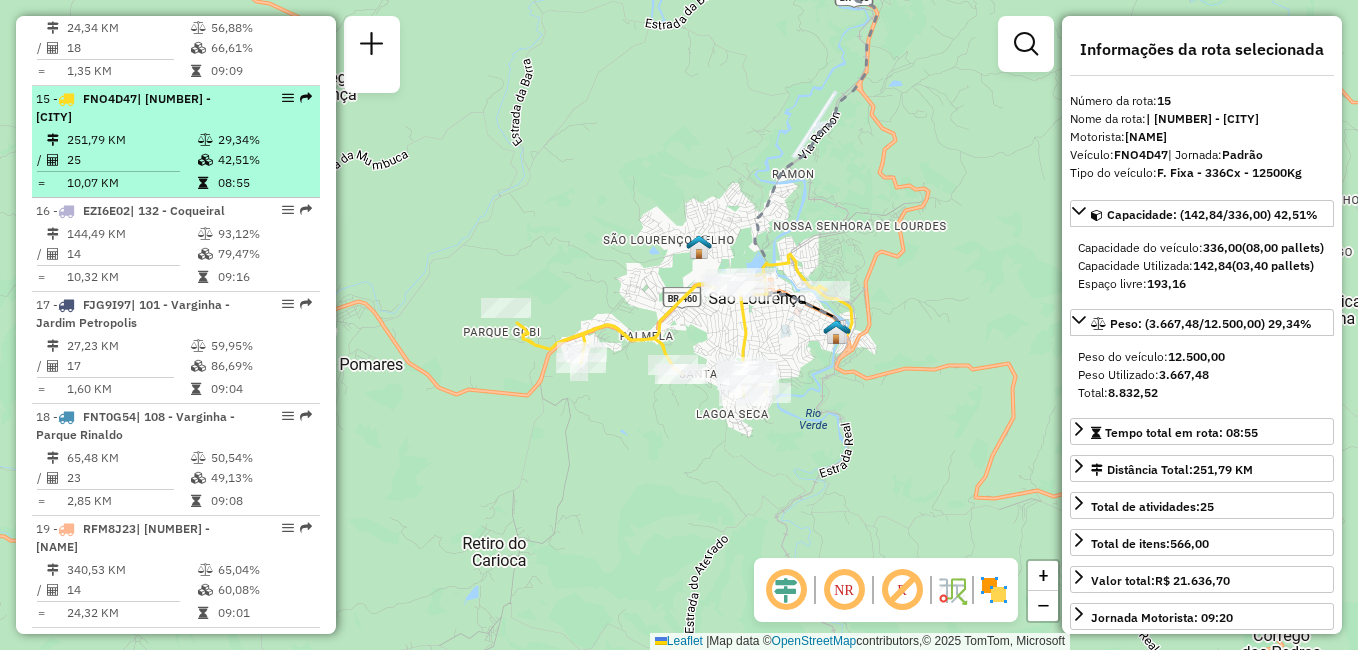 click at bounding box center (205, 140) 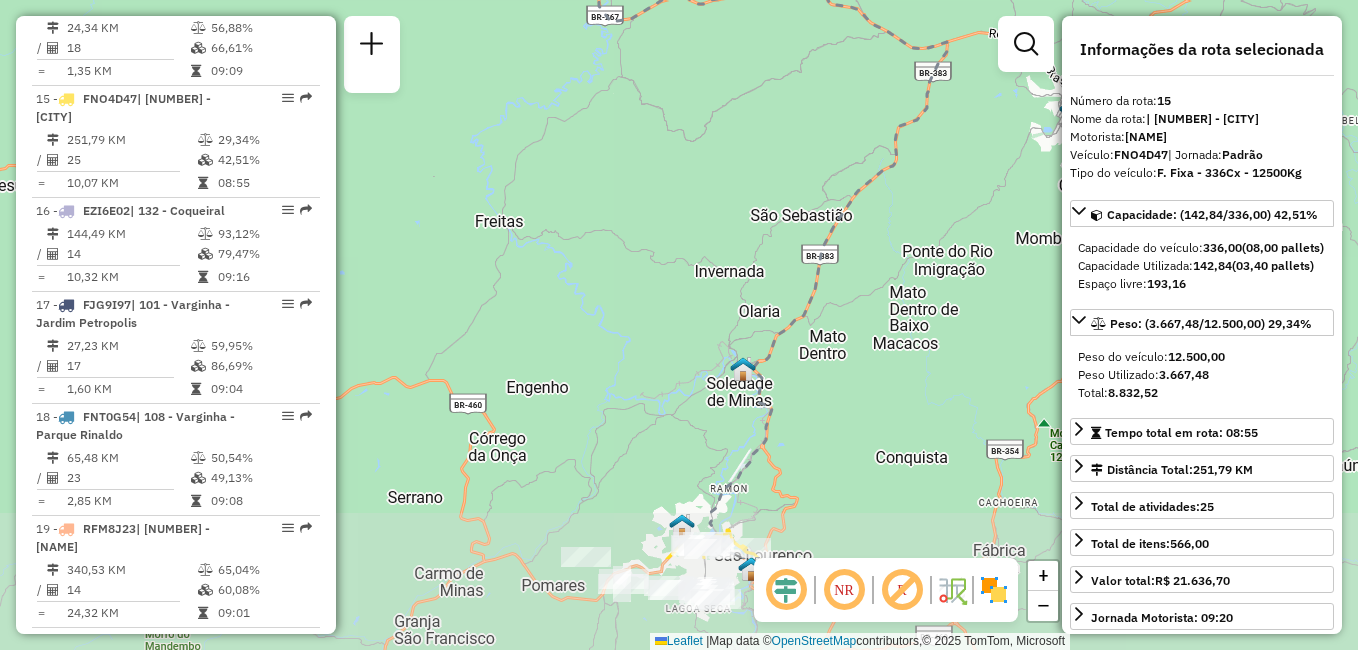 drag, startPoint x: 796, startPoint y: 453, endPoint x: 725, endPoint y: 204, distance: 258.9247 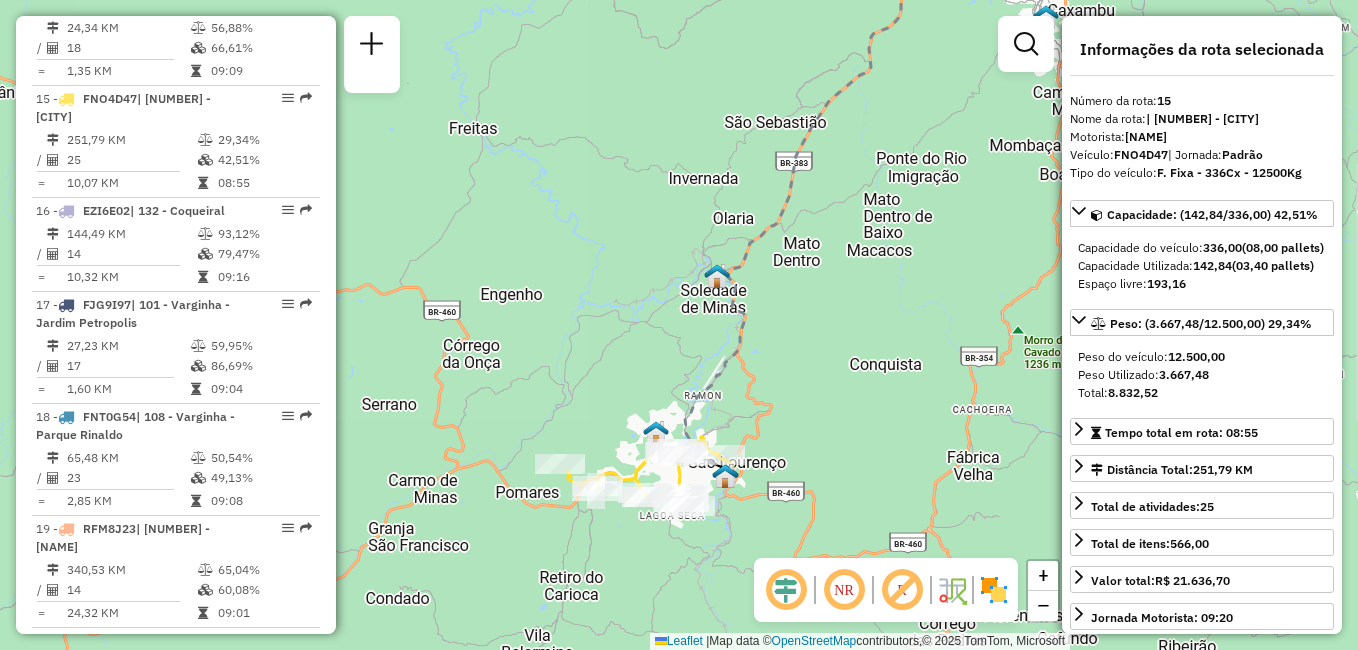 click on "Janela de atendimento Grade de atendimento Capacidade Transportadoras Veículos Cliente Pedidos  Rotas Selecione os dias de semana para filtrar as janelas de atendimento  Seg   Ter   Qua   Qui   Sex   Sáb   Dom  Informe o período da janela de atendimento: De: Até:  Filtrar exatamente a janela do cliente  Considerar janela de atendimento padrão  Selecione os dias de semana para filtrar as grades de atendimento  Seg   Ter   Qua   Qui   Sex   Sáb   Dom   Considerar clientes sem dia de atendimento cadastrado  Clientes fora do dia de atendimento selecionado Filtrar as atividades entre os valores definidos abaixo:  Peso mínimo:   Peso máximo:   Cubagem mínima:   Cubagem máxima:   De:   Até:  Filtrar as atividades entre o tempo de atendimento definido abaixo:  De:   Até:   Considerar capacidade total dos clientes não roteirizados Transportadora: Selecione um ou mais itens Tipo de veículo: Selecione um ou mais itens Veículo: Selecione um ou mais itens Motorista: Selecione um ou mais itens Nome: Rótulo:" 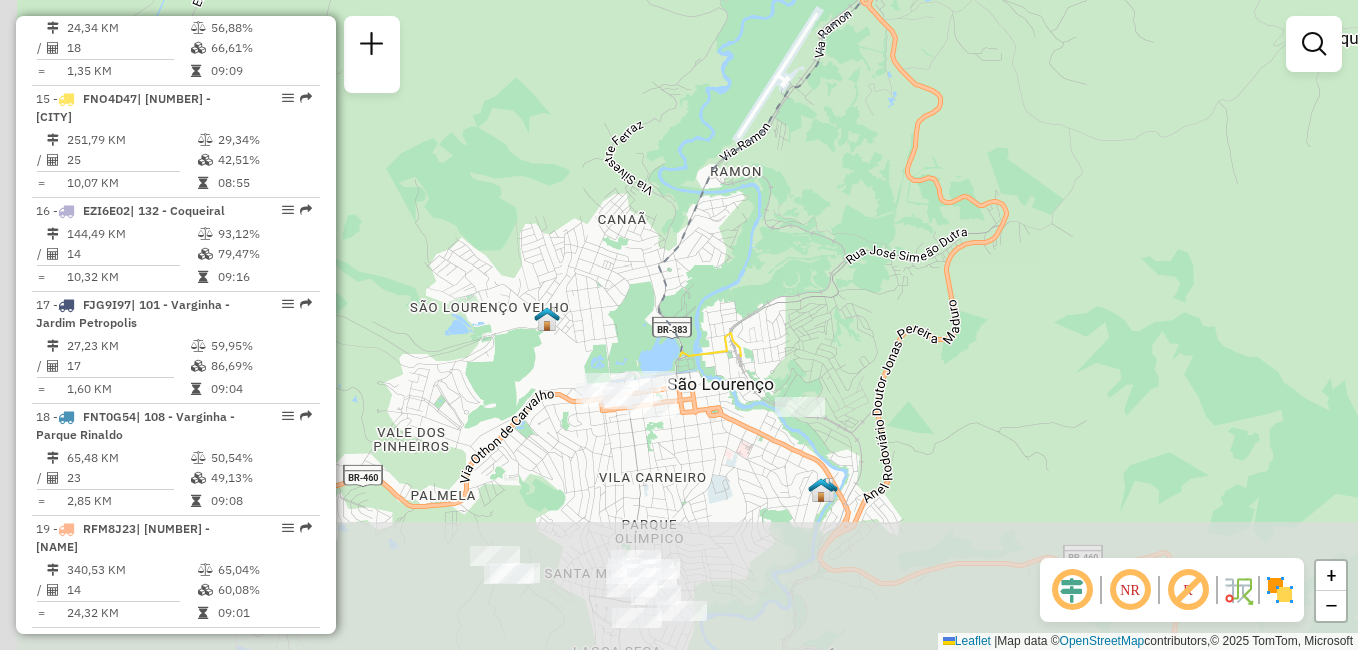 drag, startPoint x: 733, startPoint y: 445, endPoint x: 858, endPoint y: 82, distance: 383.91925 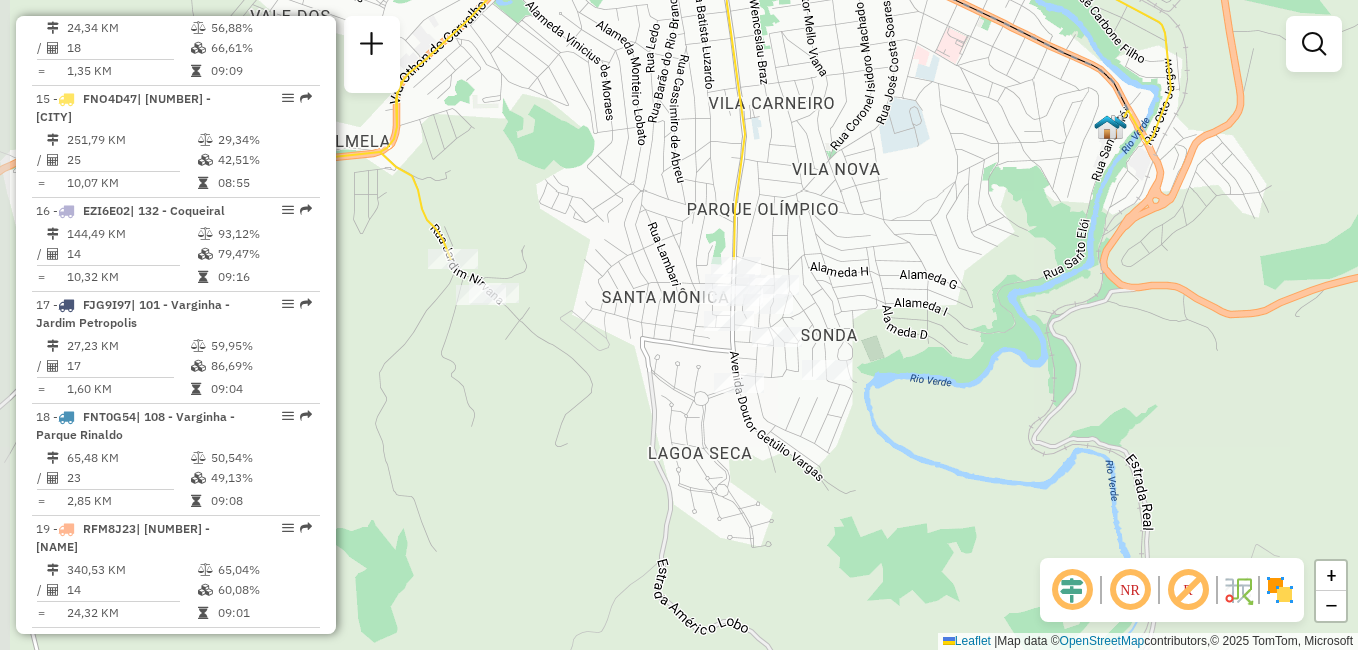 drag, startPoint x: 739, startPoint y: 502, endPoint x: 965, endPoint y: 47, distance: 508.0364 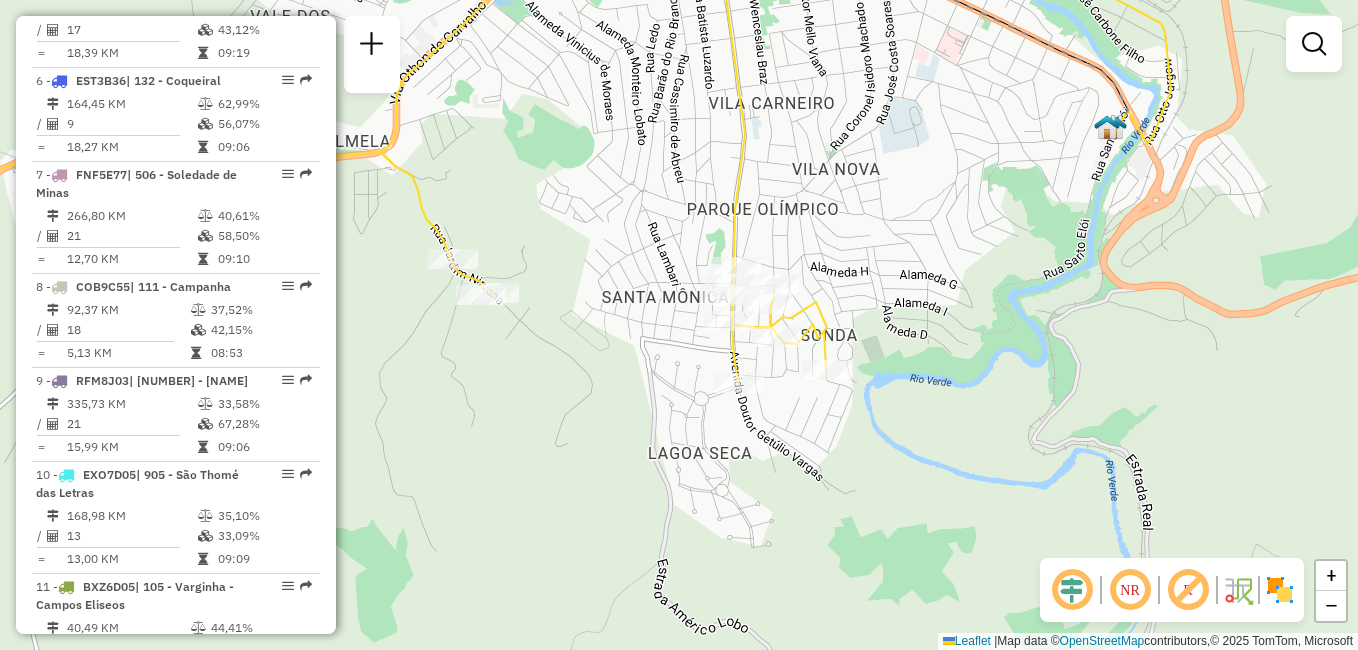 scroll, scrollTop: 1331, scrollLeft: 0, axis: vertical 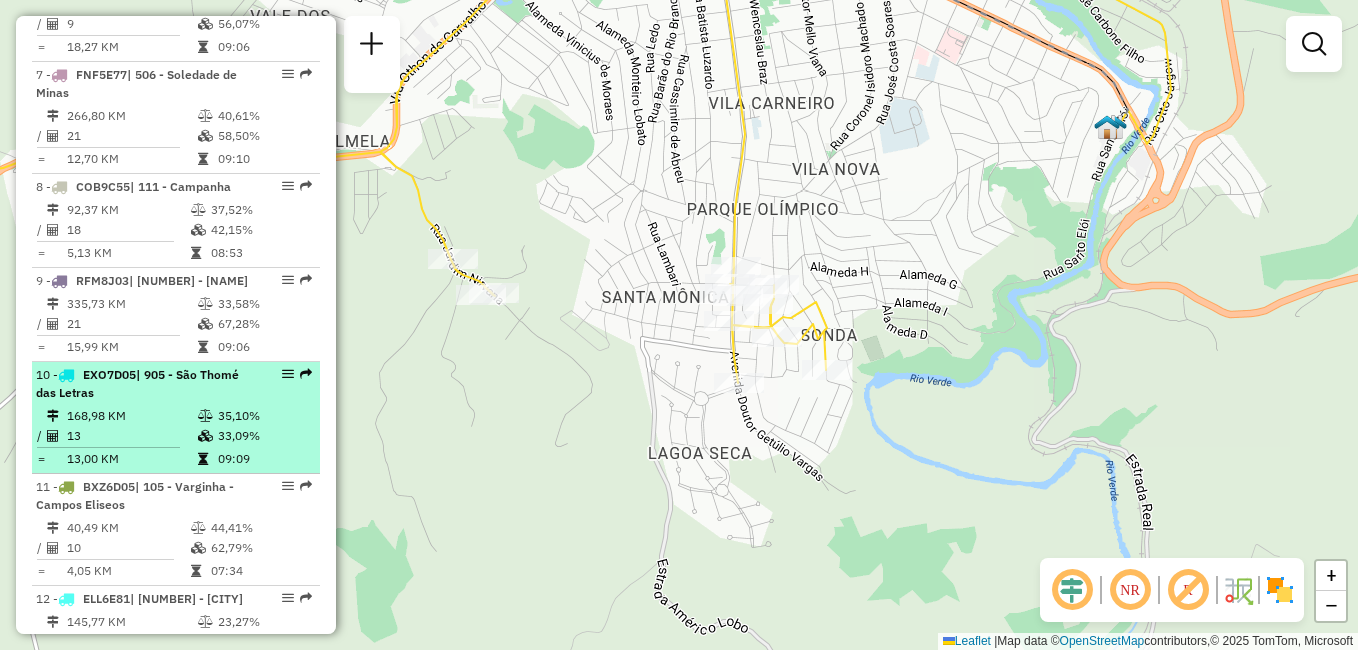 click on "10 -       EXO7D05   | 905 - São Thomé das Letras" at bounding box center (142, 384) 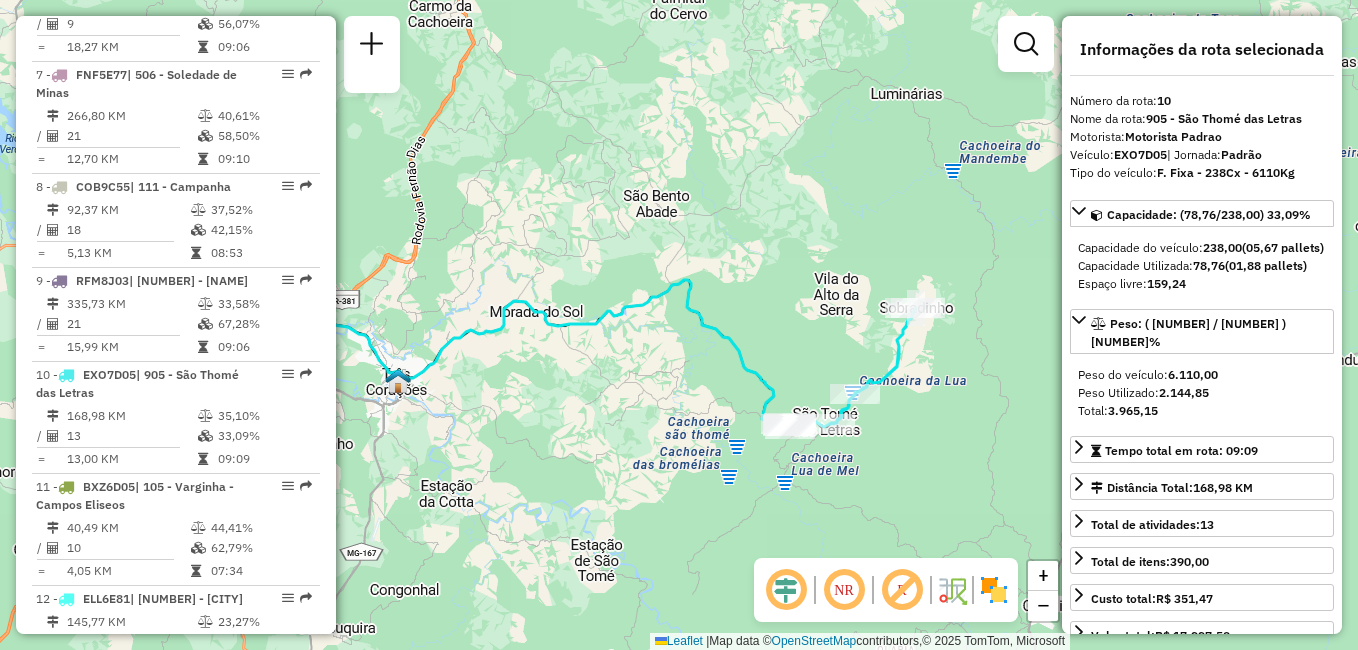 drag, startPoint x: 869, startPoint y: 419, endPoint x: 721, endPoint y: 435, distance: 148.86235 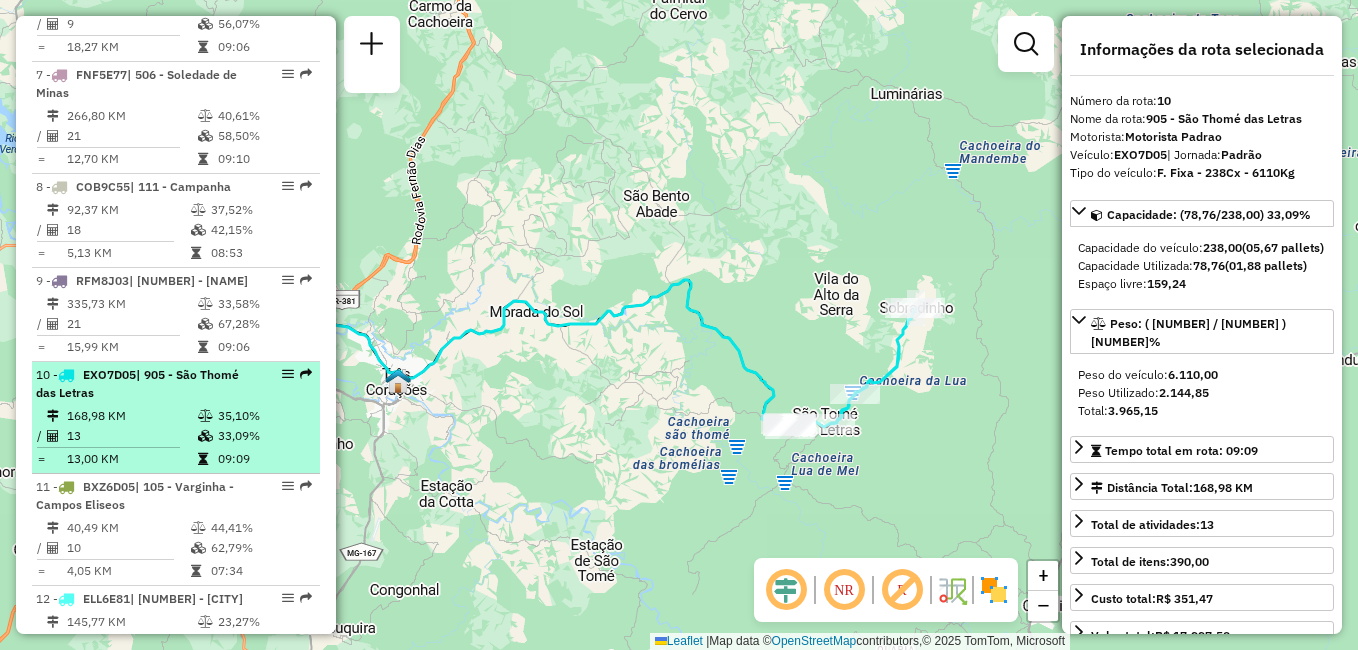 click on "35,10%" at bounding box center (264, 416) 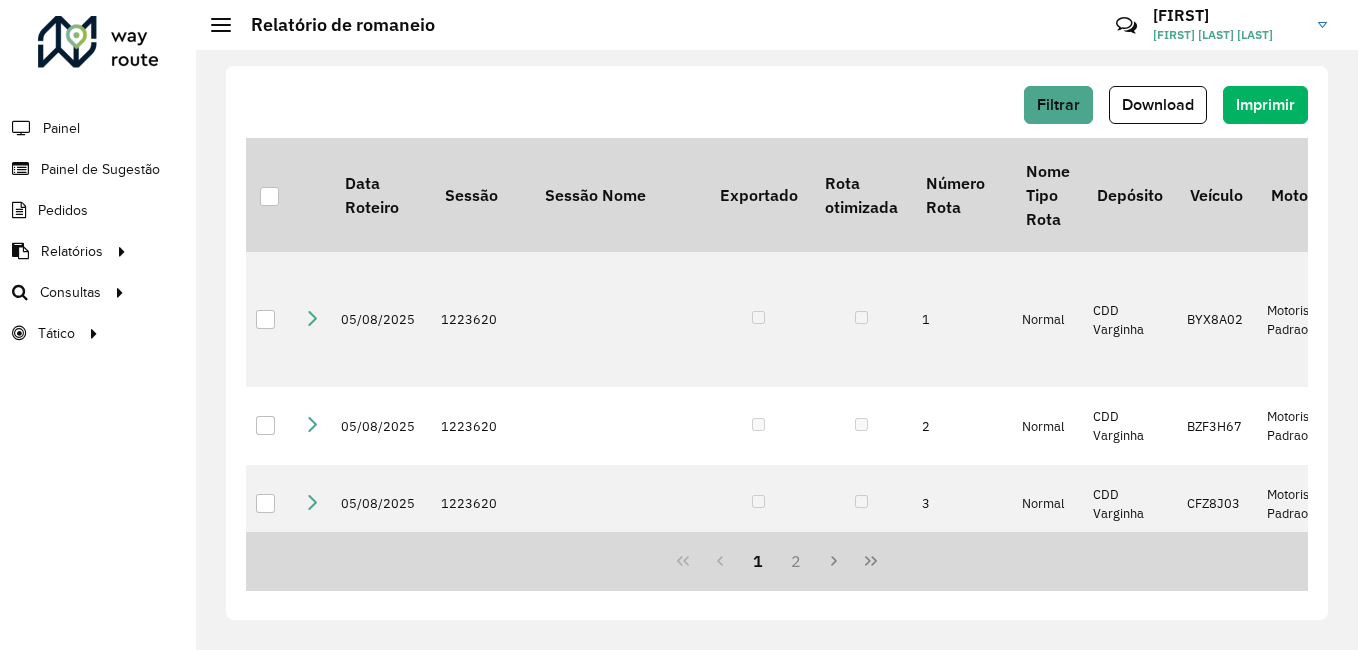 scroll, scrollTop: 0, scrollLeft: 0, axis: both 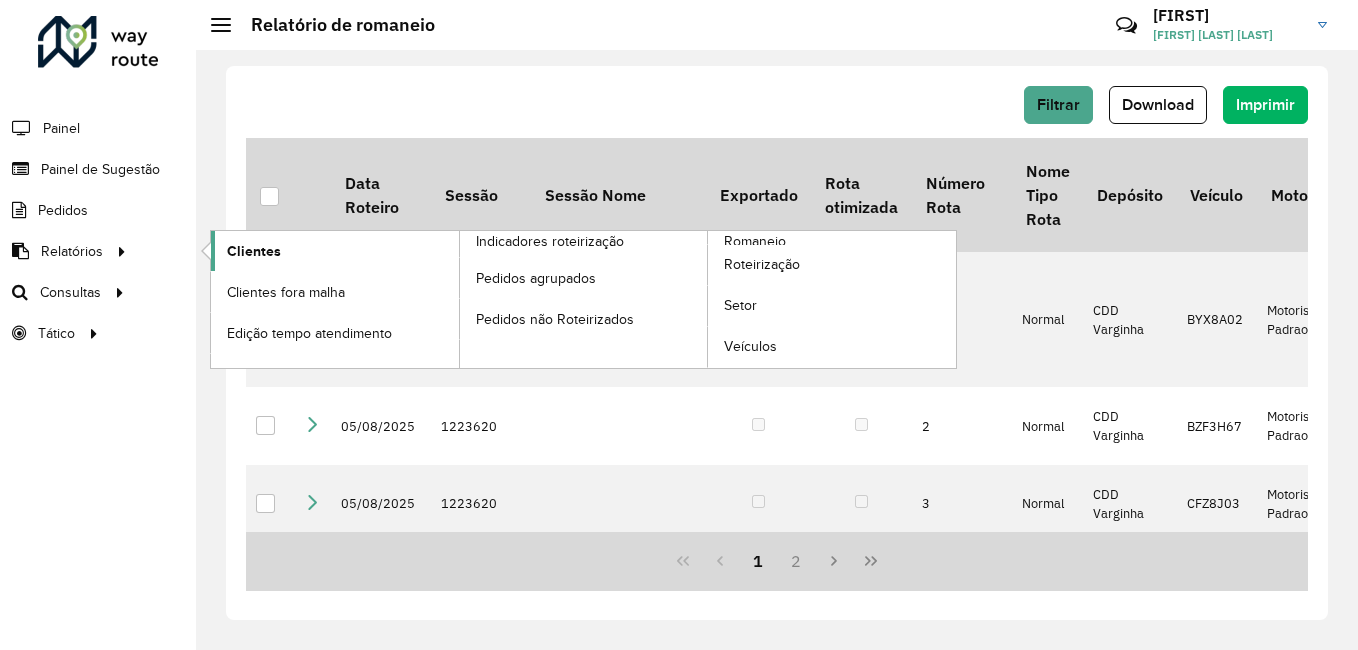 click on "Clientes" 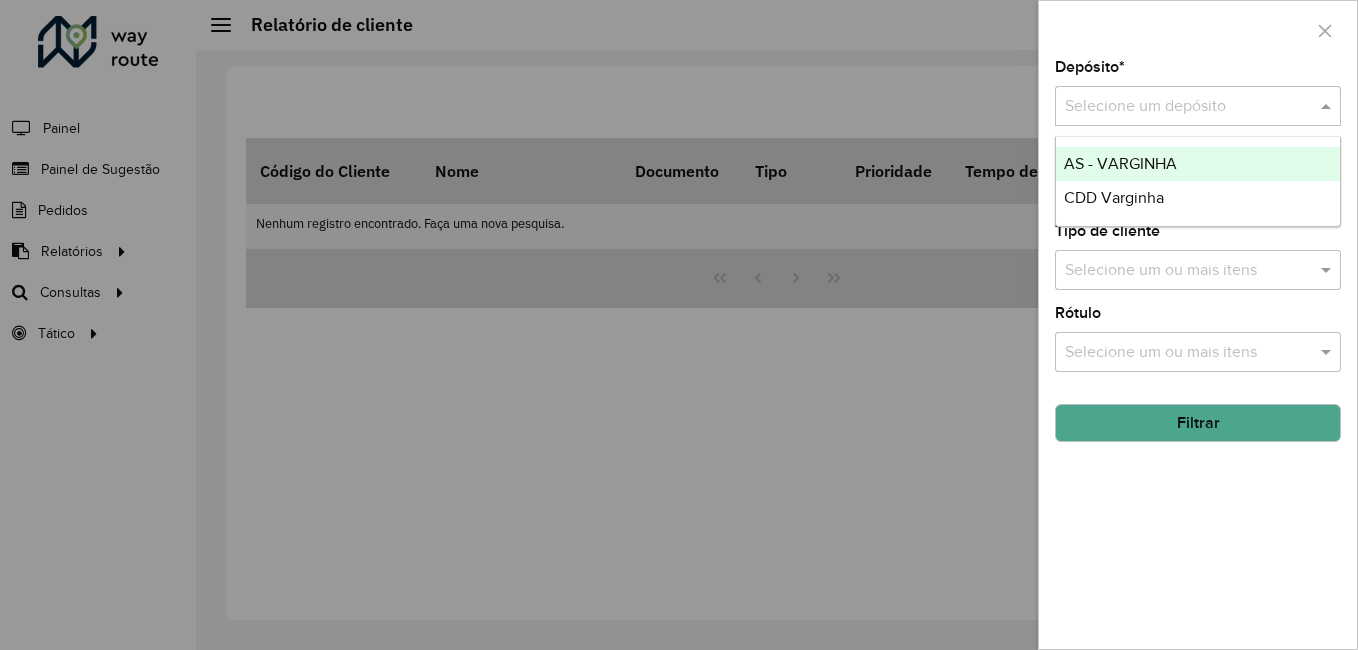 click at bounding box center [1178, 107] 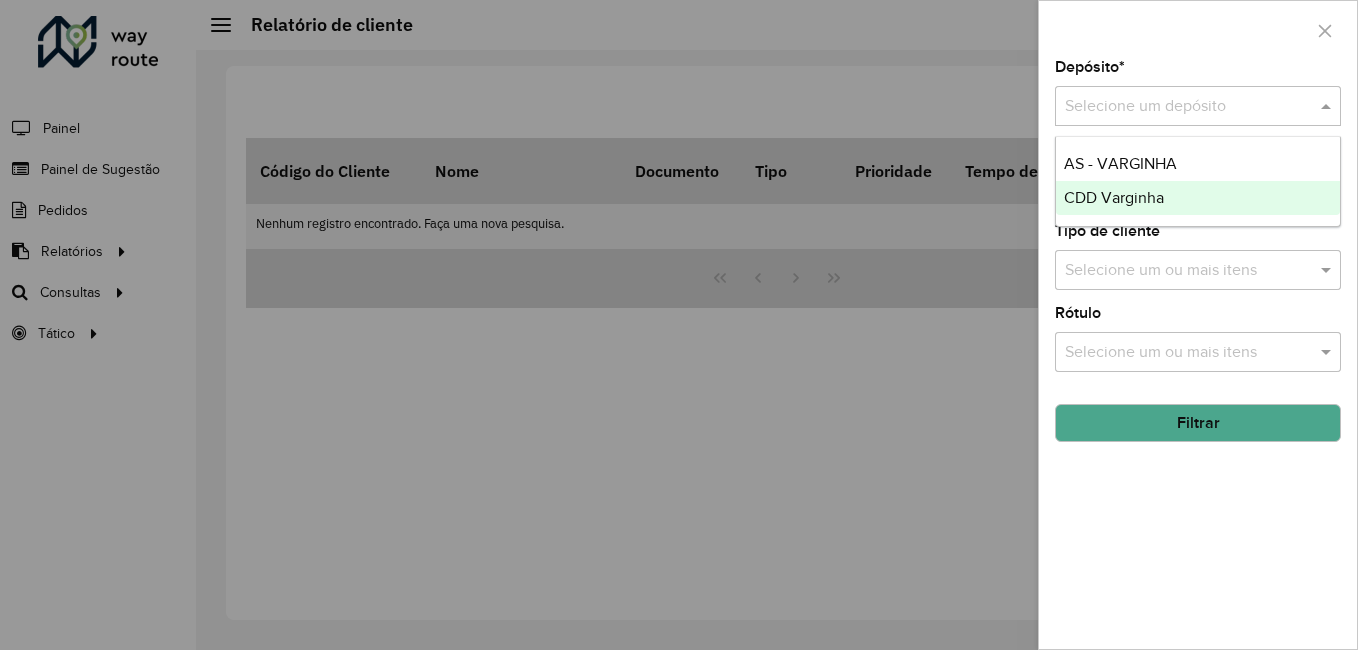 click on "CDD Varginha" at bounding box center [1198, 198] 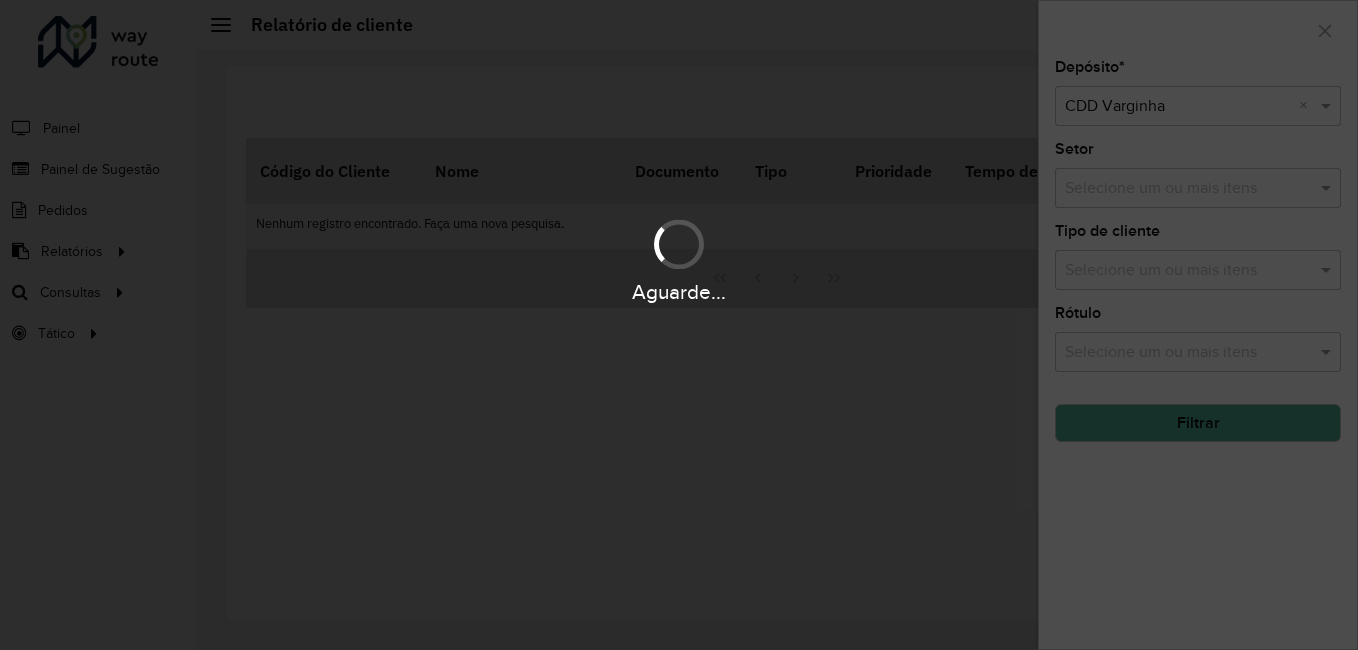 click on "Aguarde..." at bounding box center [679, 325] 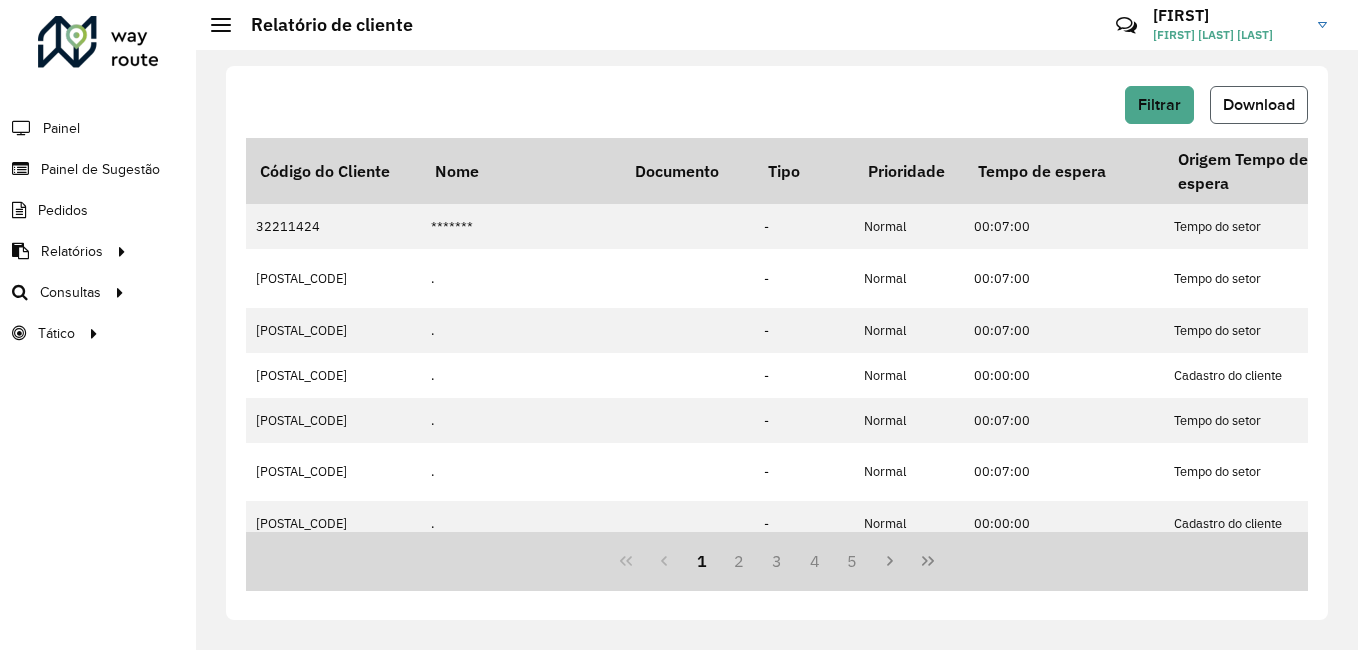 click on "Download" 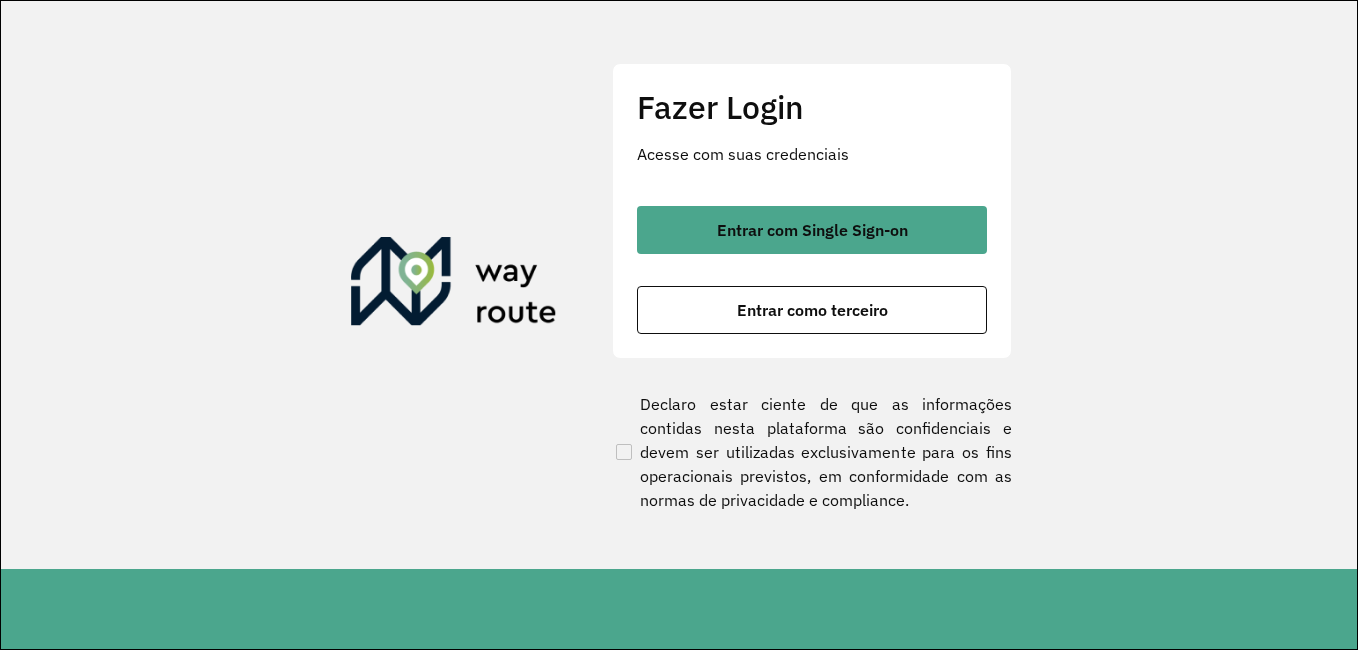 scroll, scrollTop: 0, scrollLeft: 0, axis: both 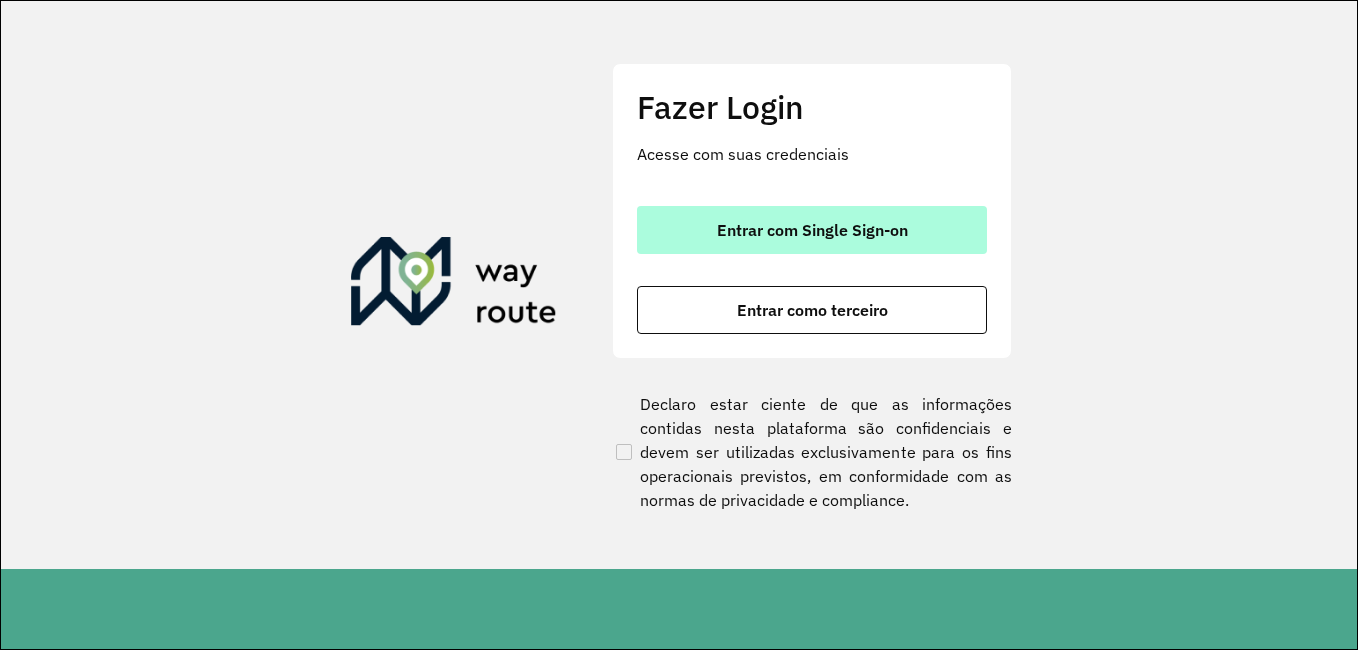 click on "Entrar com Single Sign-on" at bounding box center (812, 230) 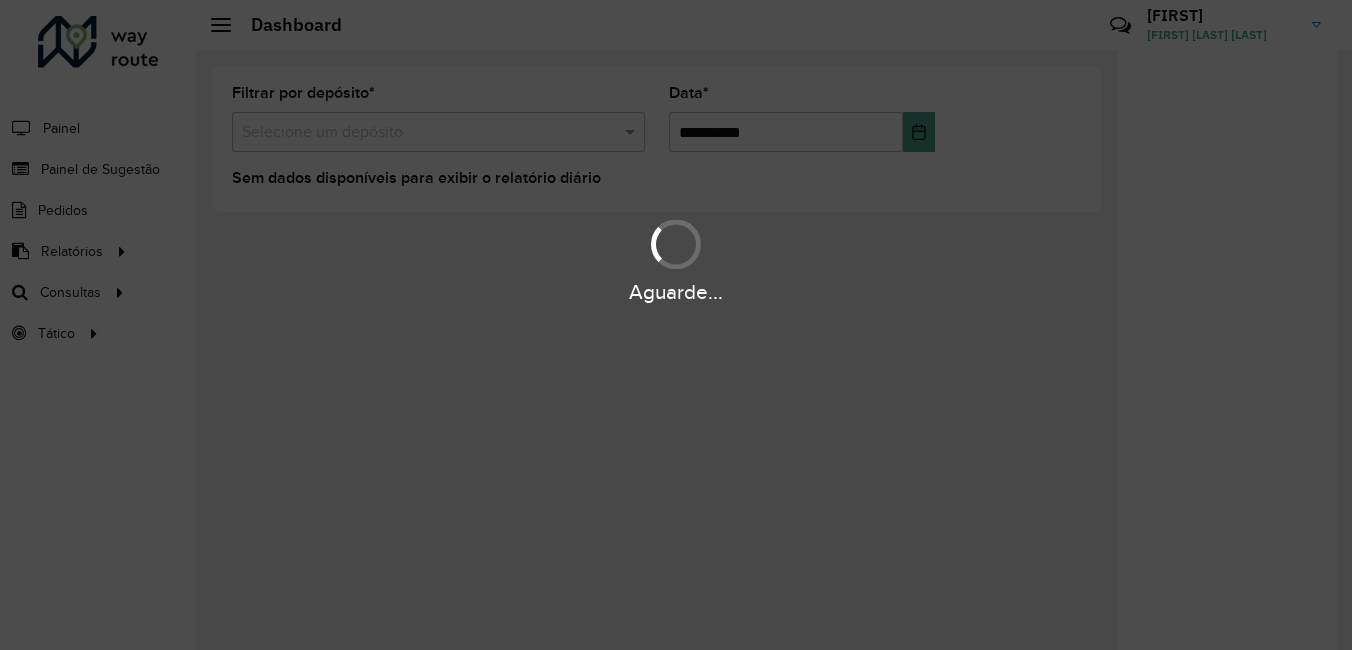 scroll, scrollTop: 0, scrollLeft: 0, axis: both 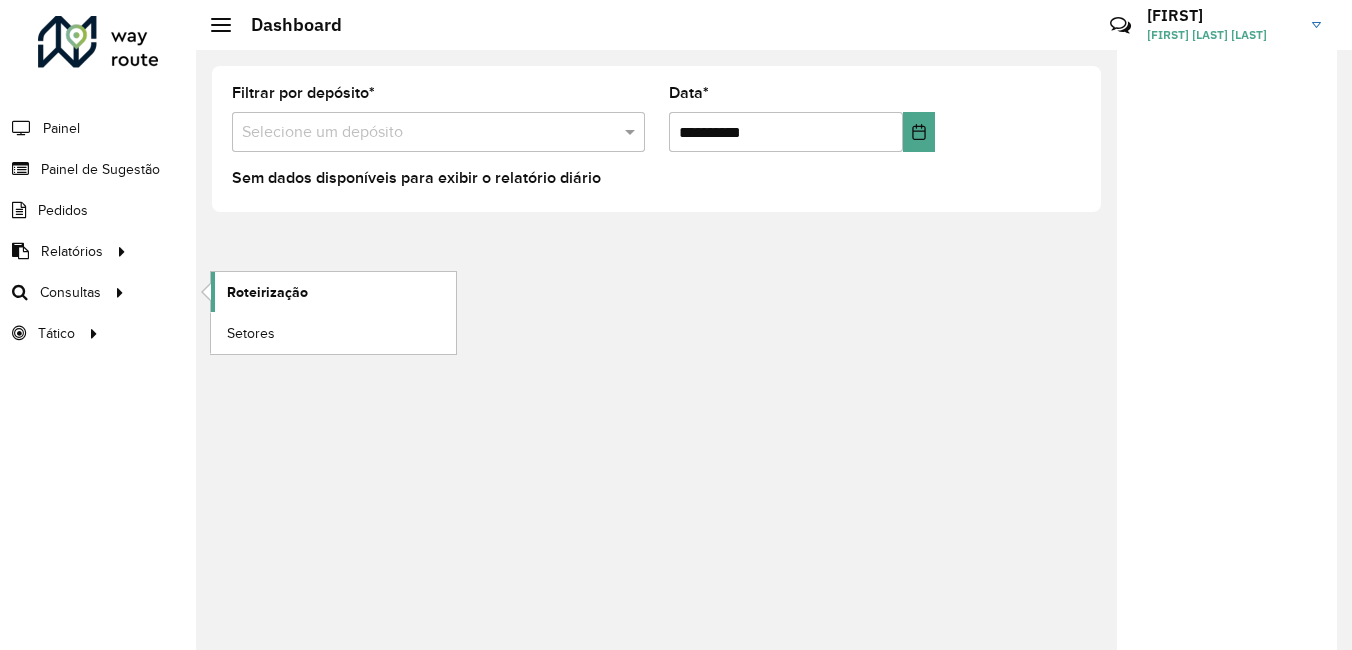 click on "Roteirização" 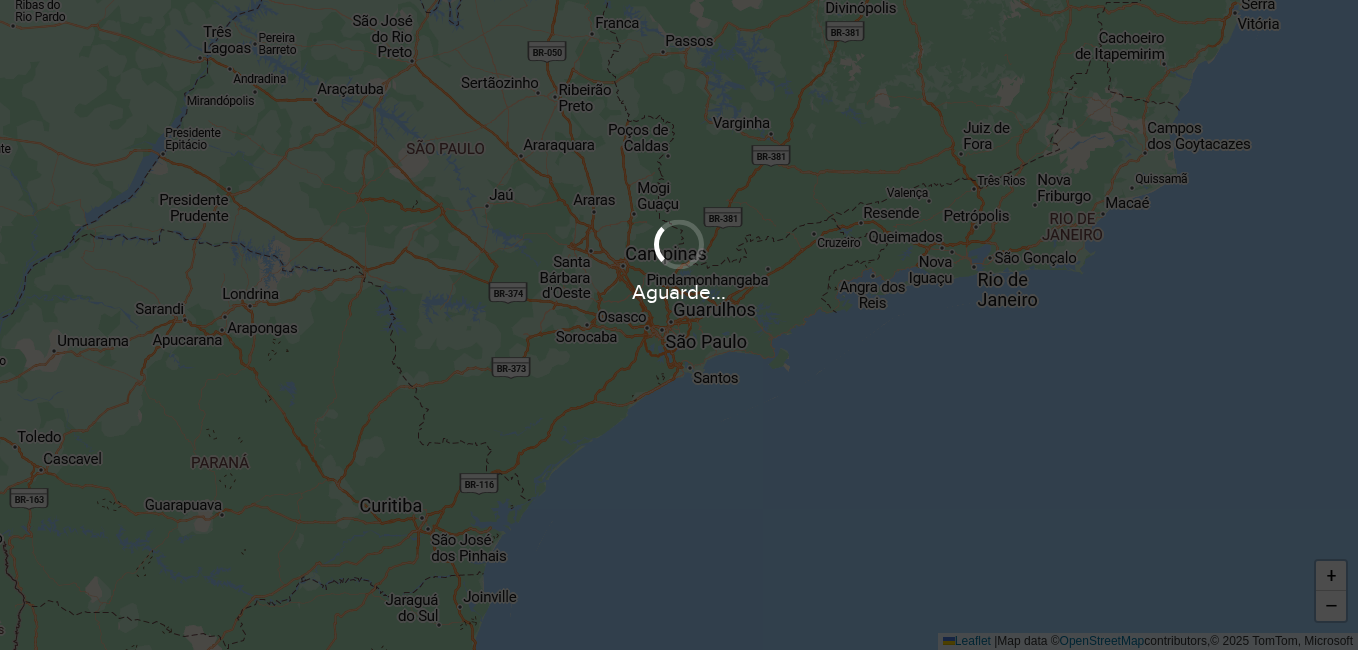 scroll, scrollTop: 0, scrollLeft: 0, axis: both 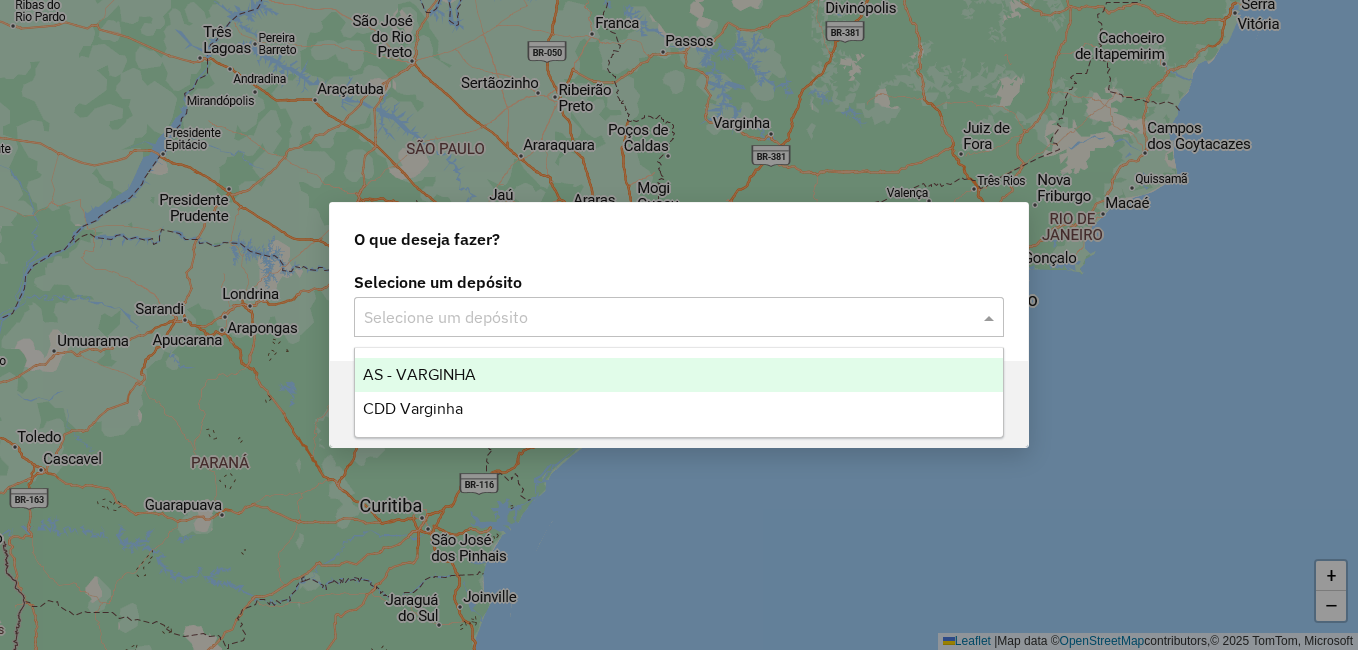 click 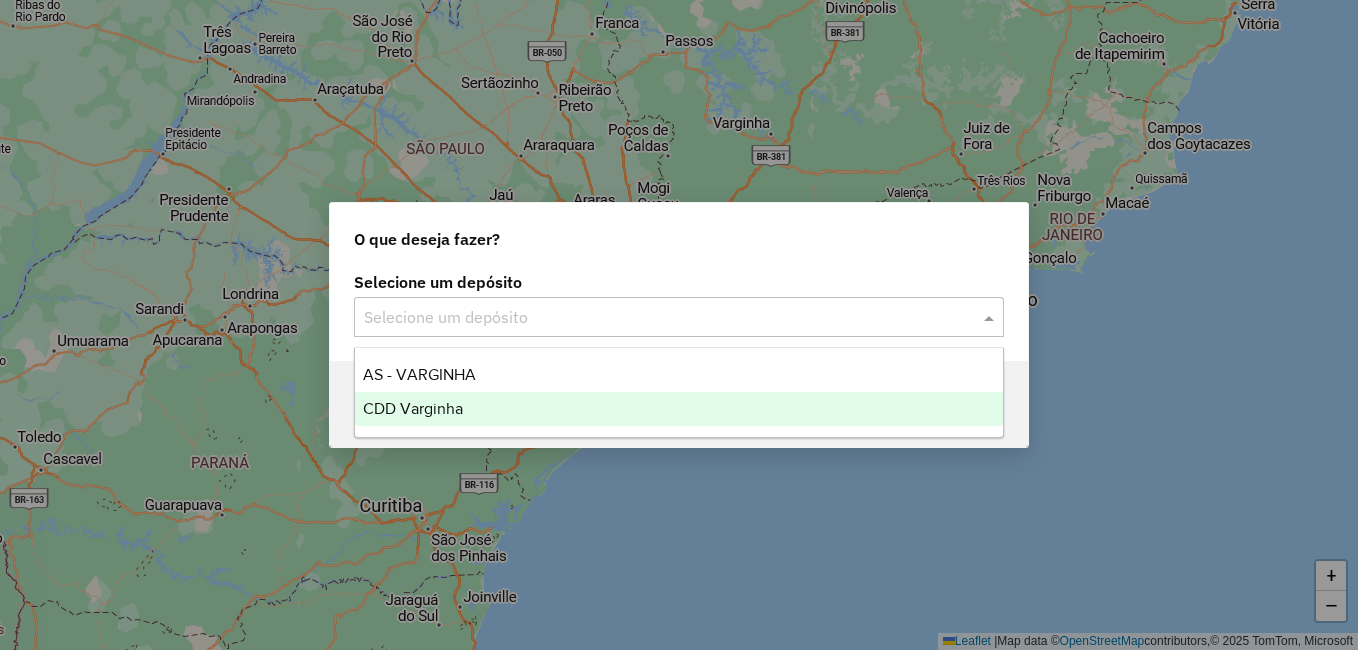 click on "CDD Varginha" at bounding box center (679, 409) 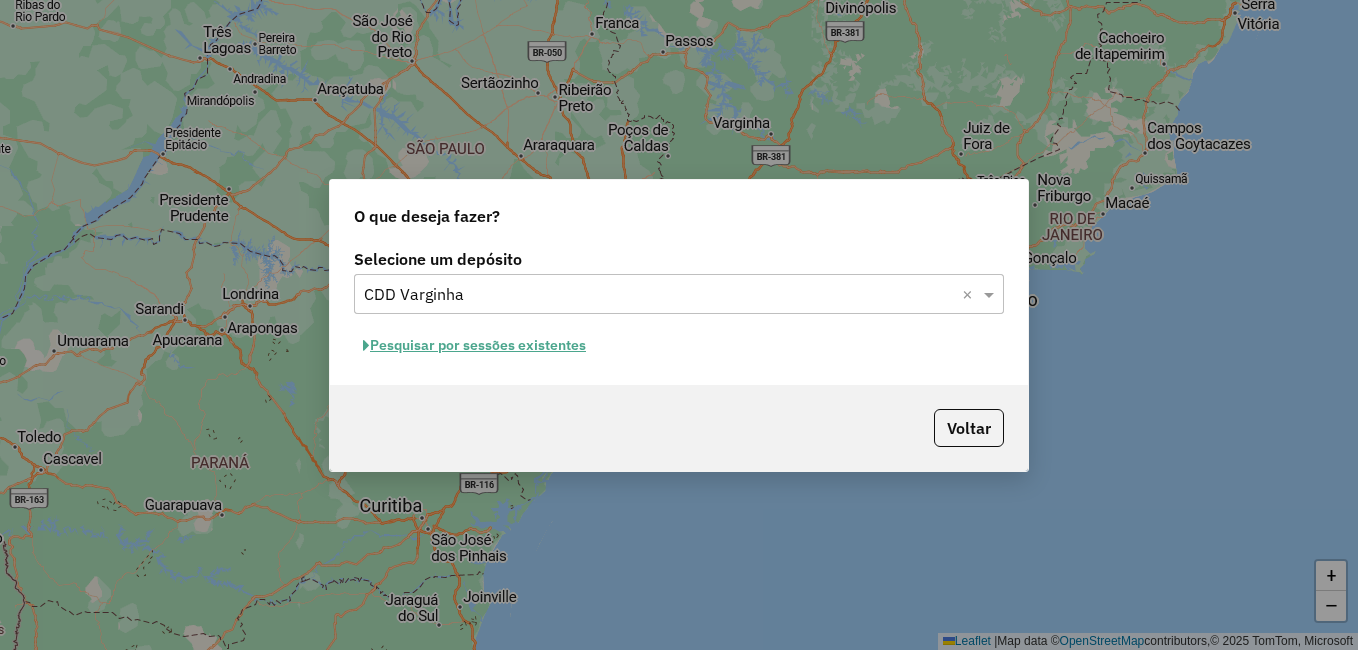 click on "Pesquisar por sessões existentes" 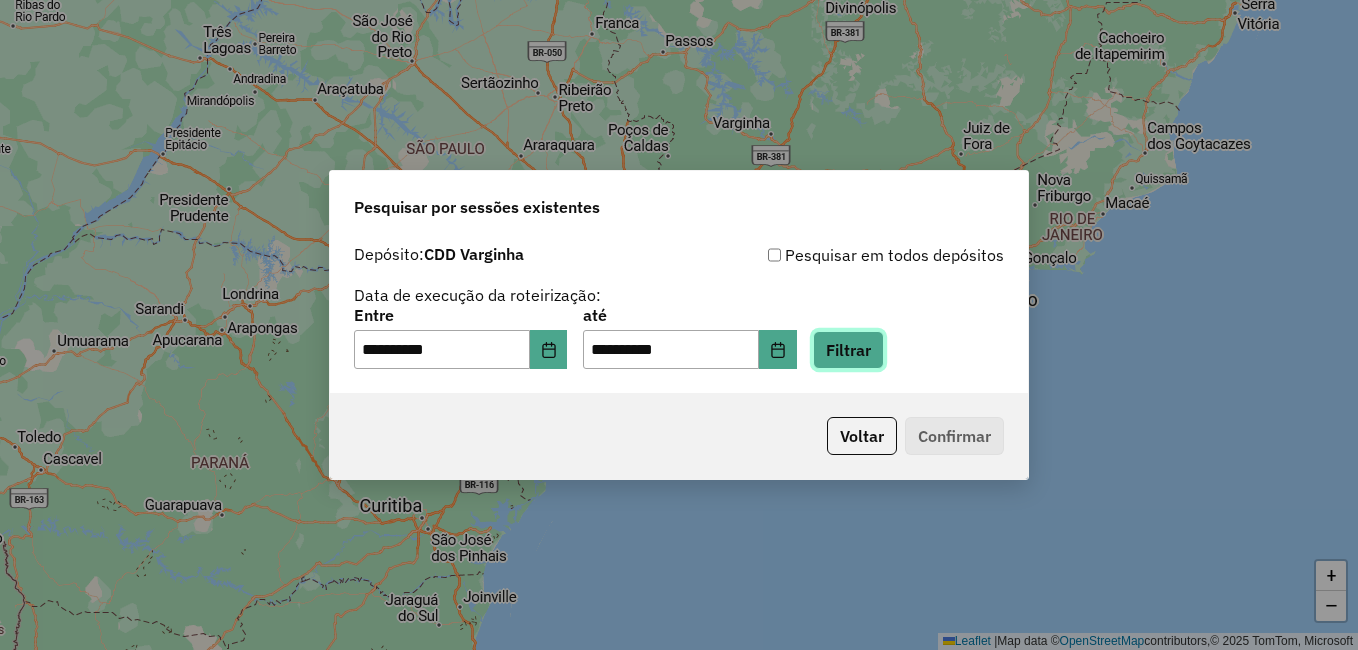 click on "Filtrar" 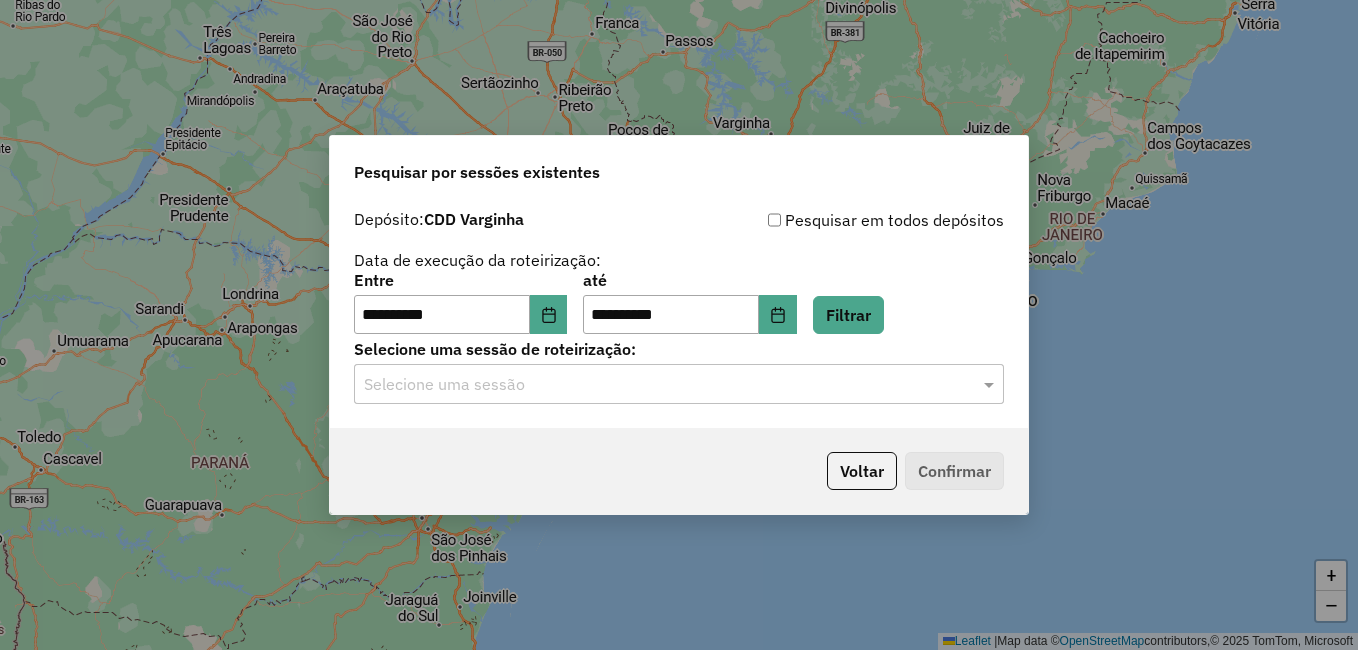 click on "Selecione uma sessão" 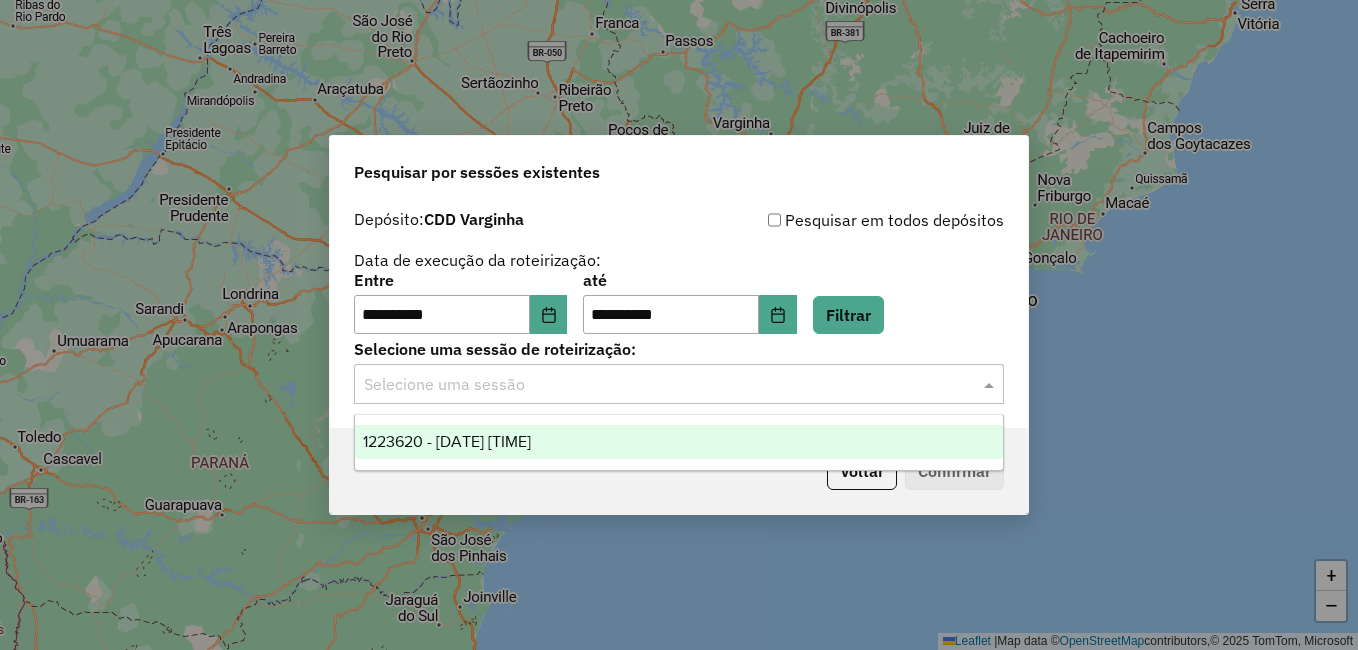 click on "1223620 - [DATE] [TIME]" at bounding box center (679, 442) 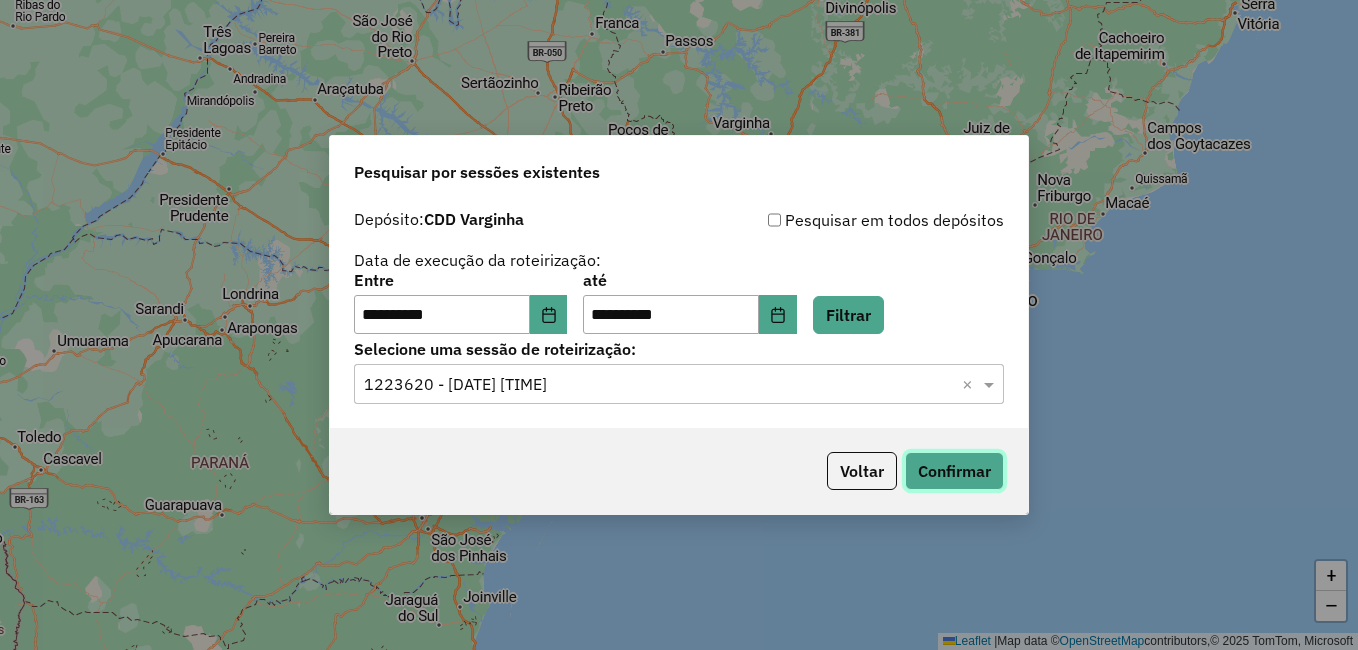 click on "Confirmar" 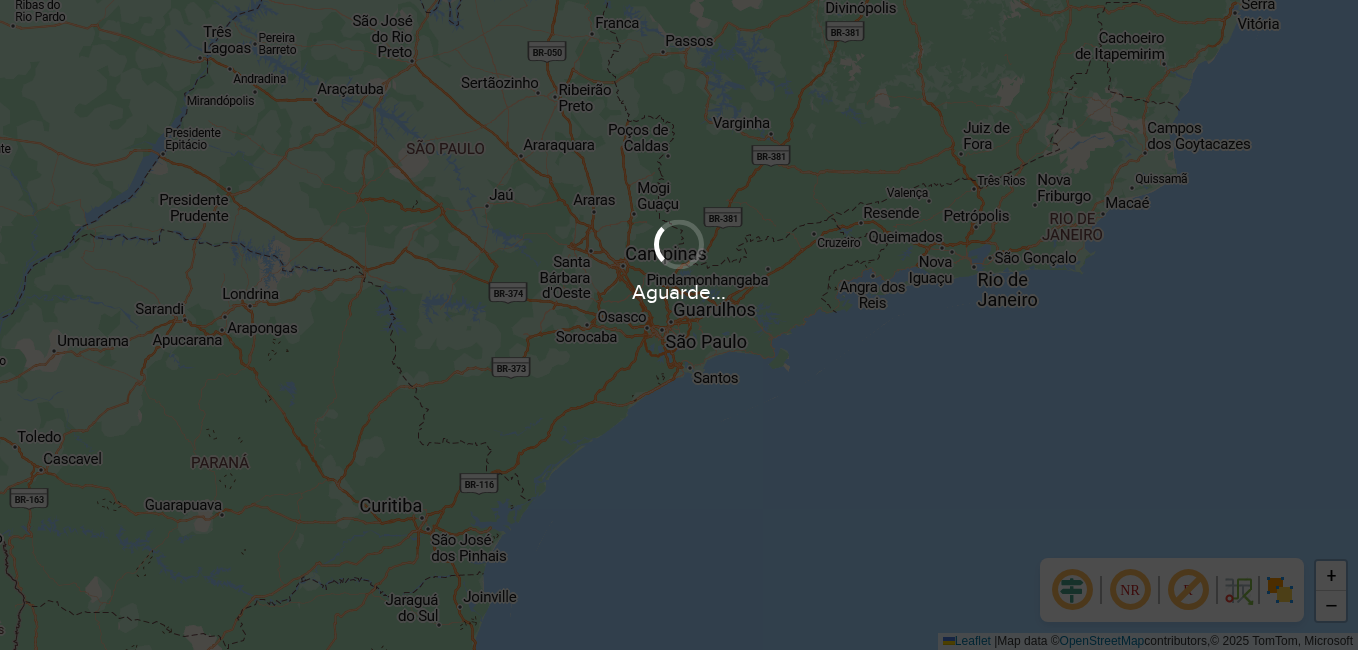 scroll, scrollTop: 0, scrollLeft: 0, axis: both 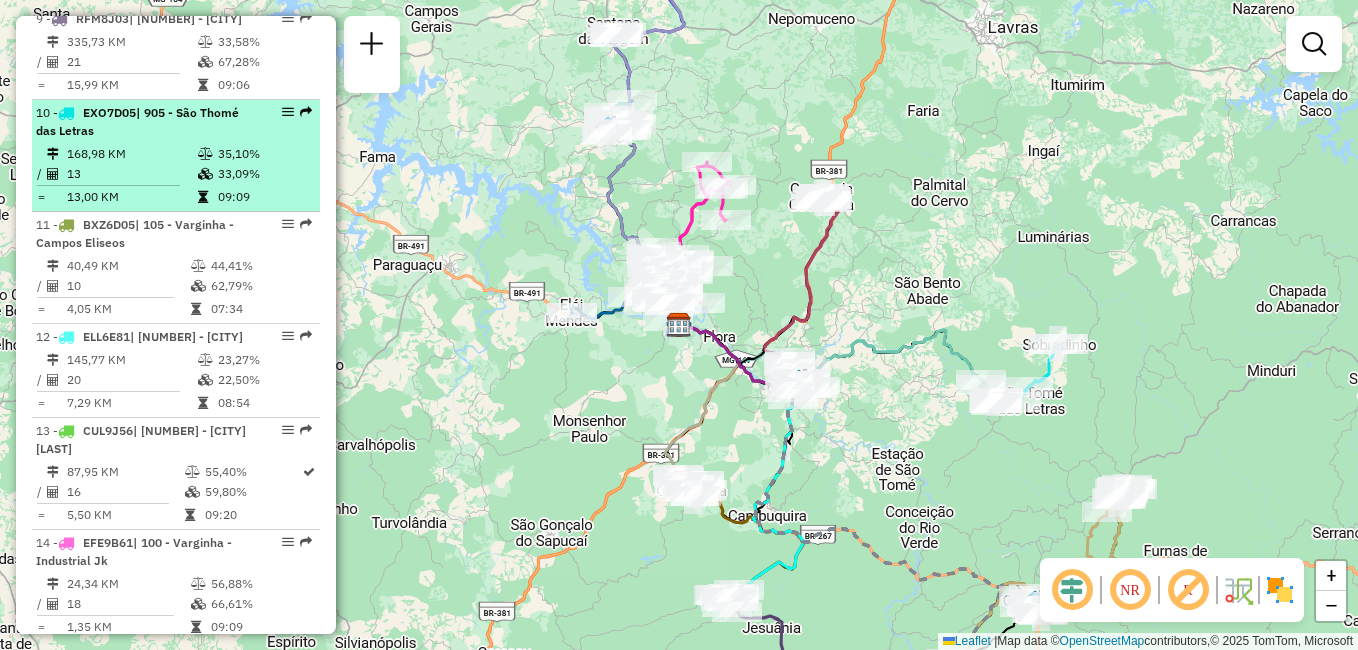 click on "| [NUMBER] - [CITY] [NUMBER] KM [PERCENT] / [NUMBER] [PERCENT] = [NUMBER] KM [TIME]" at bounding box center [176, 156] 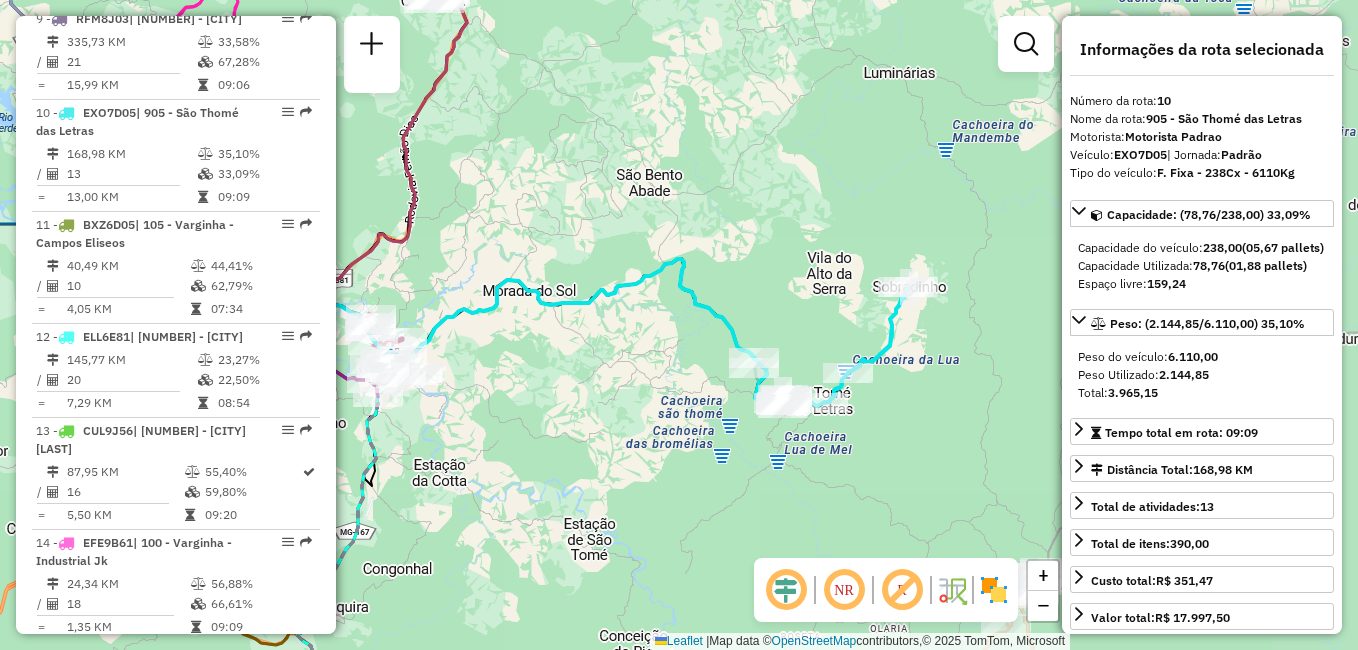 drag, startPoint x: 900, startPoint y: 337, endPoint x: 745, endPoint y: 332, distance: 155.08063 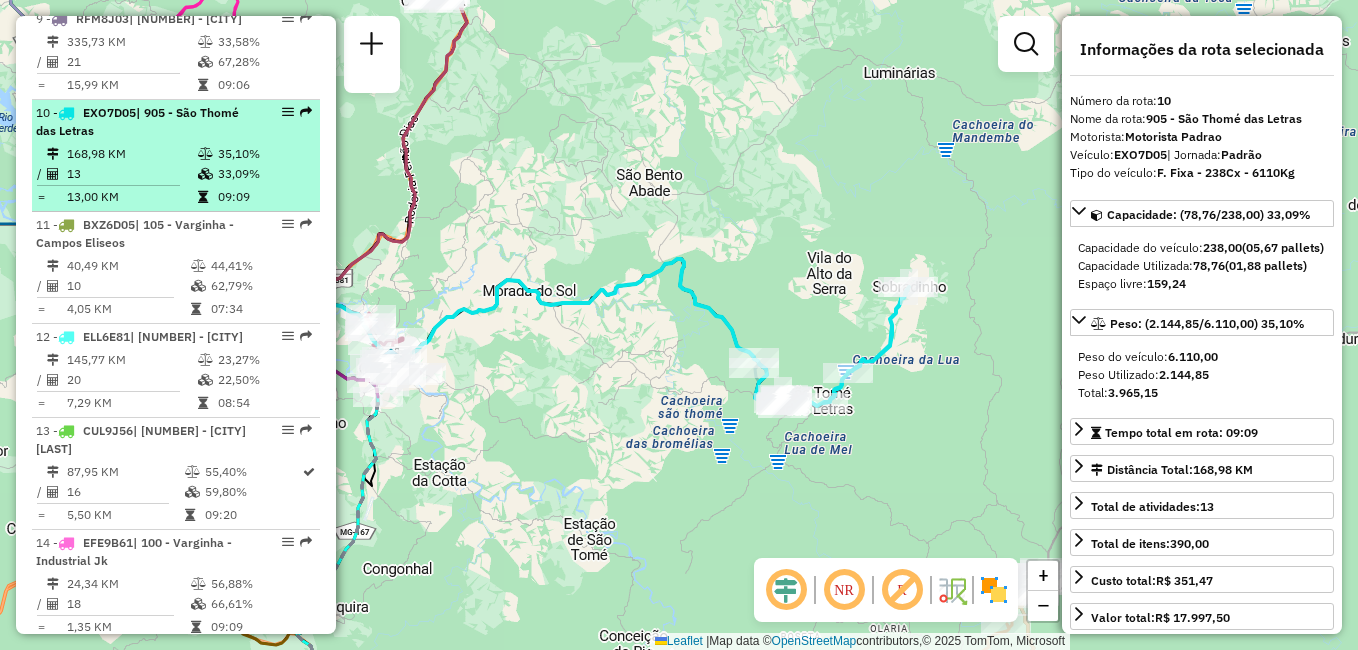 click at bounding box center (207, 197) 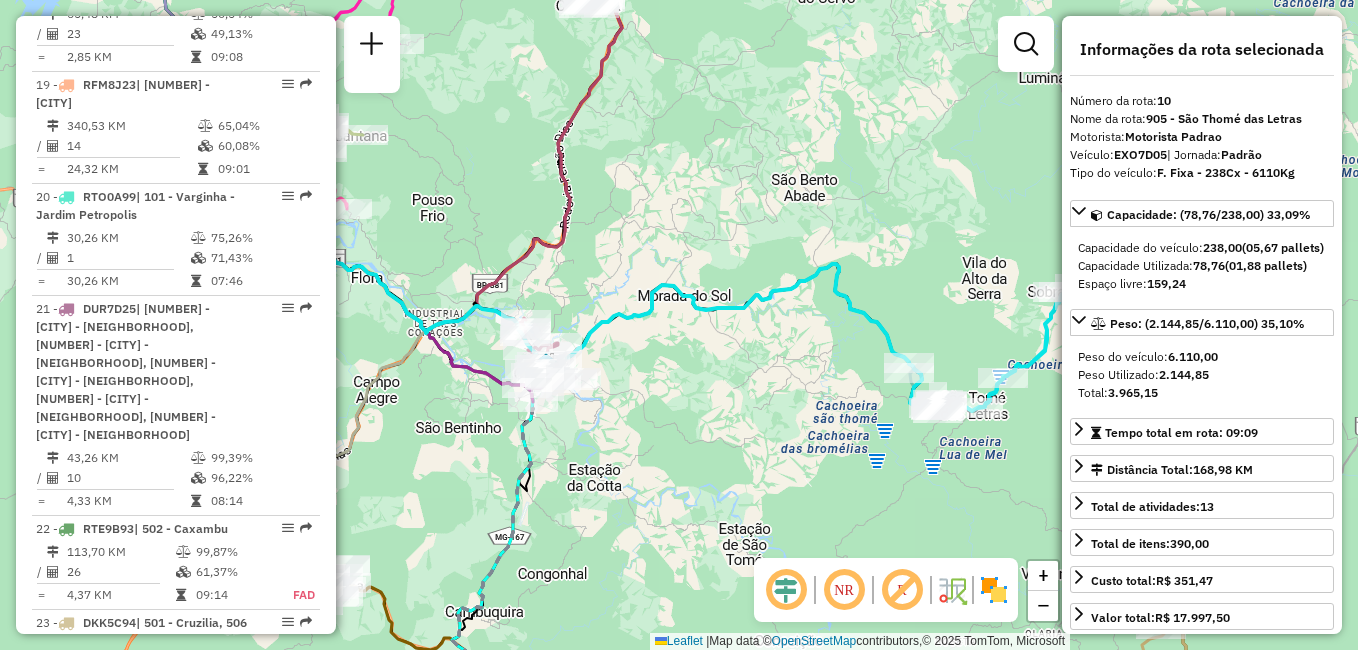 scroll, scrollTop: 3111, scrollLeft: 0, axis: vertical 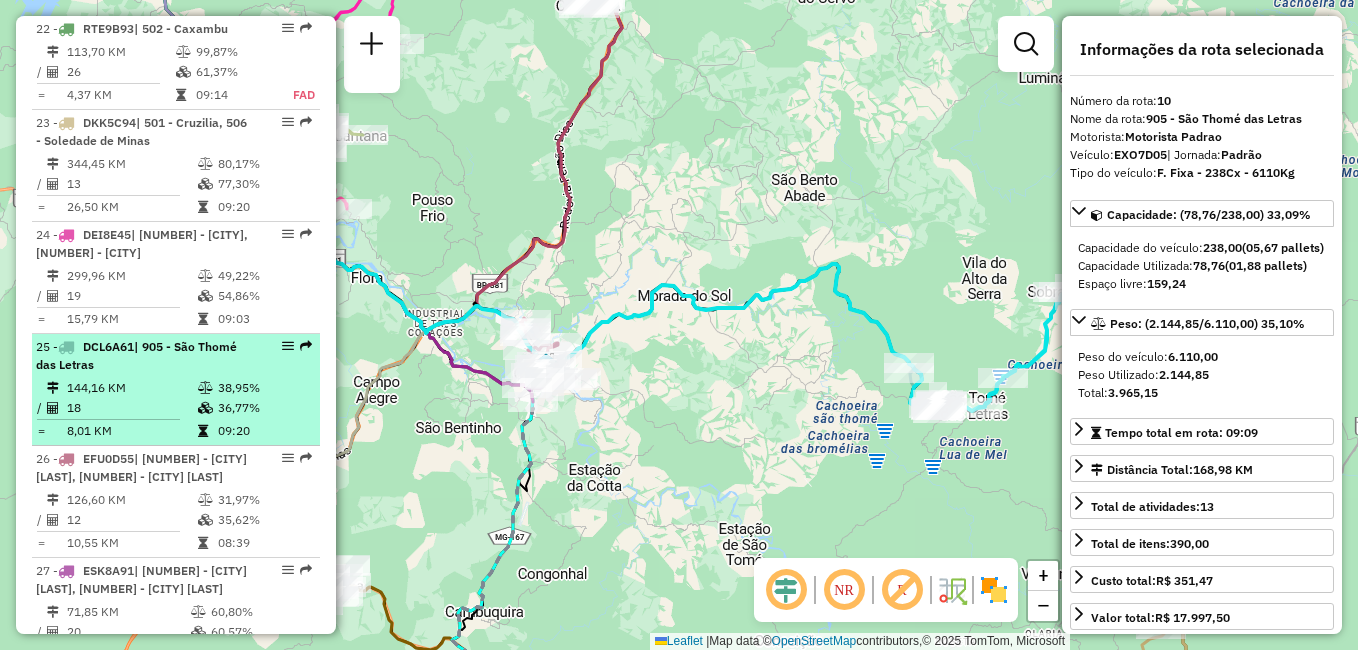 click on "18" at bounding box center (131, 408) 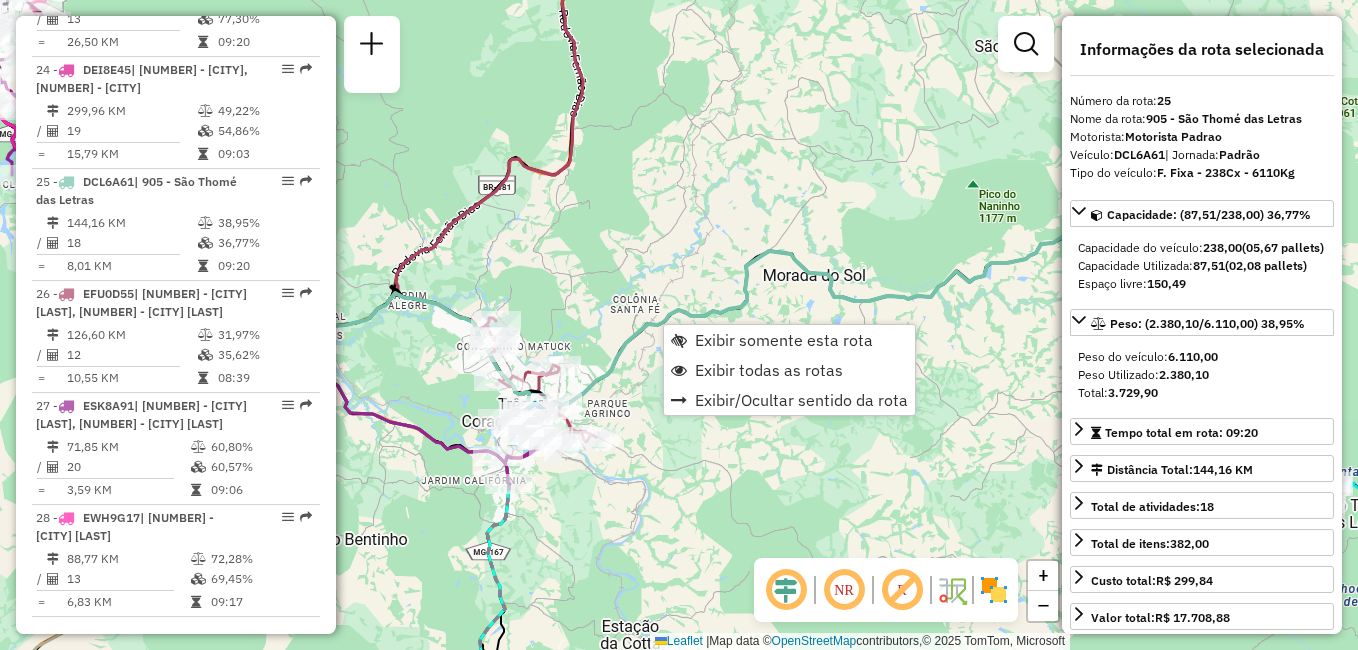 scroll, scrollTop: 3311, scrollLeft: 0, axis: vertical 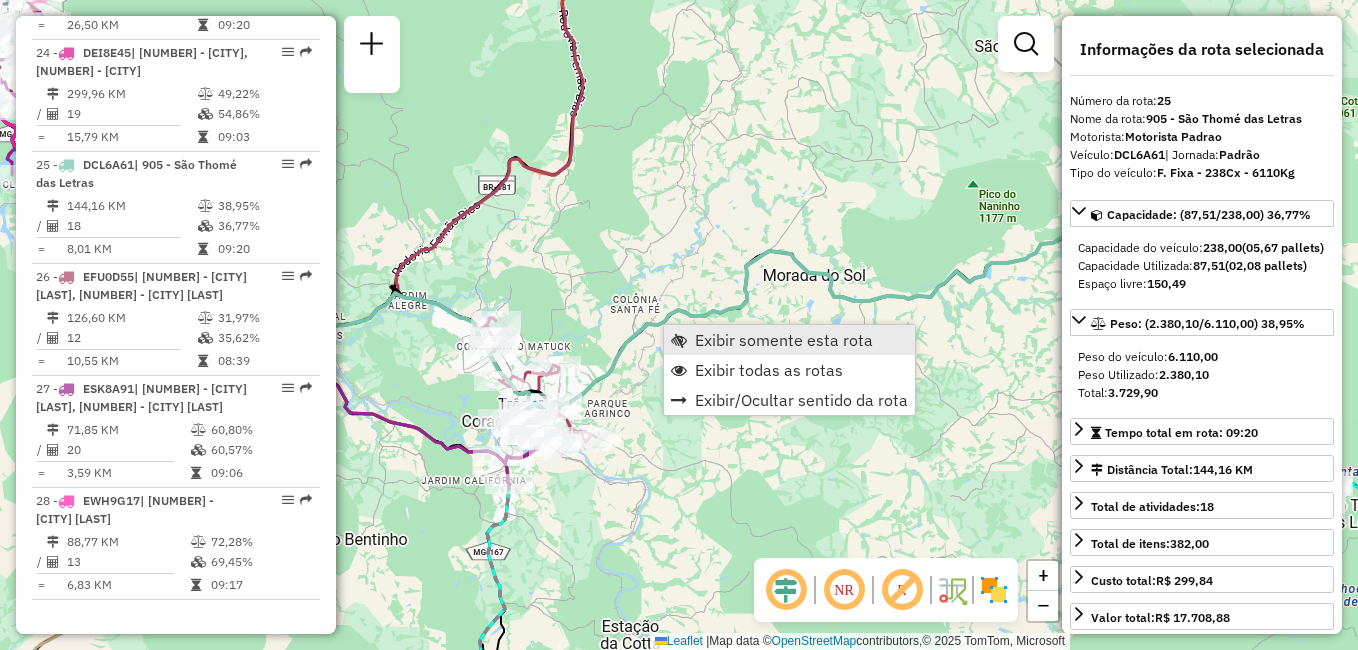 click at bounding box center (679, 340) 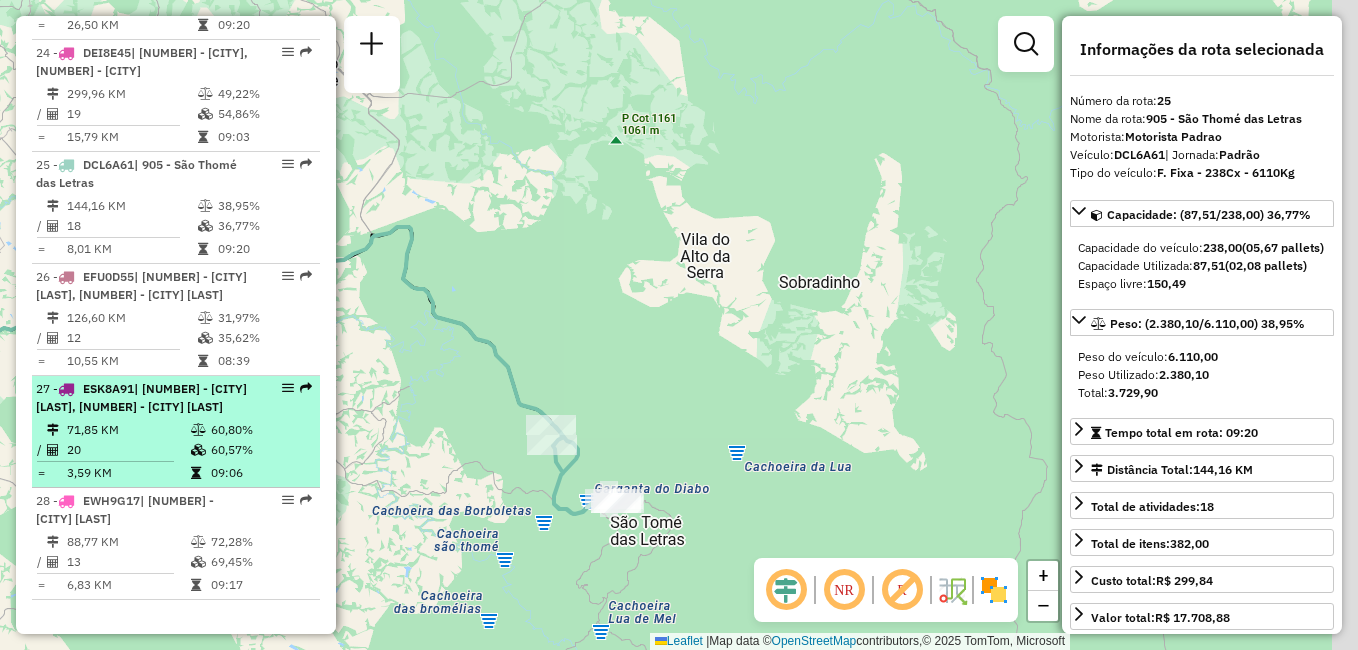 drag, startPoint x: 962, startPoint y: 367, endPoint x: 253, endPoint y: 384, distance: 709.2038 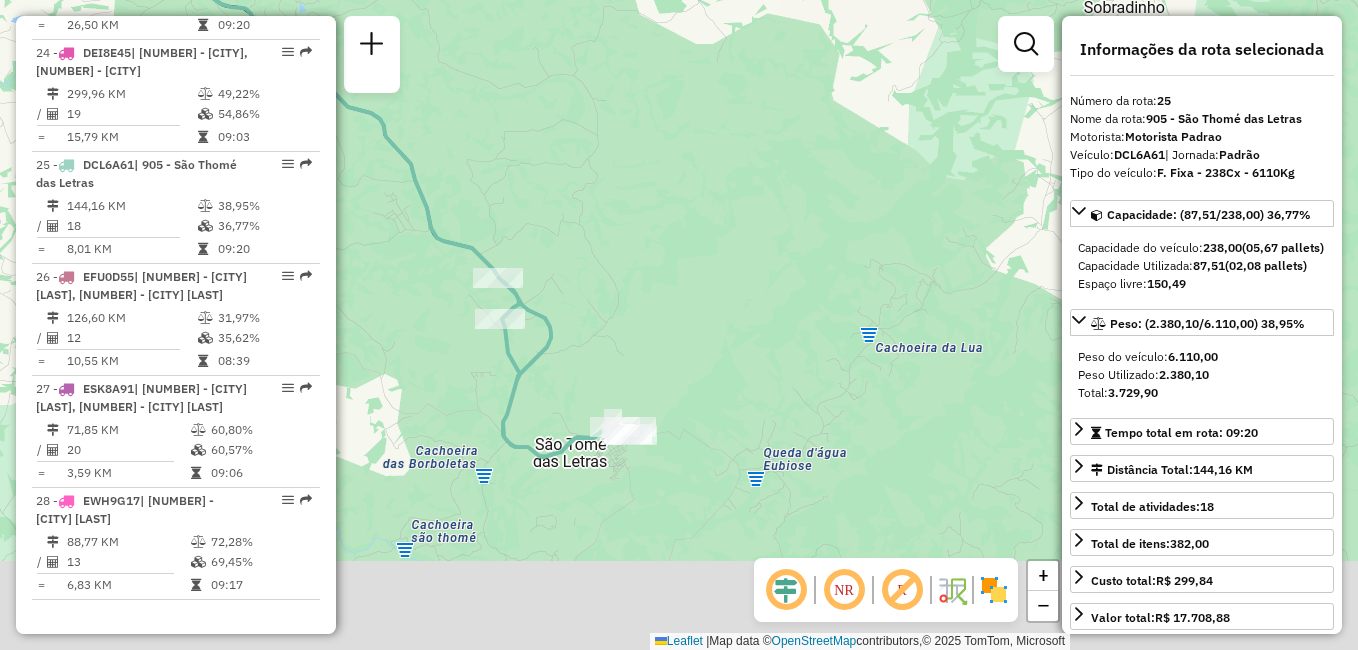 drag, startPoint x: 627, startPoint y: 462, endPoint x: 637, endPoint y: 261, distance: 201.2486 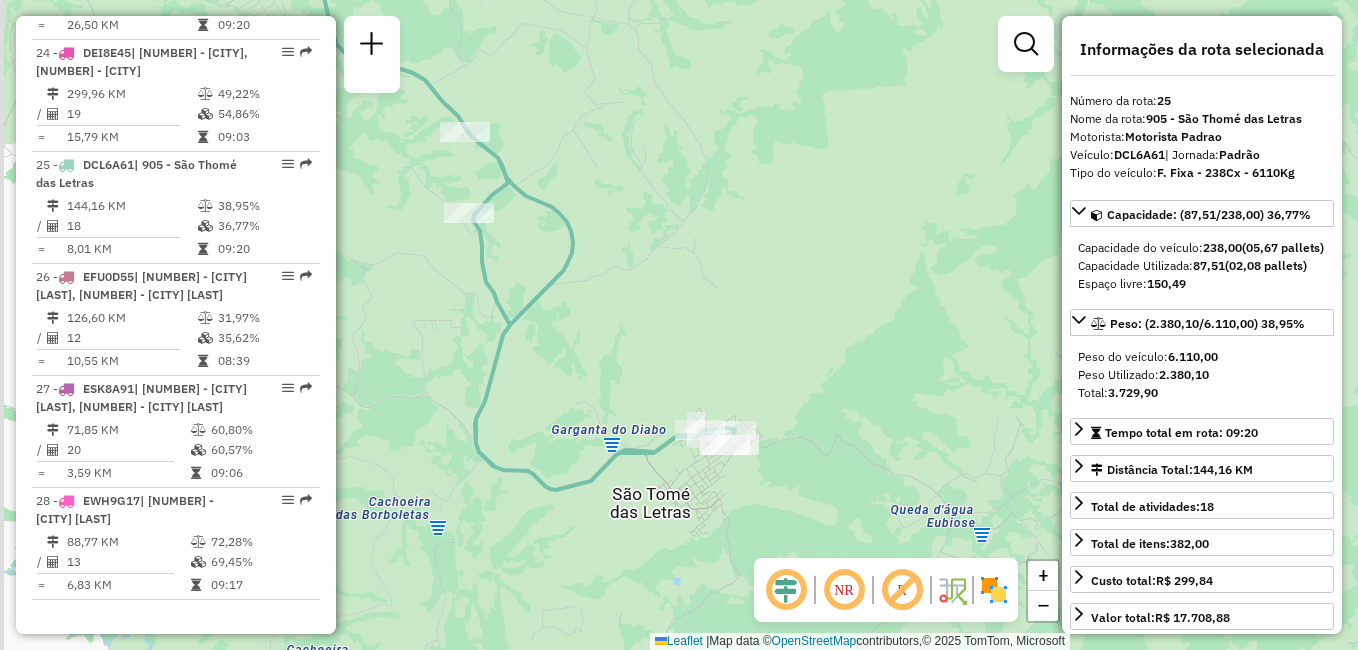 drag, startPoint x: 710, startPoint y: 390, endPoint x: 755, endPoint y: 354, distance: 57.628117 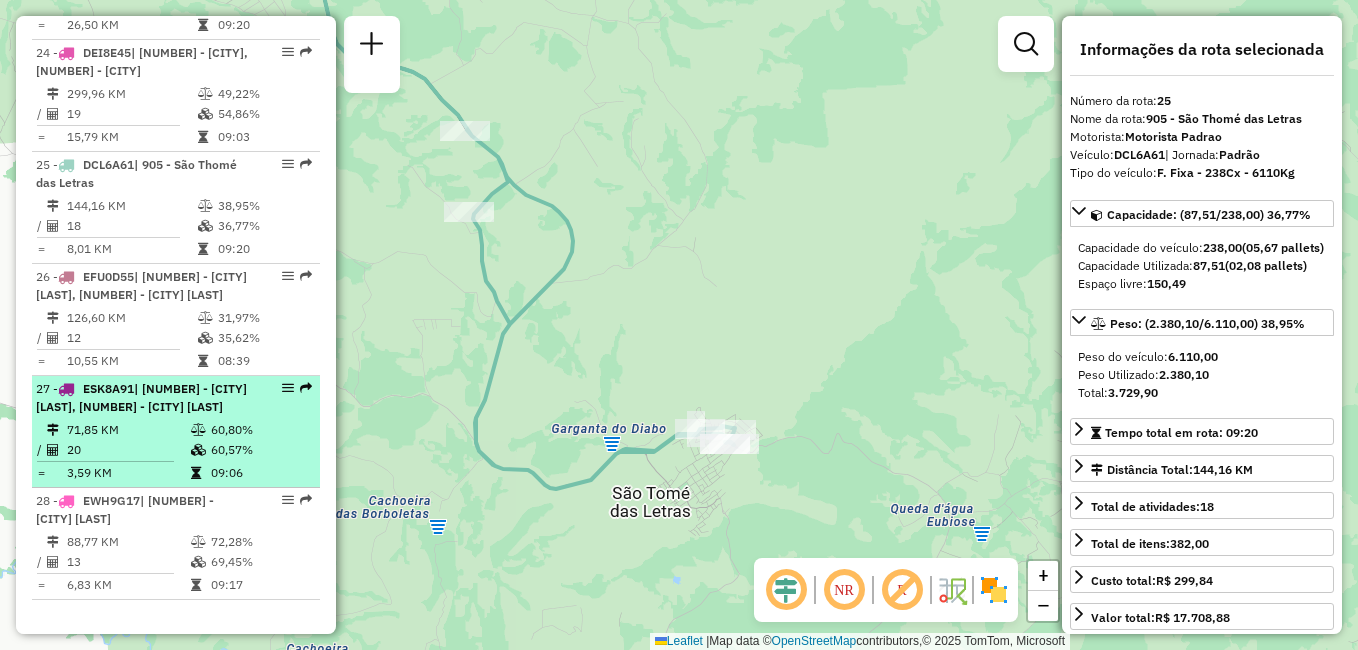 click on "| [NUMBER] - [CITY]  [NUMBER] KM [PERCENT] / [NUMBER] [PERCENT] = [NUMBER] KM [TIME]" at bounding box center (176, 432) 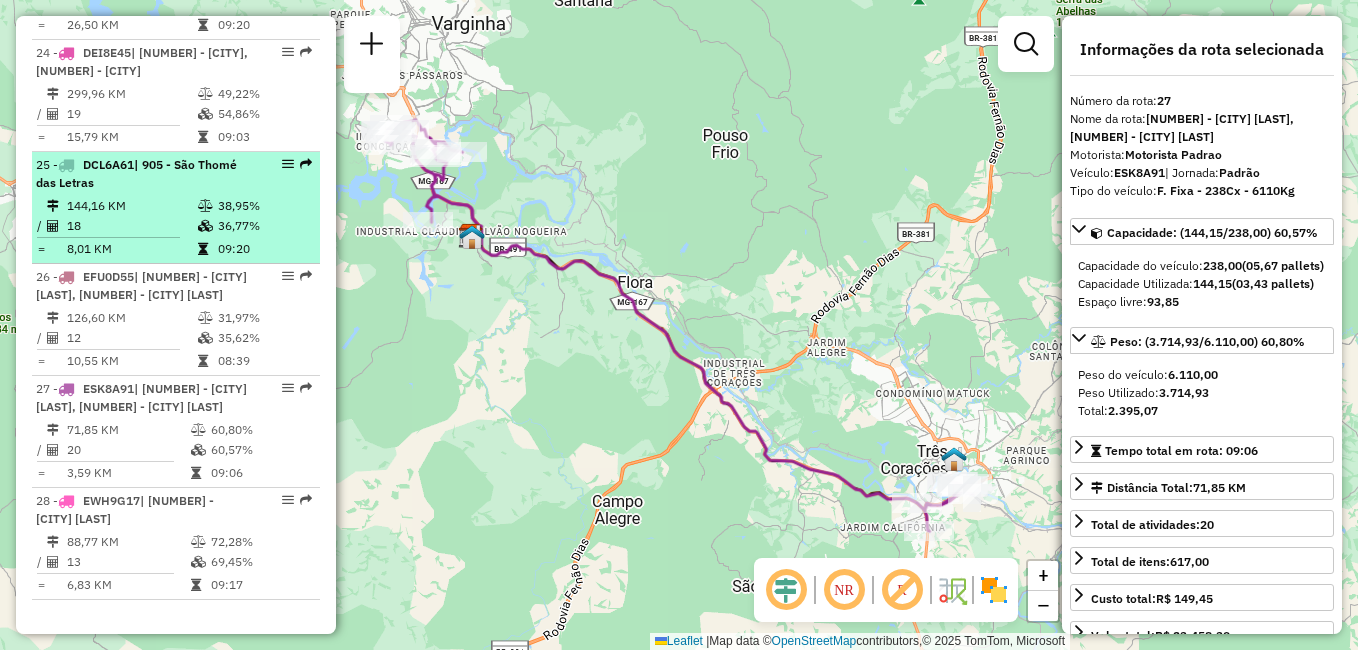 click on "18" at bounding box center (131, 226) 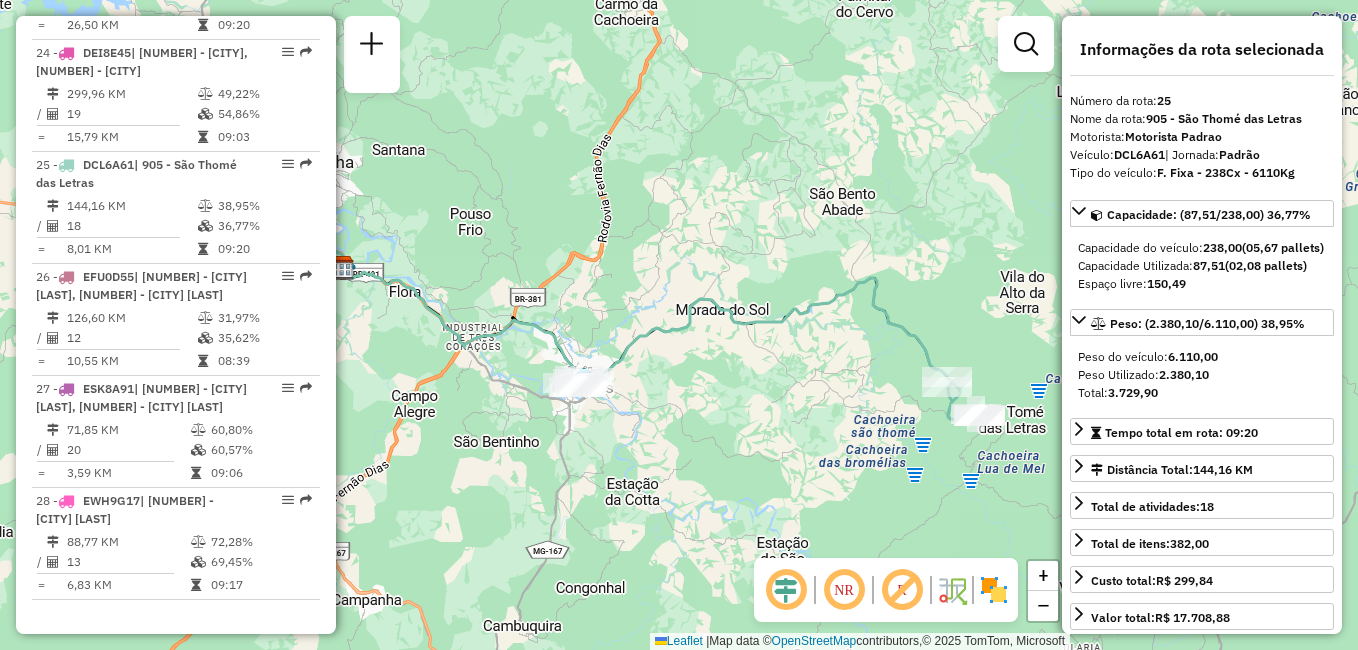 drag, startPoint x: 949, startPoint y: 319, endPoint x: 787, endPoint y: 351, distance: 165.13025 